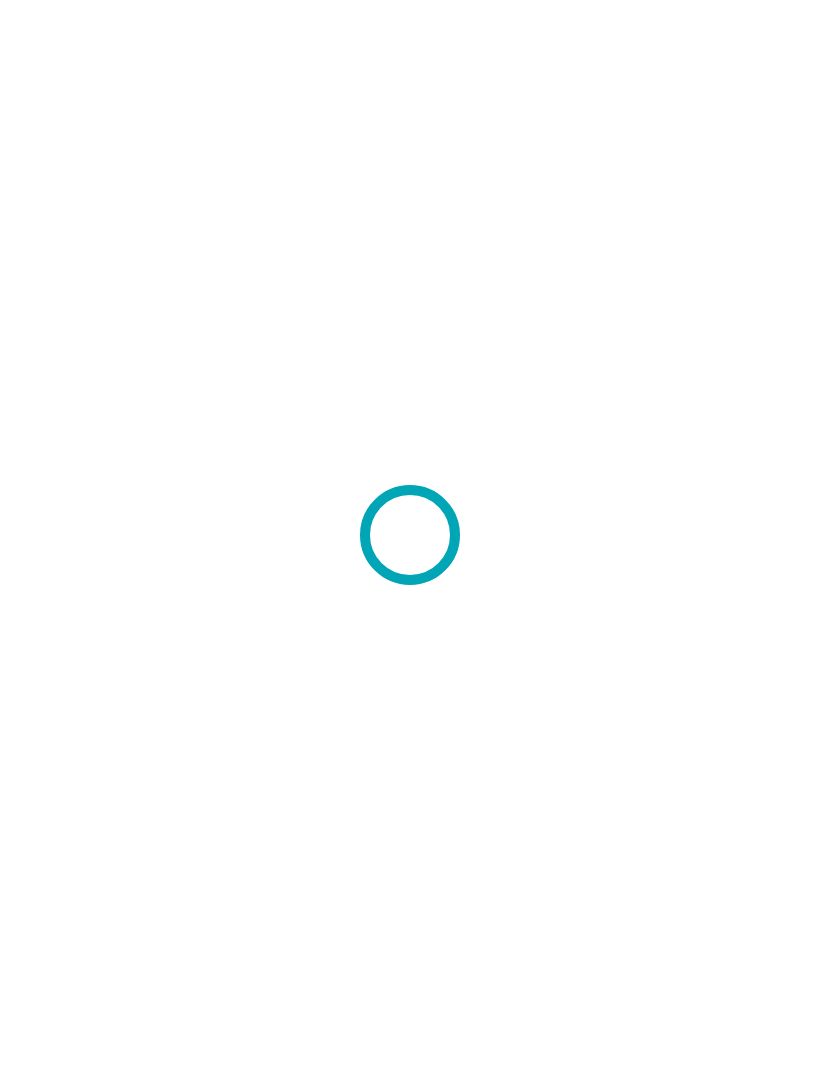 scroll, scrollTop: 0, scrollLeft: 0, axis: both 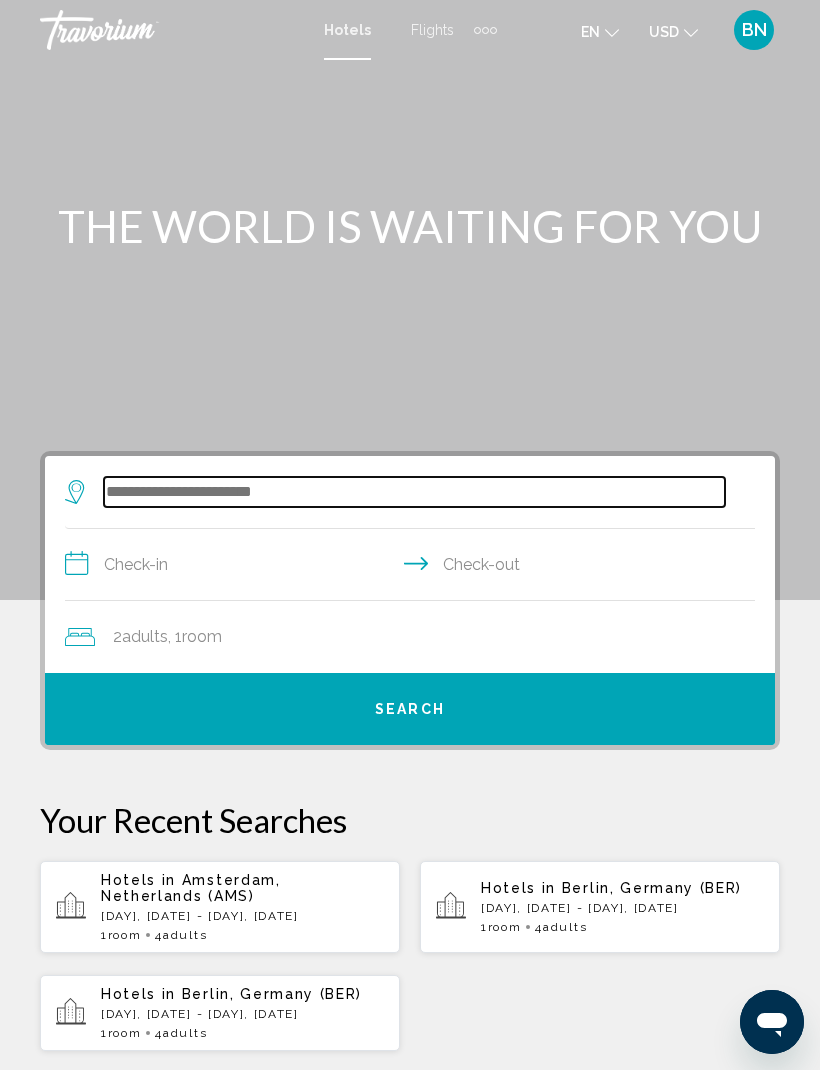click at bounding box center [414, 492] 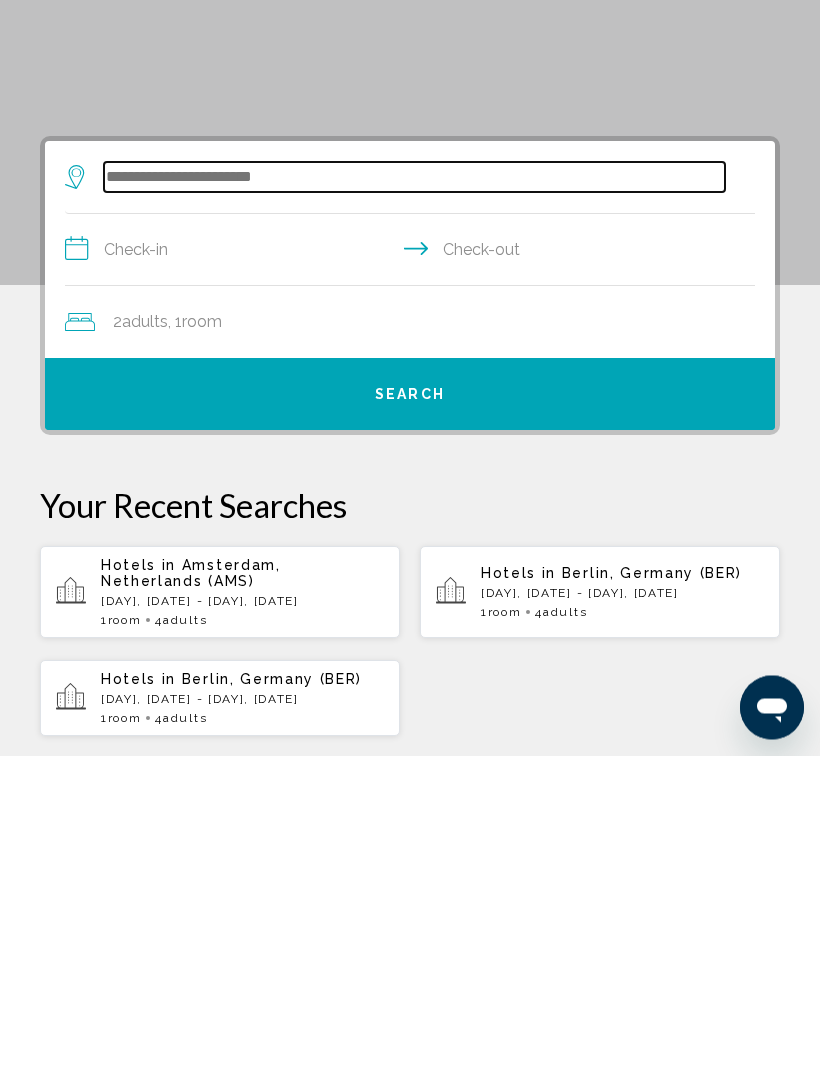 scroll, scrollTop: 48, scrollLeft: 0, axis: vertical 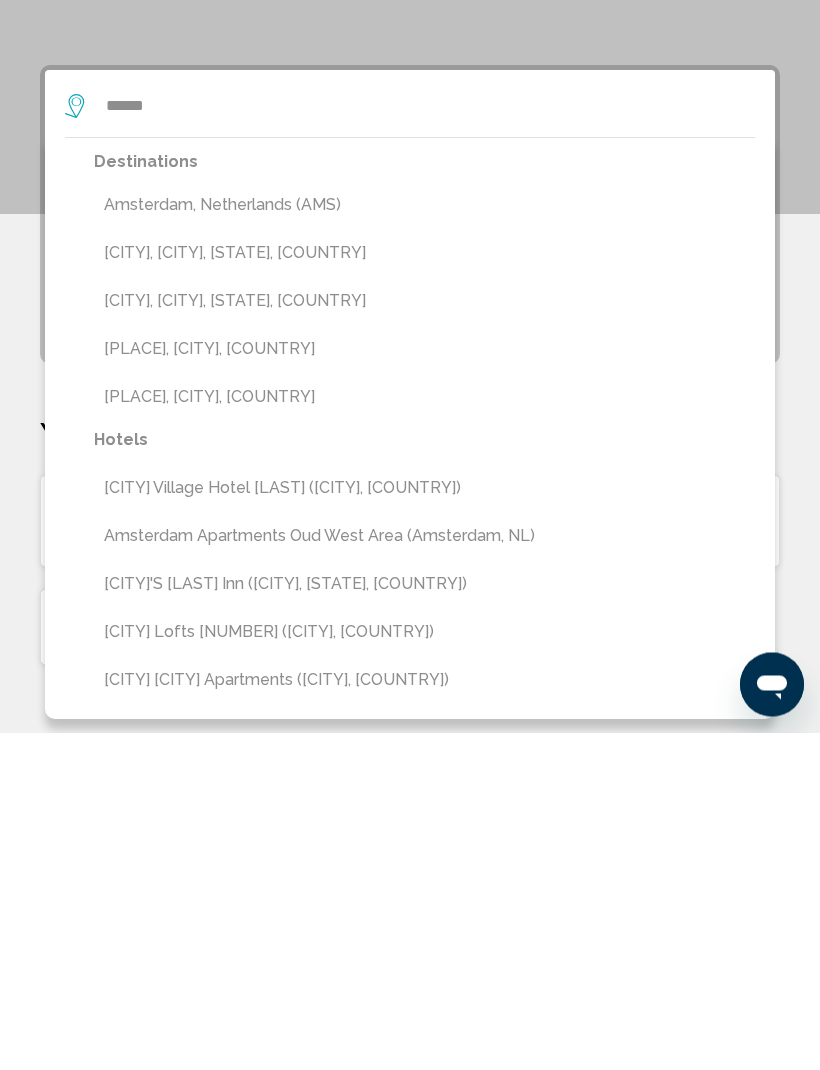 click on "Amsterdam, Netherlands (AMS)" at bounding box center (424, 543) 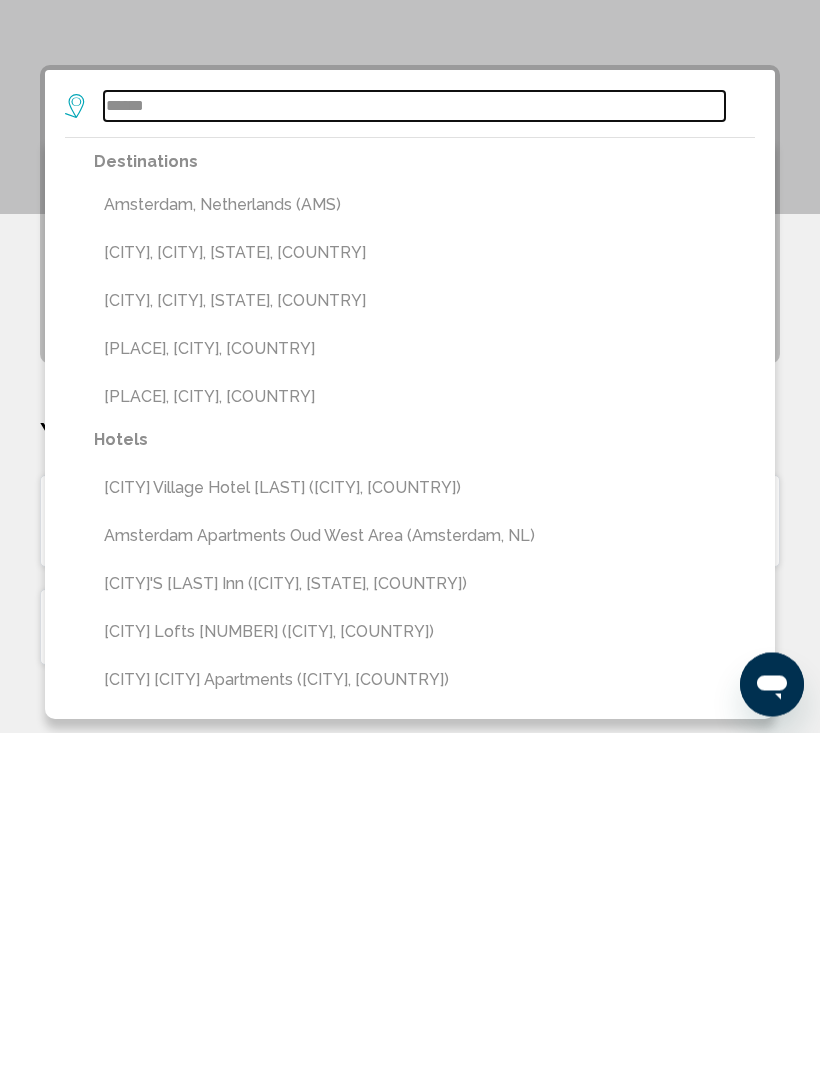 type on "**********" 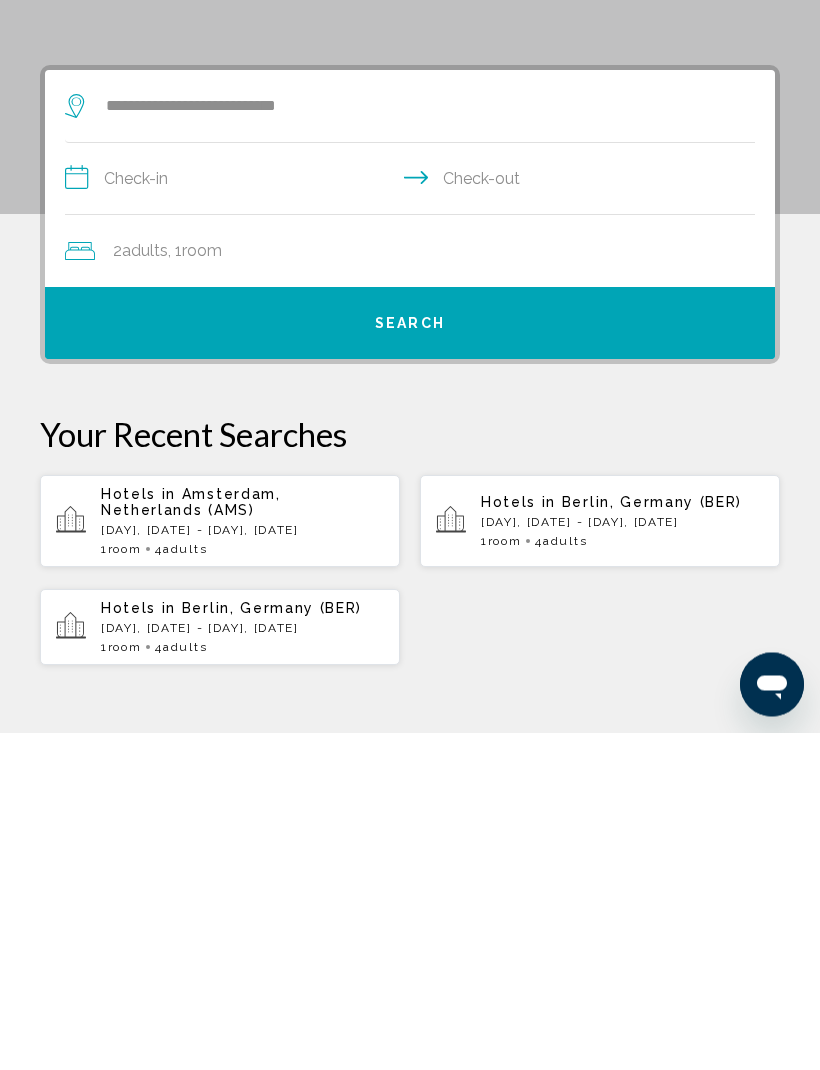 click on "Room" 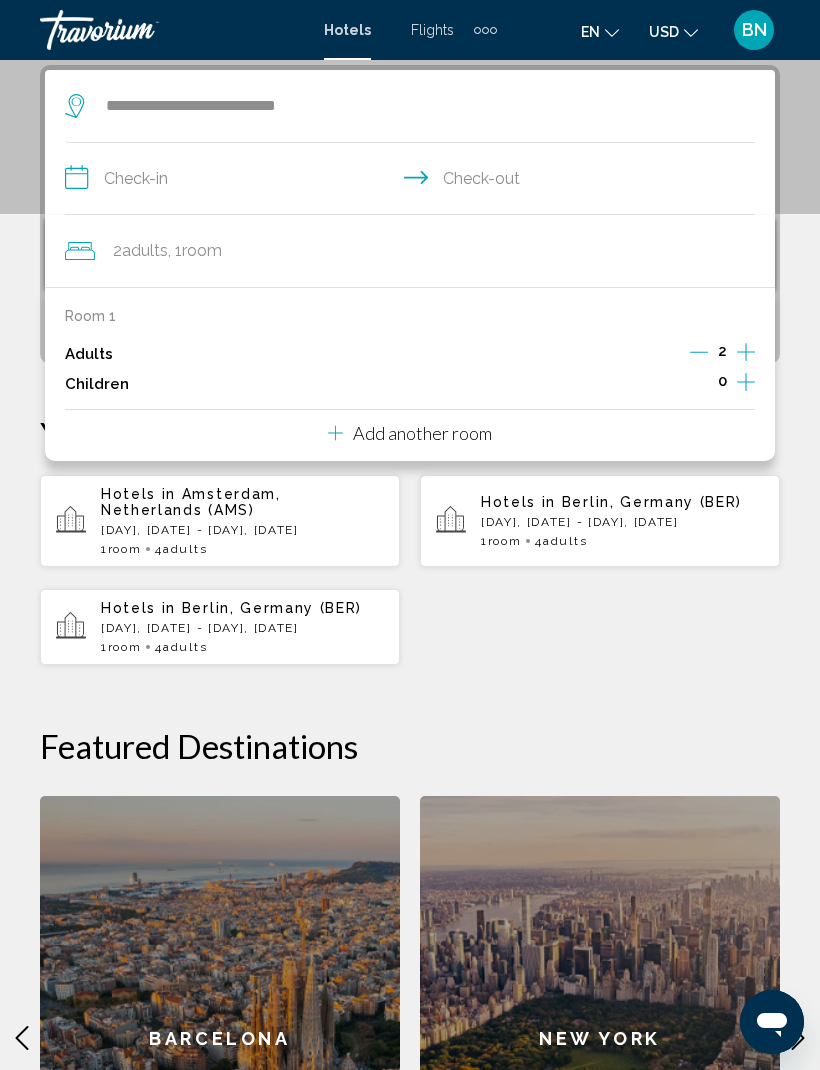 click 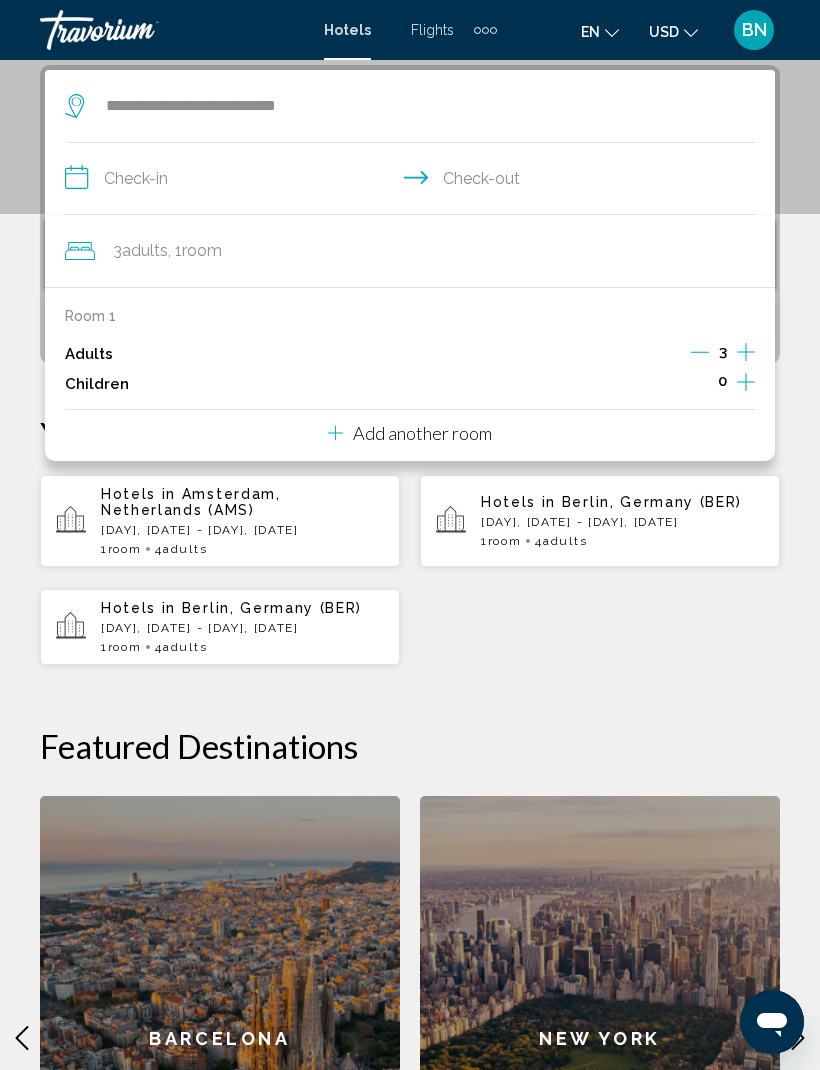 click 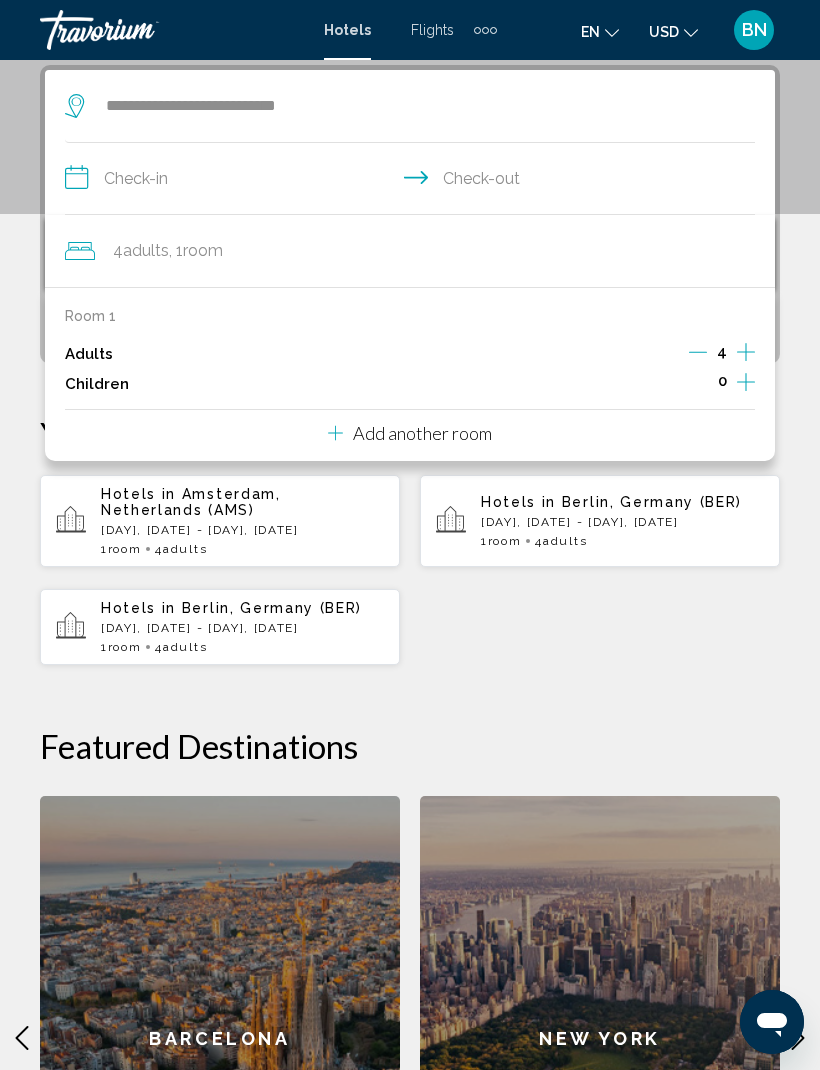 click on "**********" at bounding box center [414, 181] 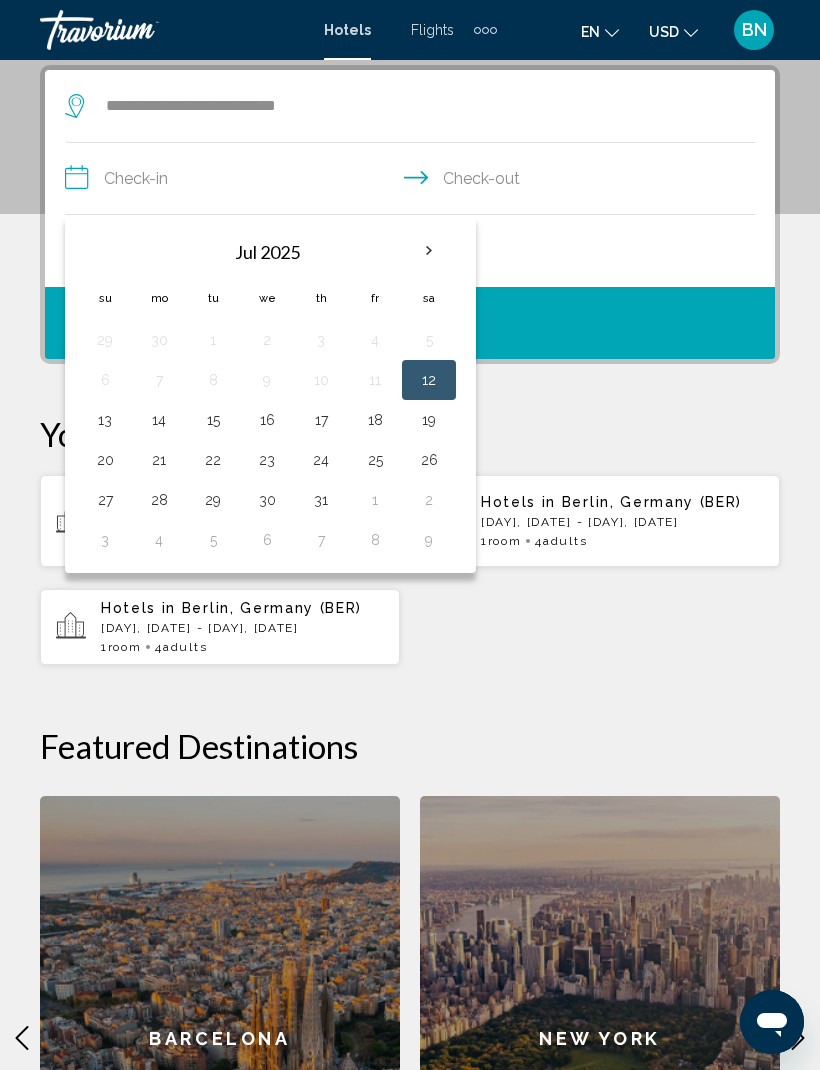 click at bounding box center [429, 251] 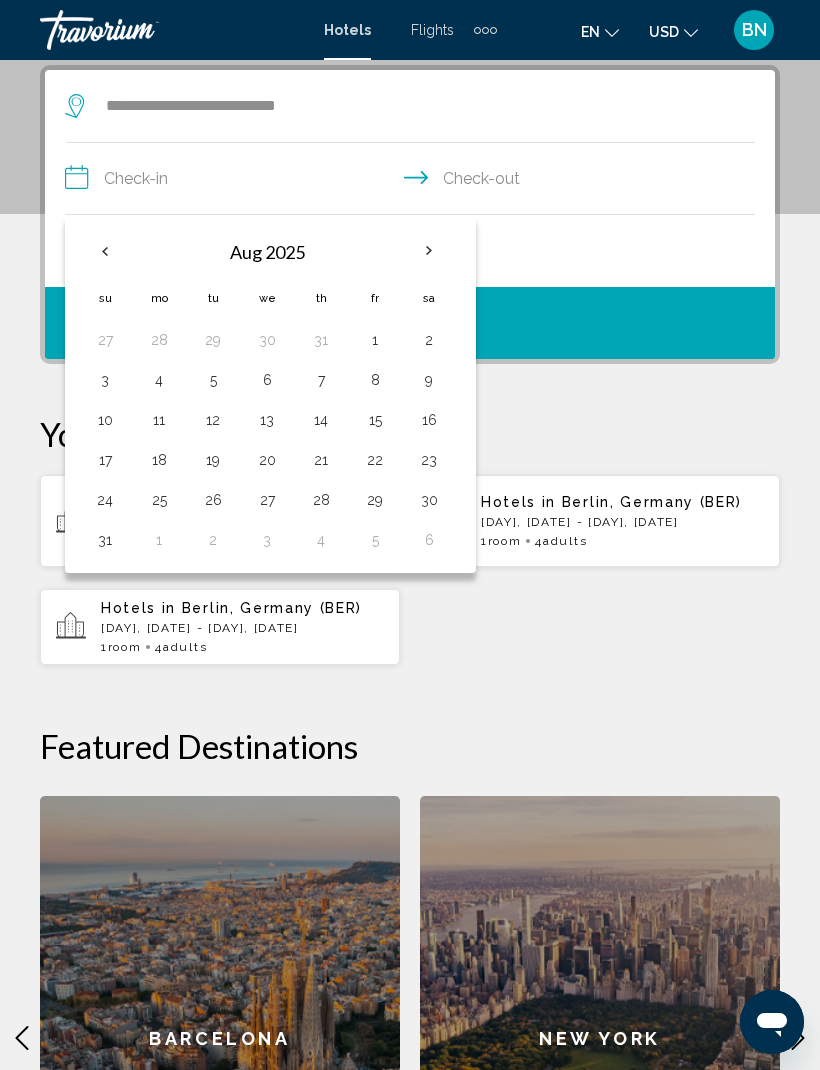 click at bounding box center [429, 251] 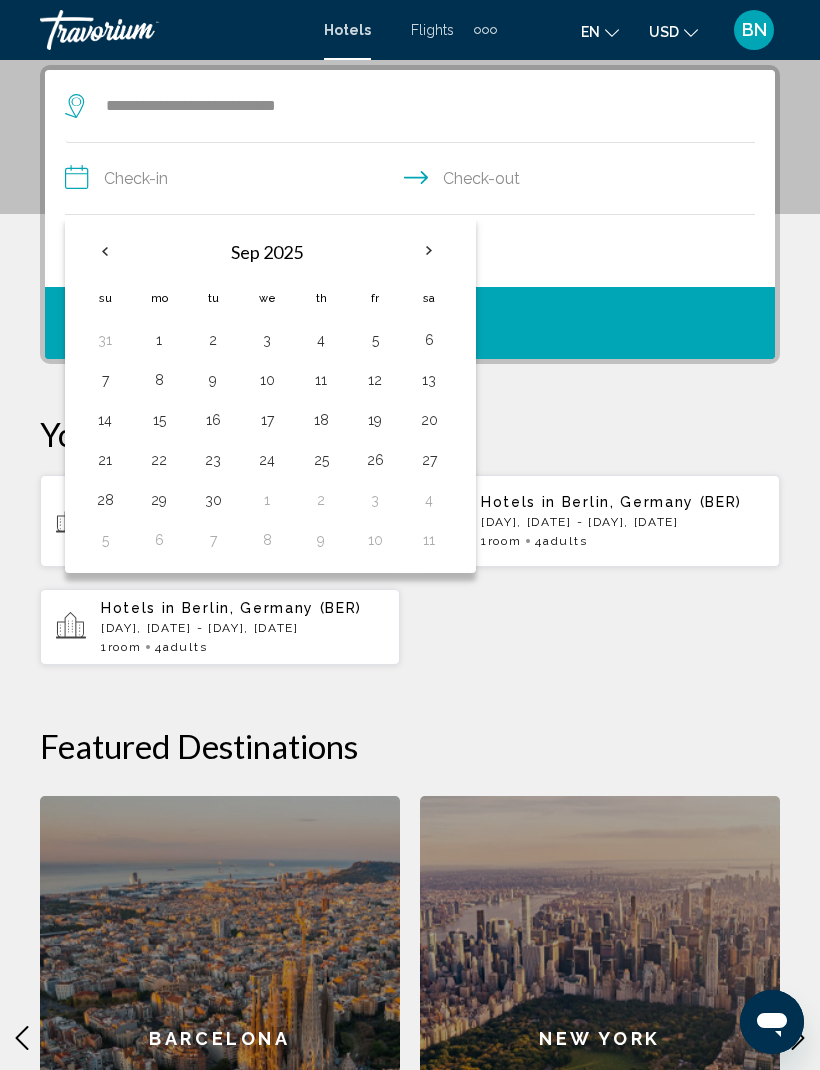 click at bounding box center (429, 251) 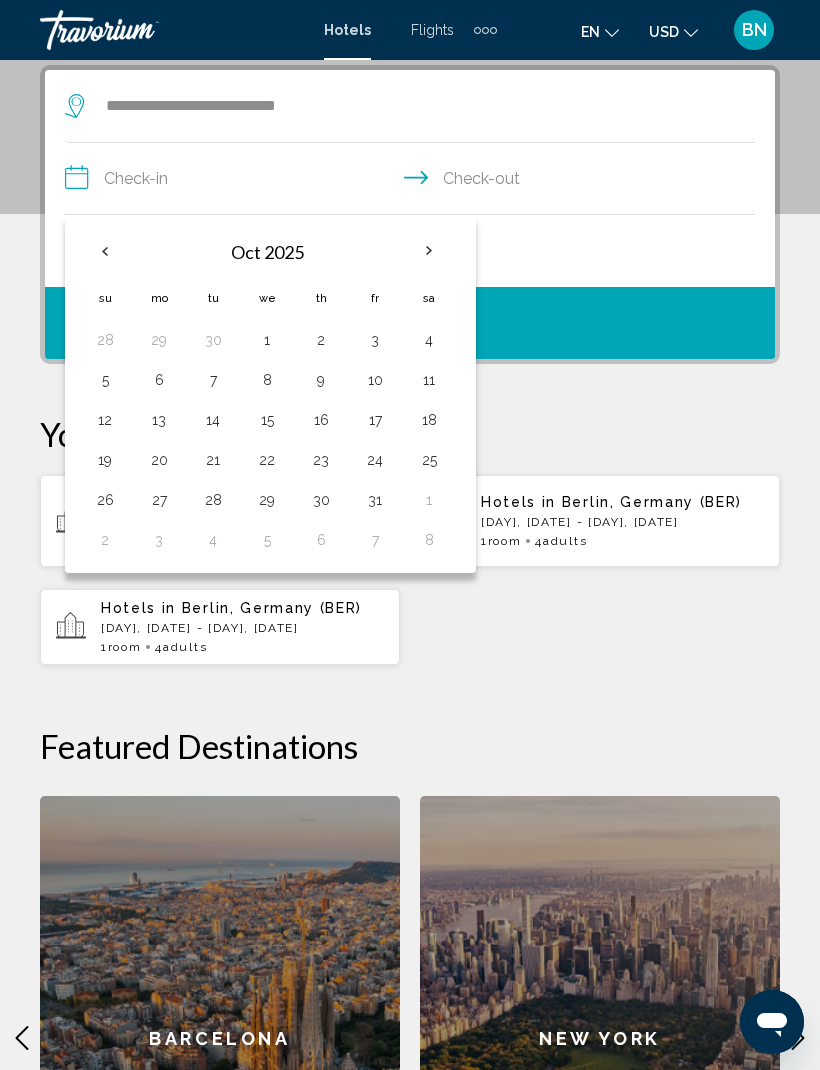 click on "8" at bounding box center (267, 380) 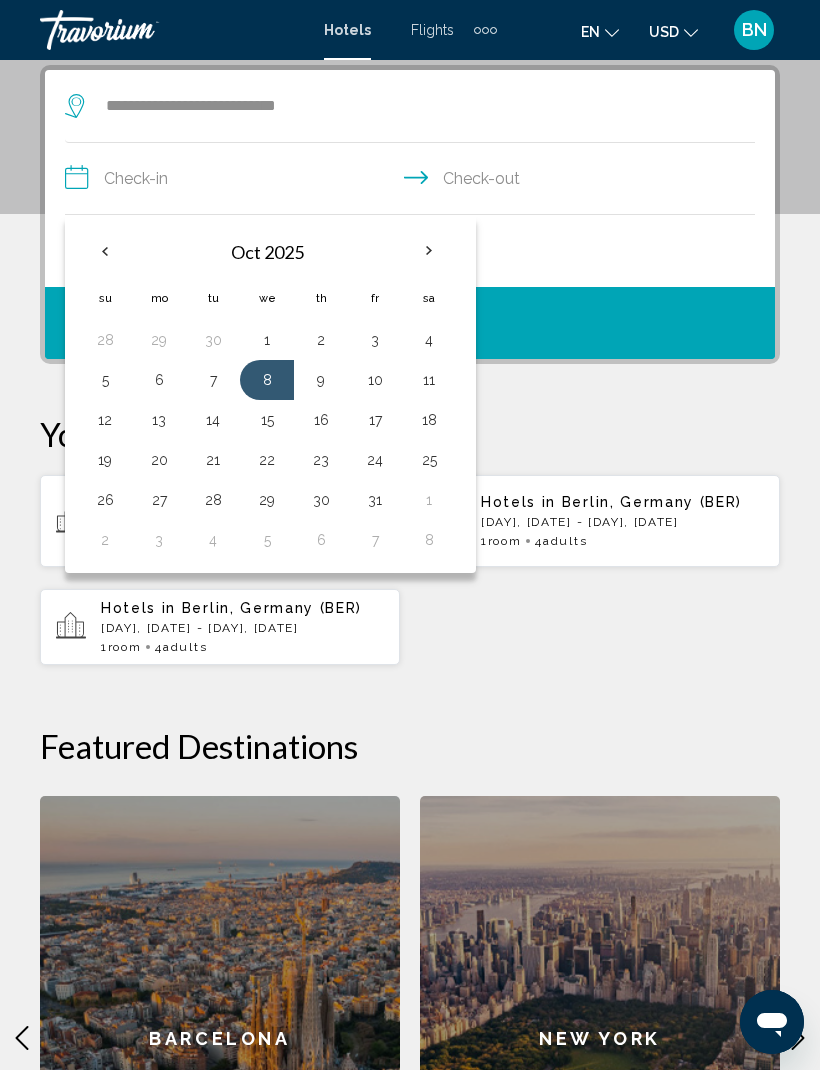 click on "11" at bounding box center [429, 380] 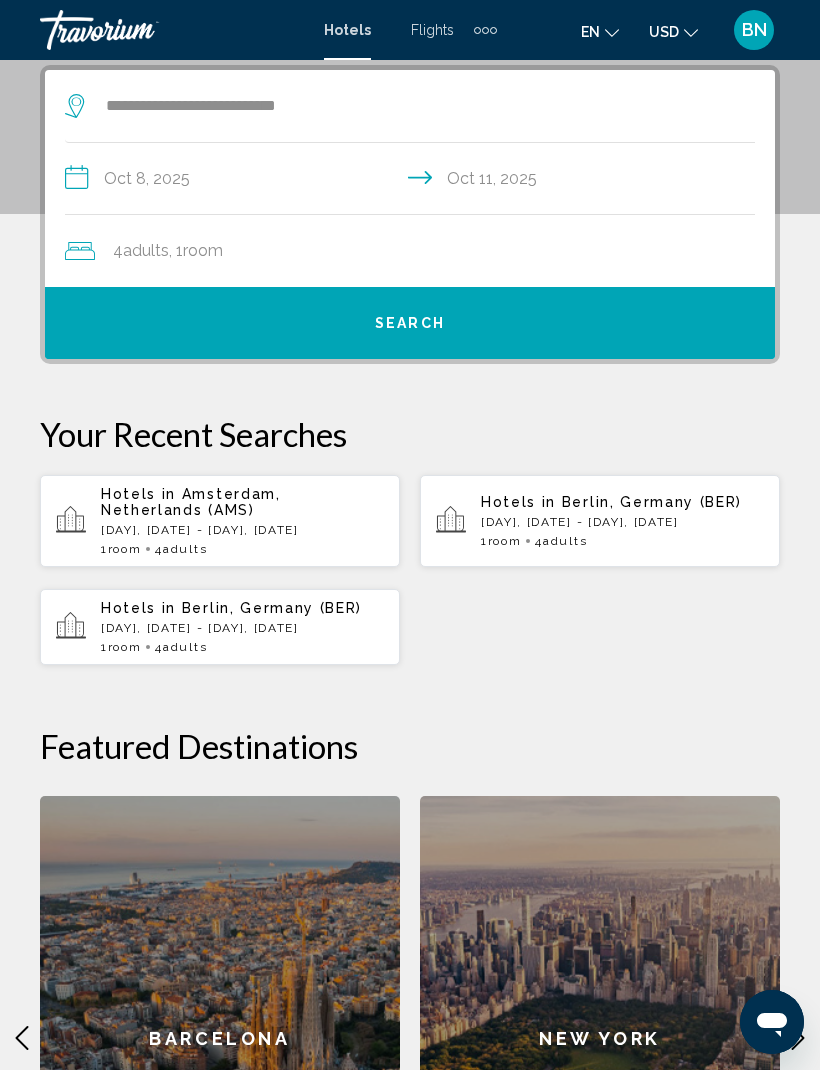 click on "Search" at bounding box center (410, 324) 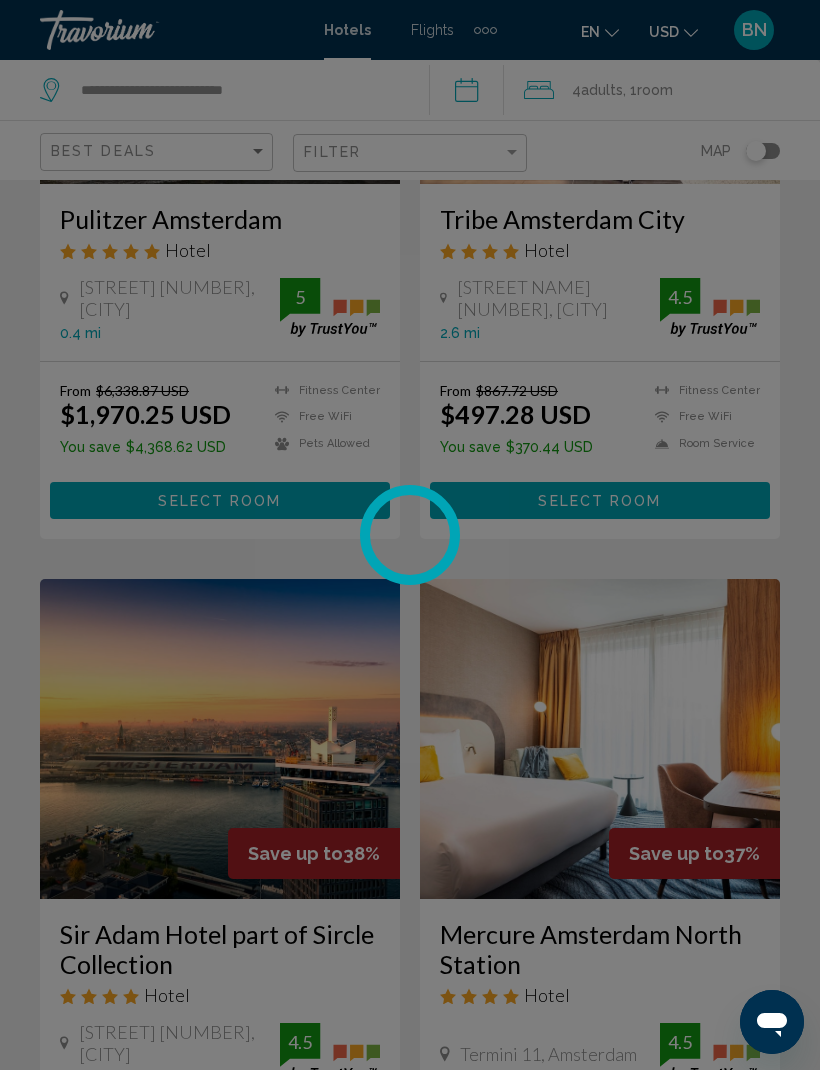 scroll, scrollTop: 0, scrollLeft: 0, axis: both 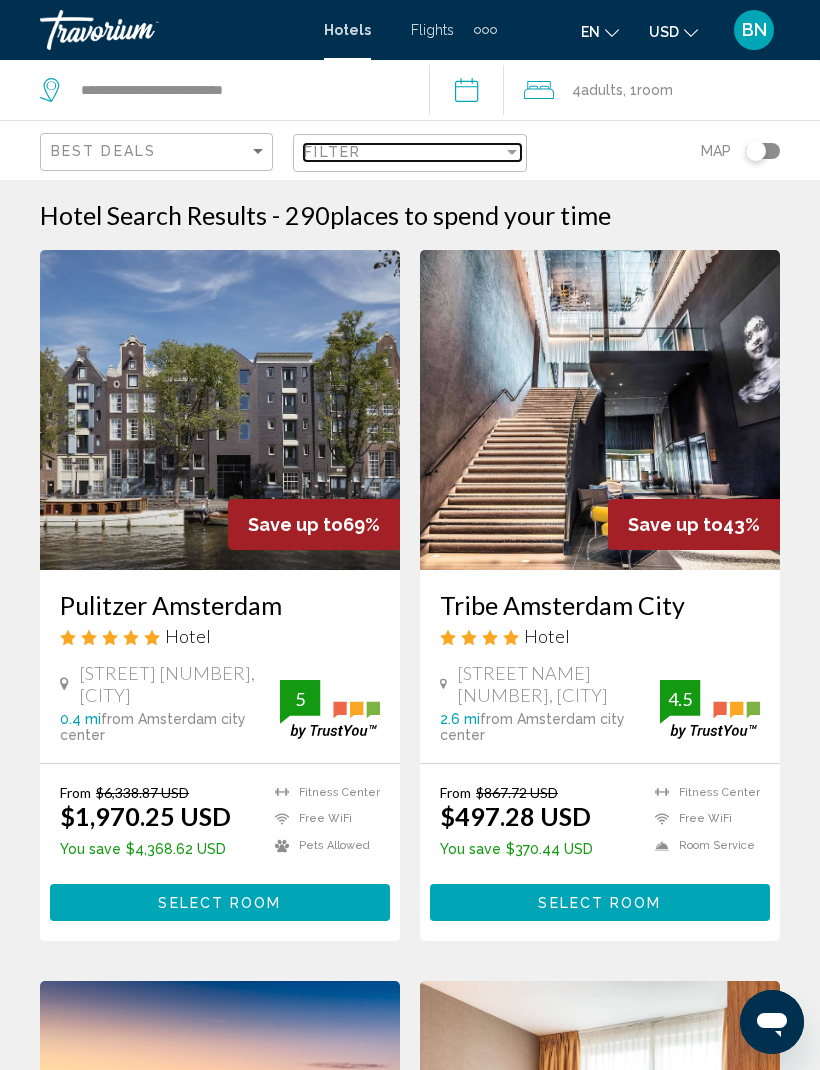 click at bounding box center (512, 152) 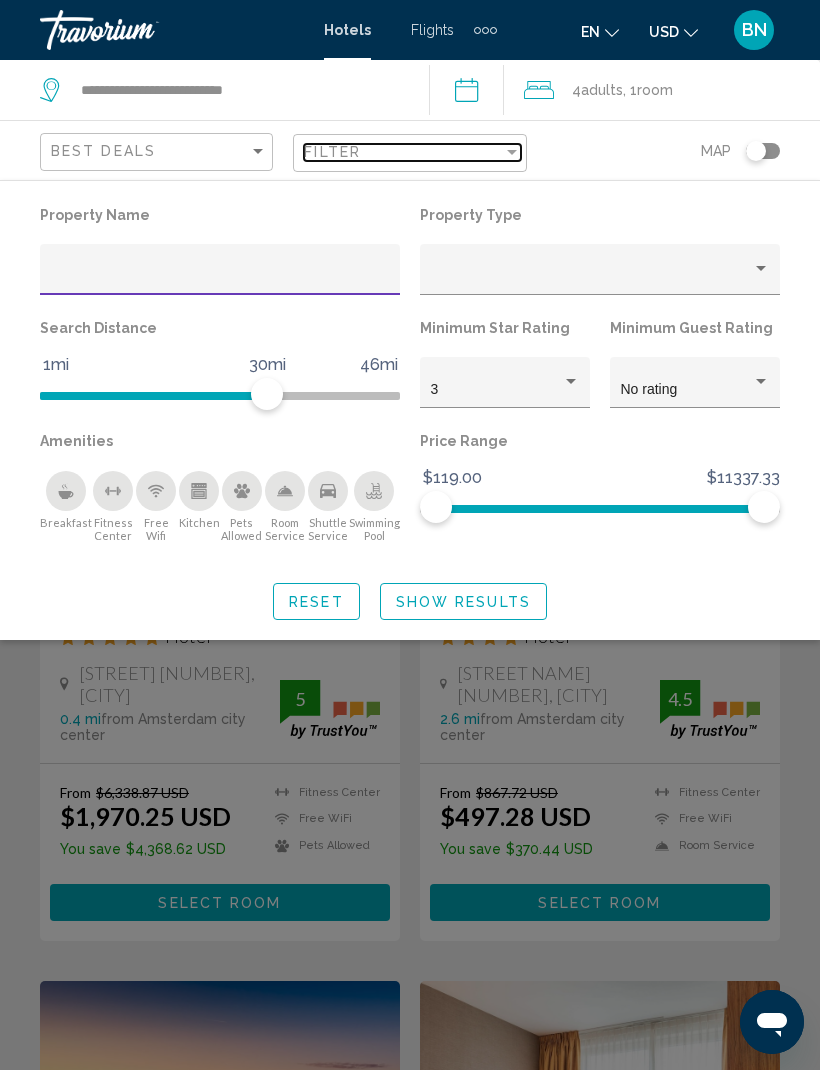 click at bounding box center (512, 152) 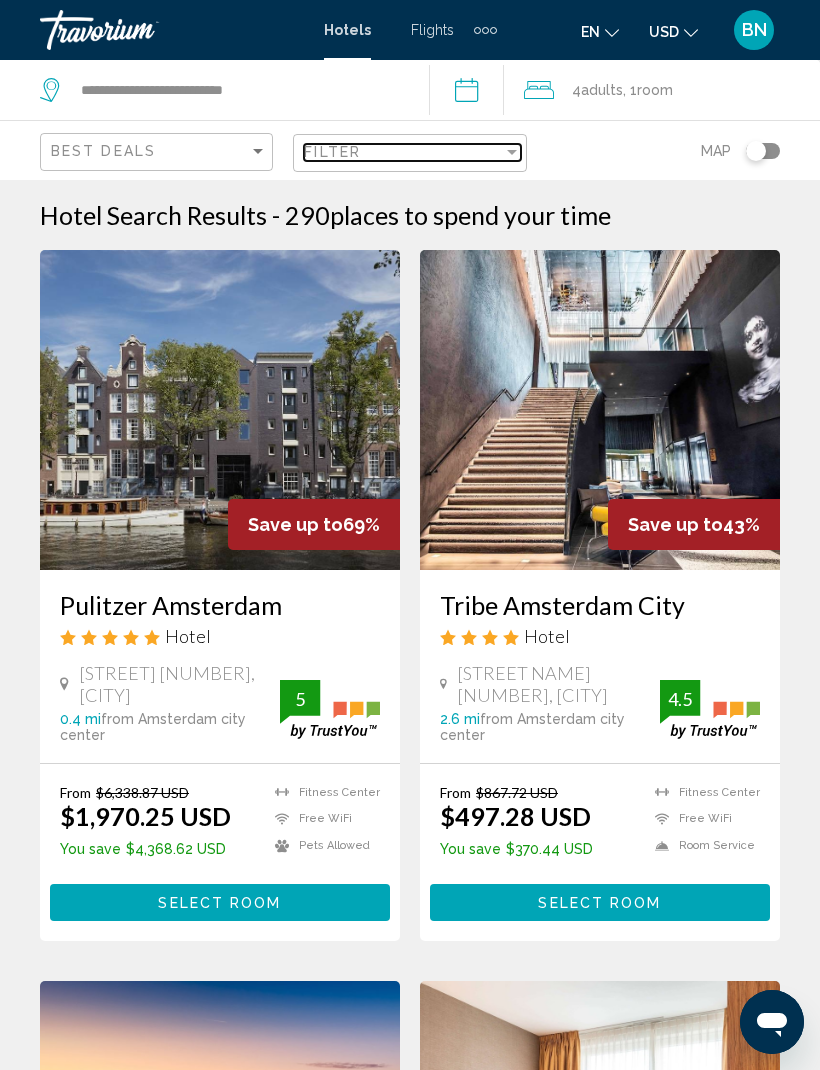 click at bounding box center [512, 152] 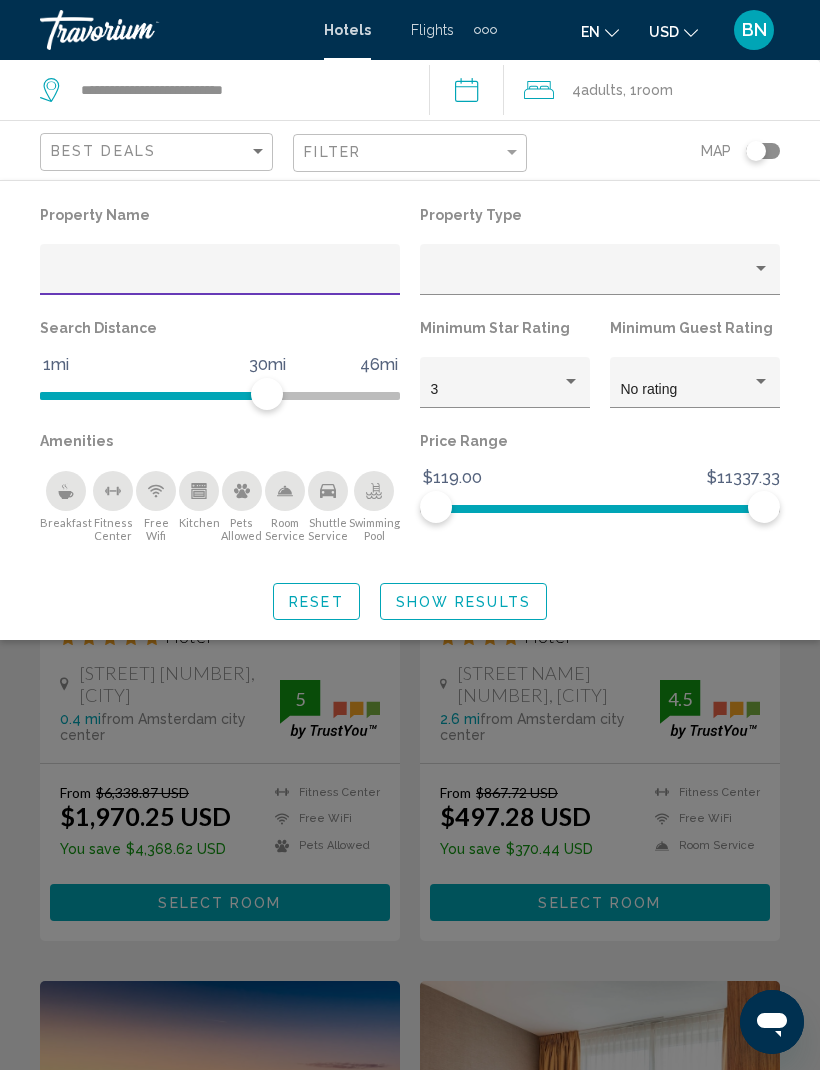 click at bounding box center (220, 277) 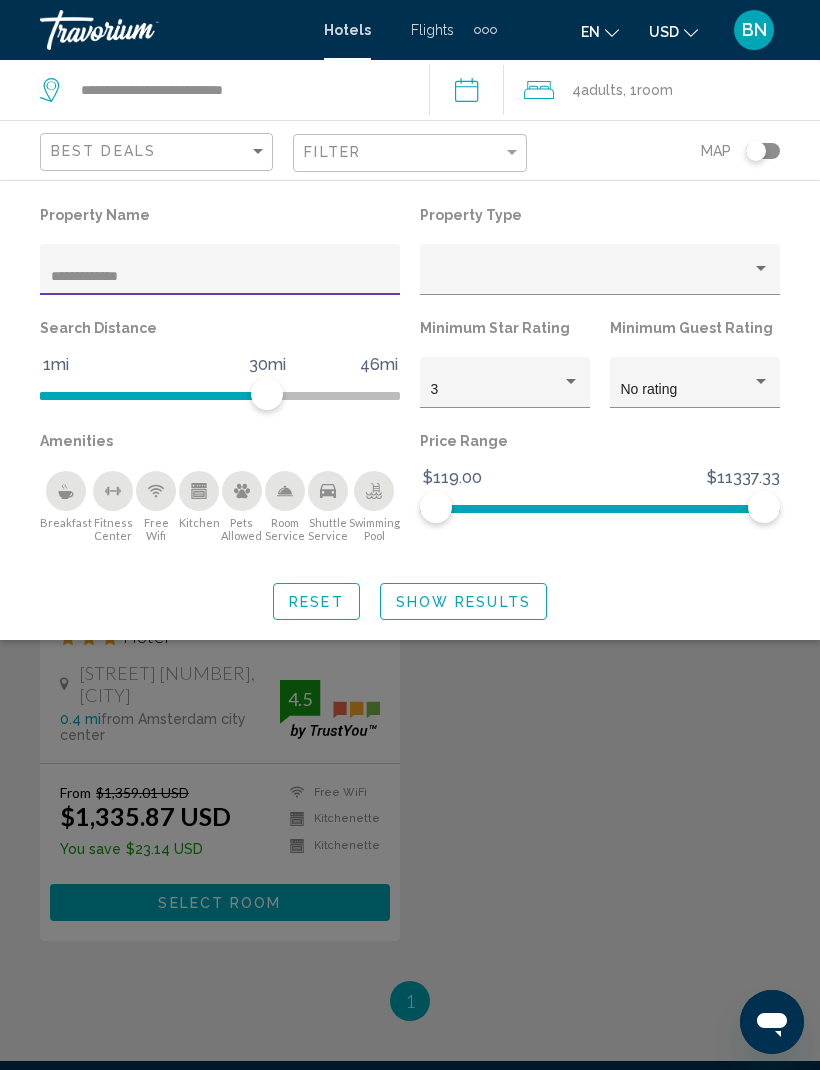 type on "**********" 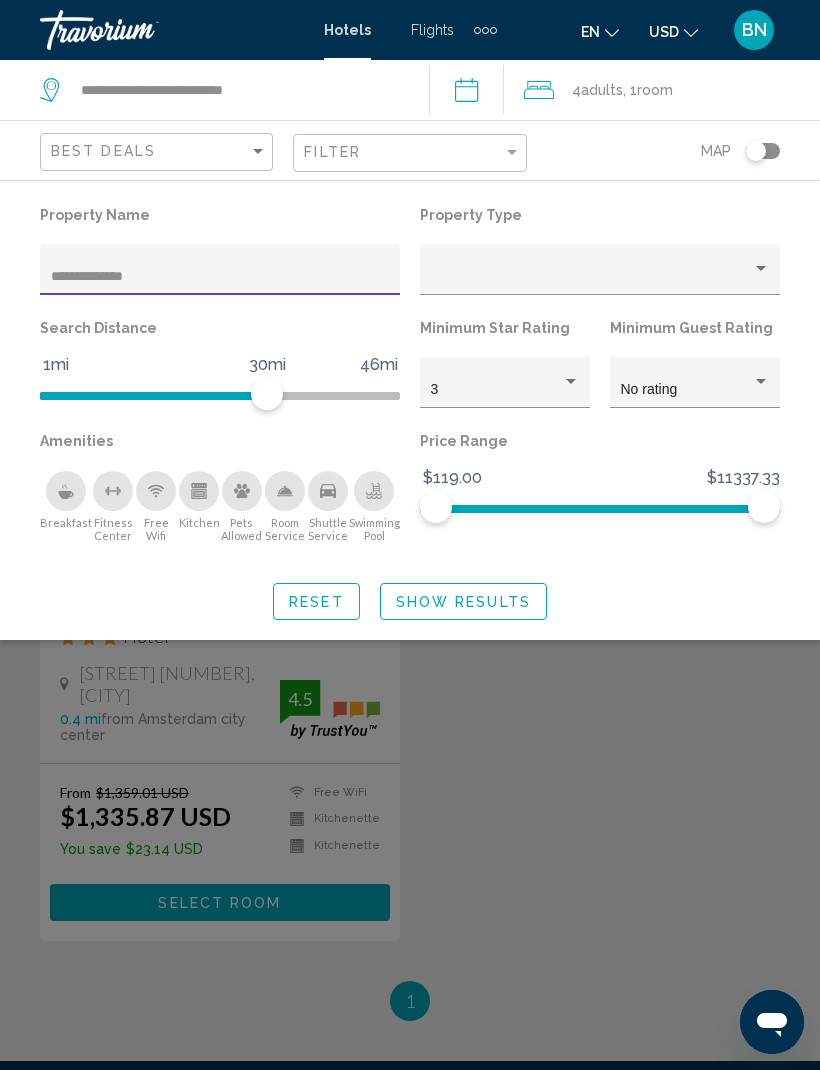 click on "Show Results" 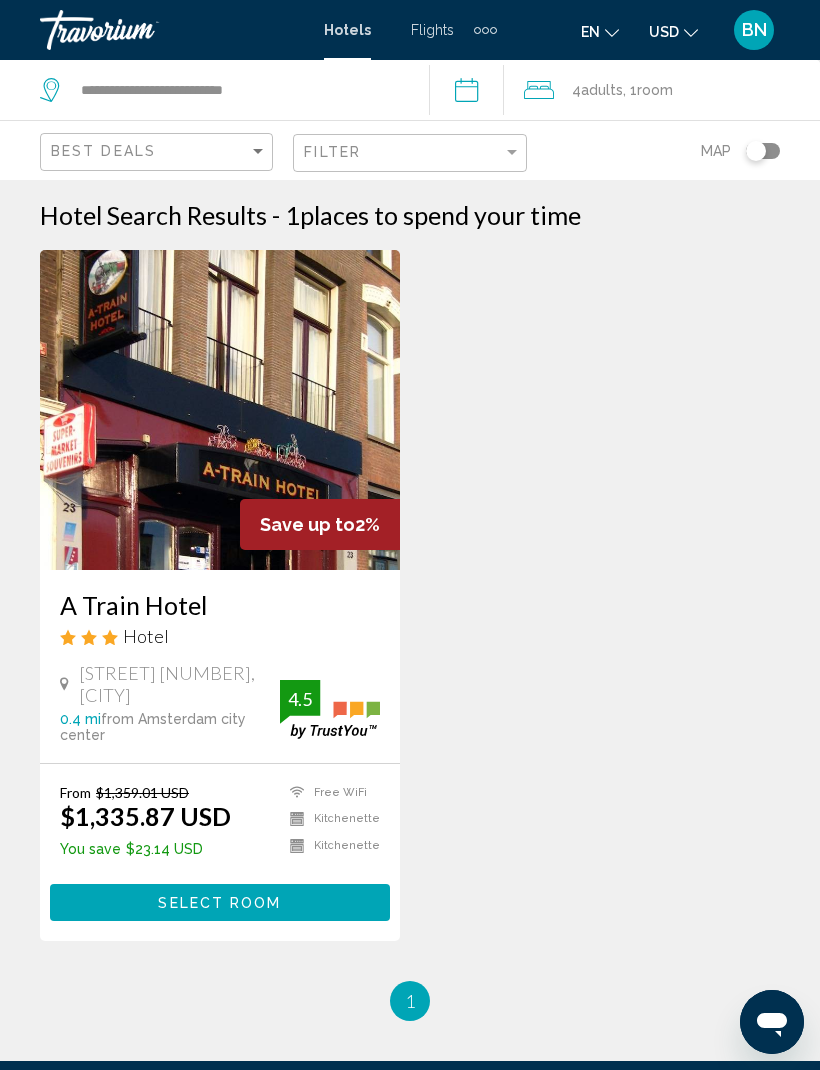 click on "Select Room" at bounding box center [220, 902] 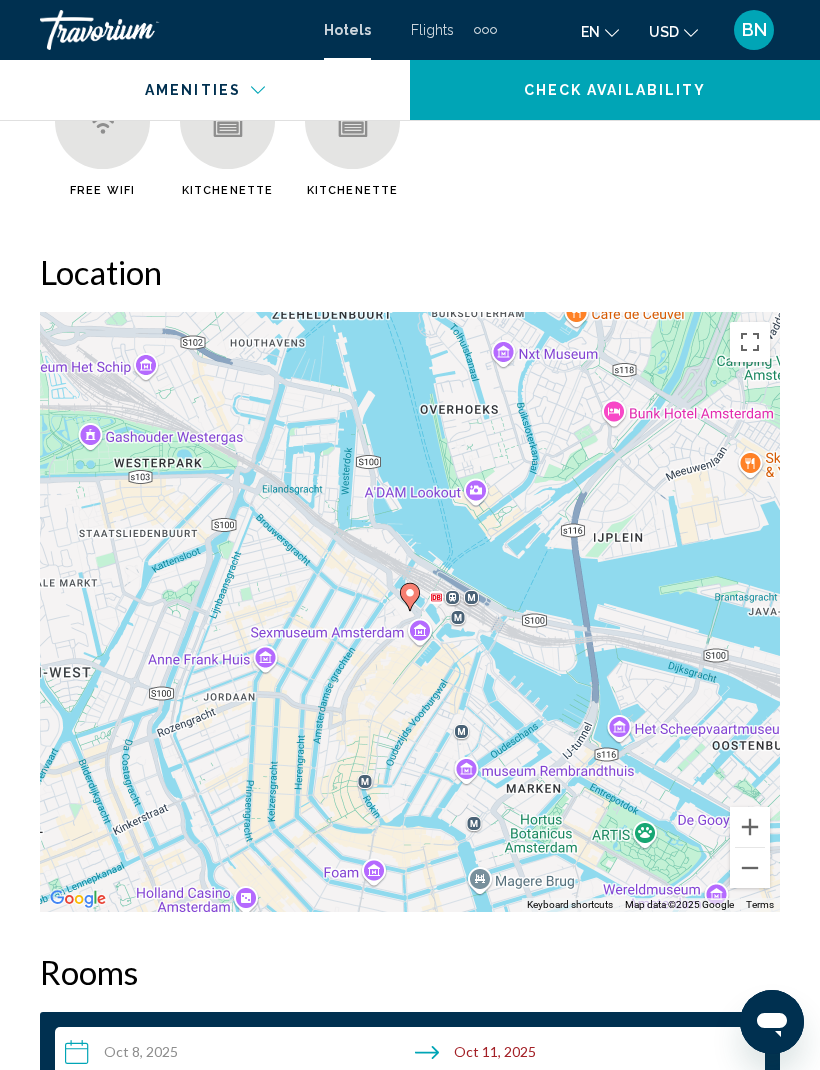 scroll, scrollTop: 2262, scrollLeft: 0, axis: vertical 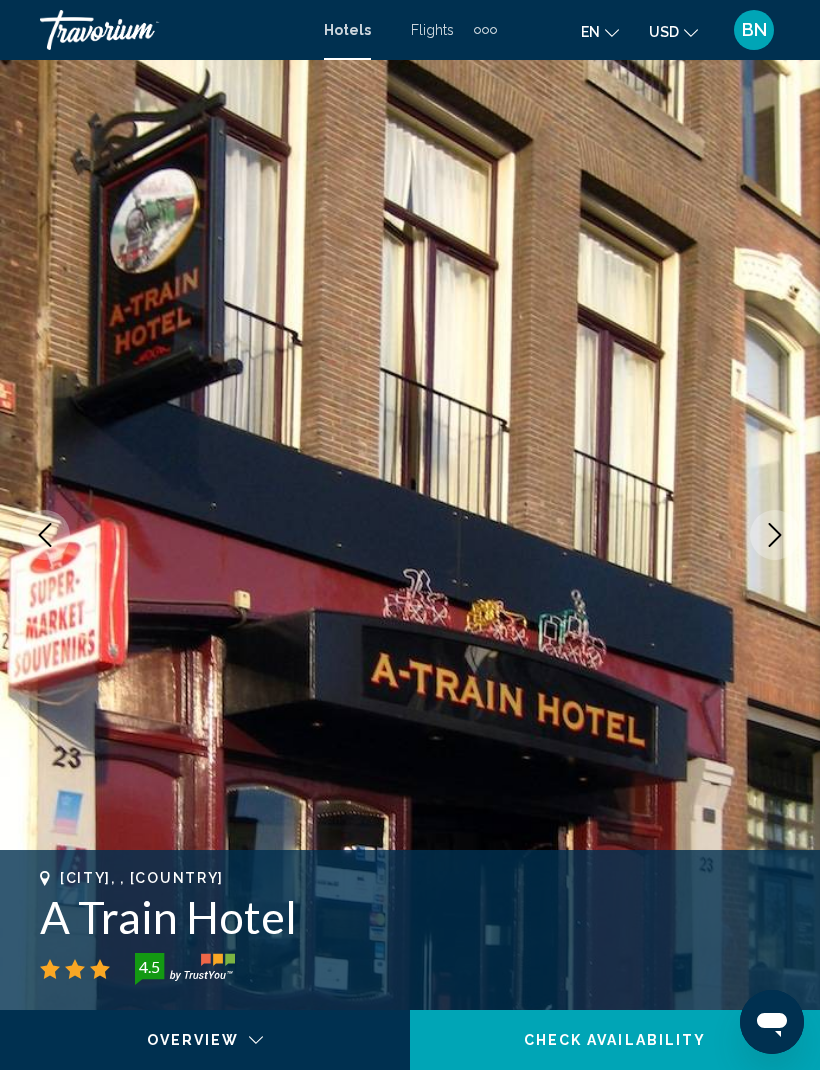 click at bounding box center [493, 30] 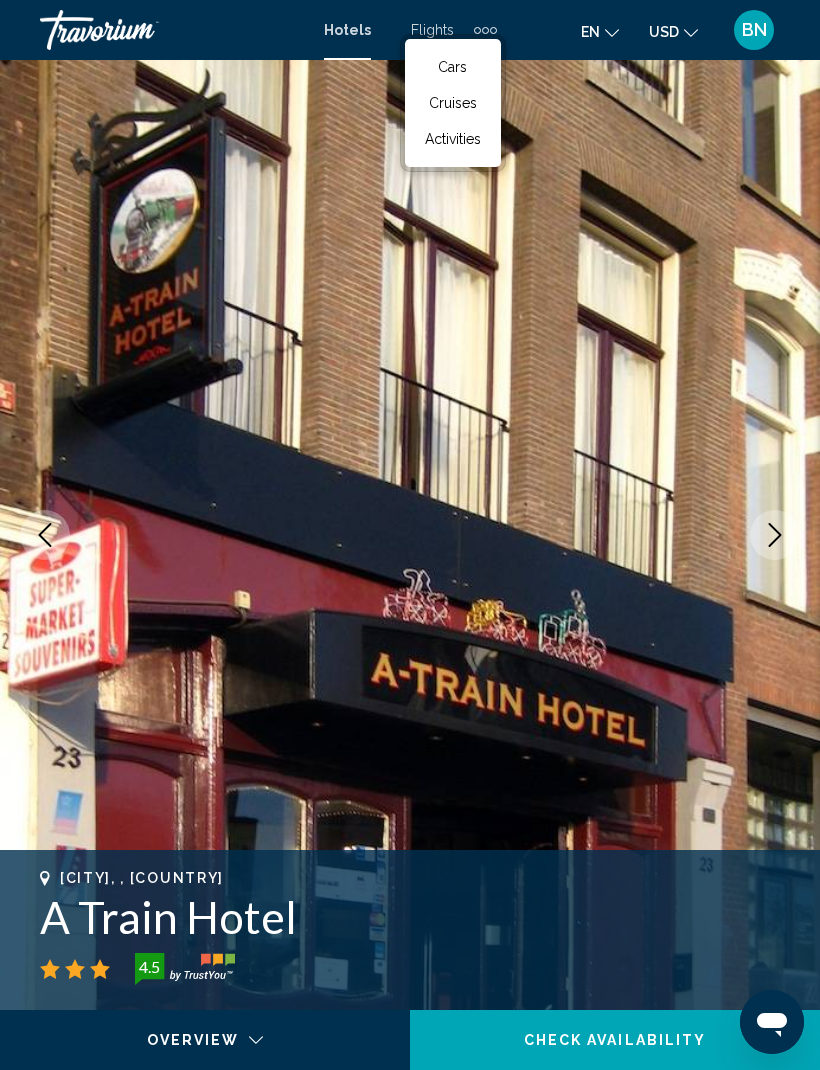 click on "Activities" at bounding box center (453, 139) 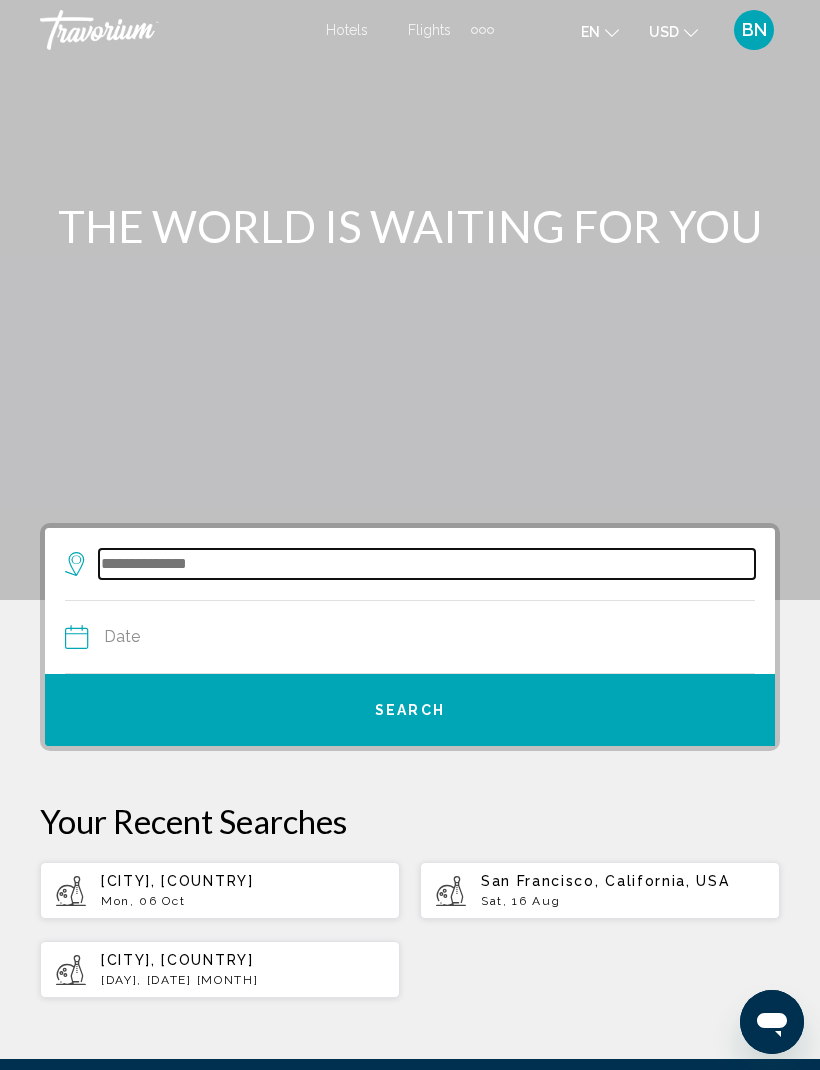 click at bounding box center (427, 564) 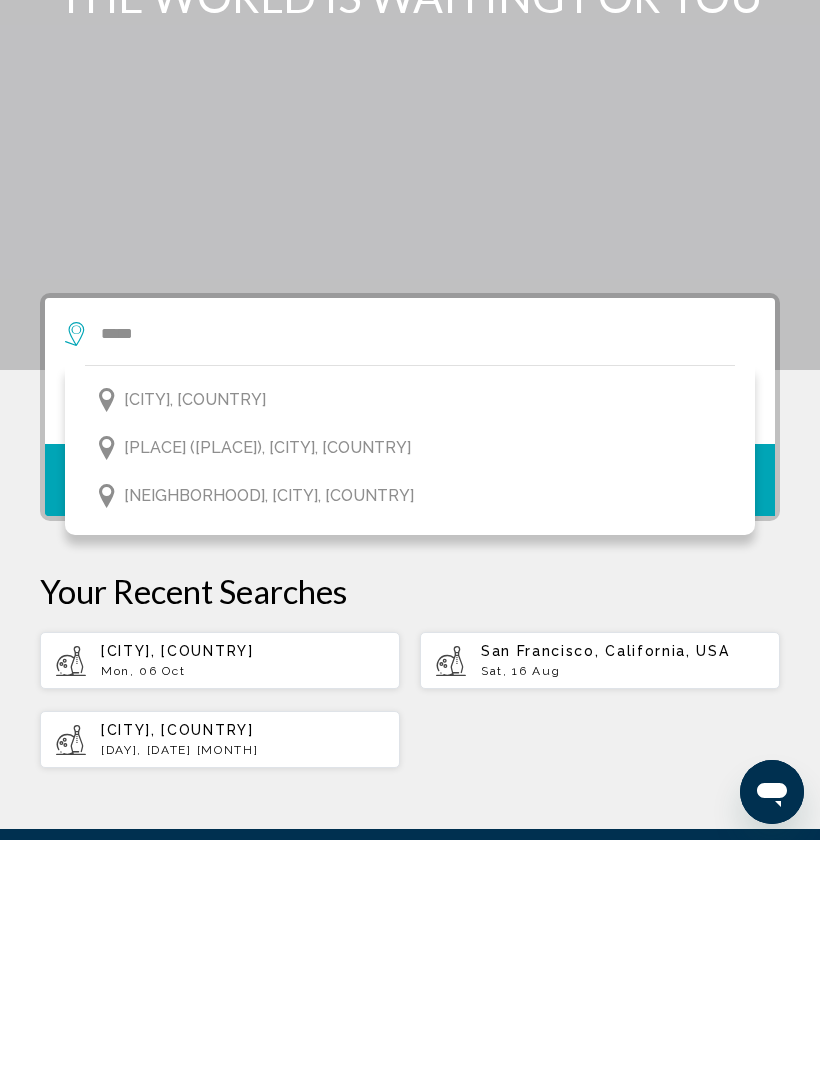 click on "[CITY], [COUNTRY]" at bounding box center [195, 630] 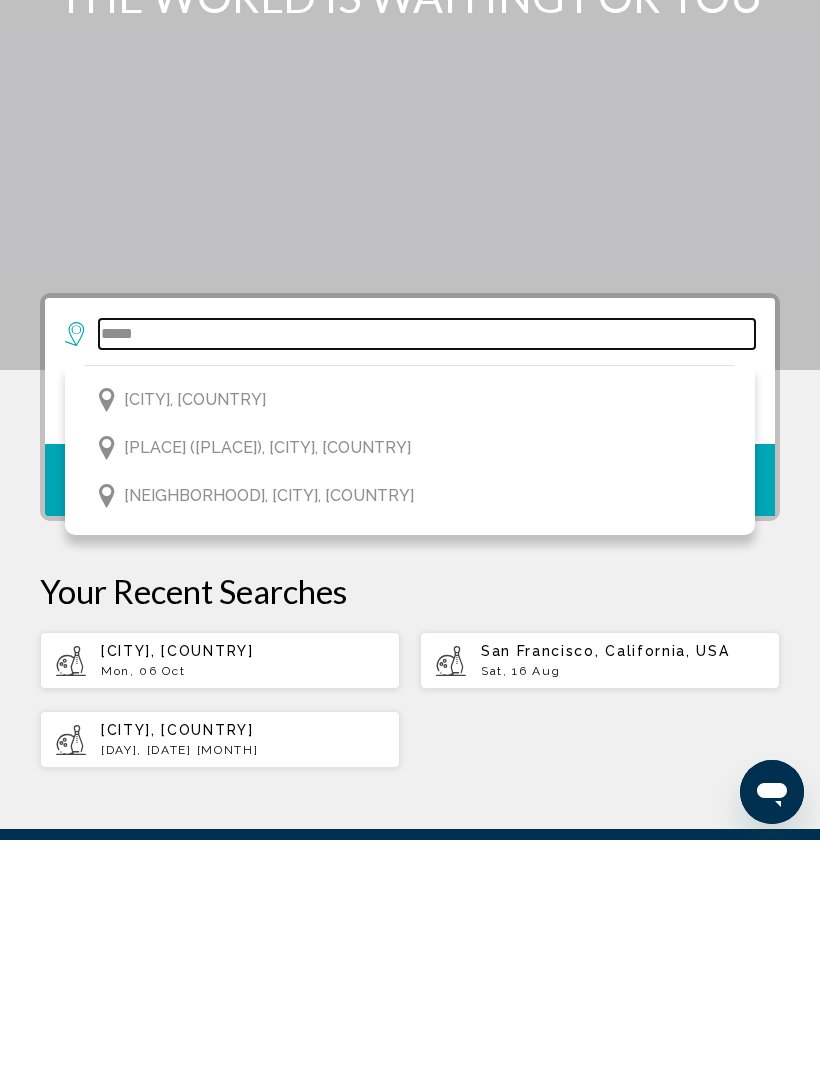 type on "**********" 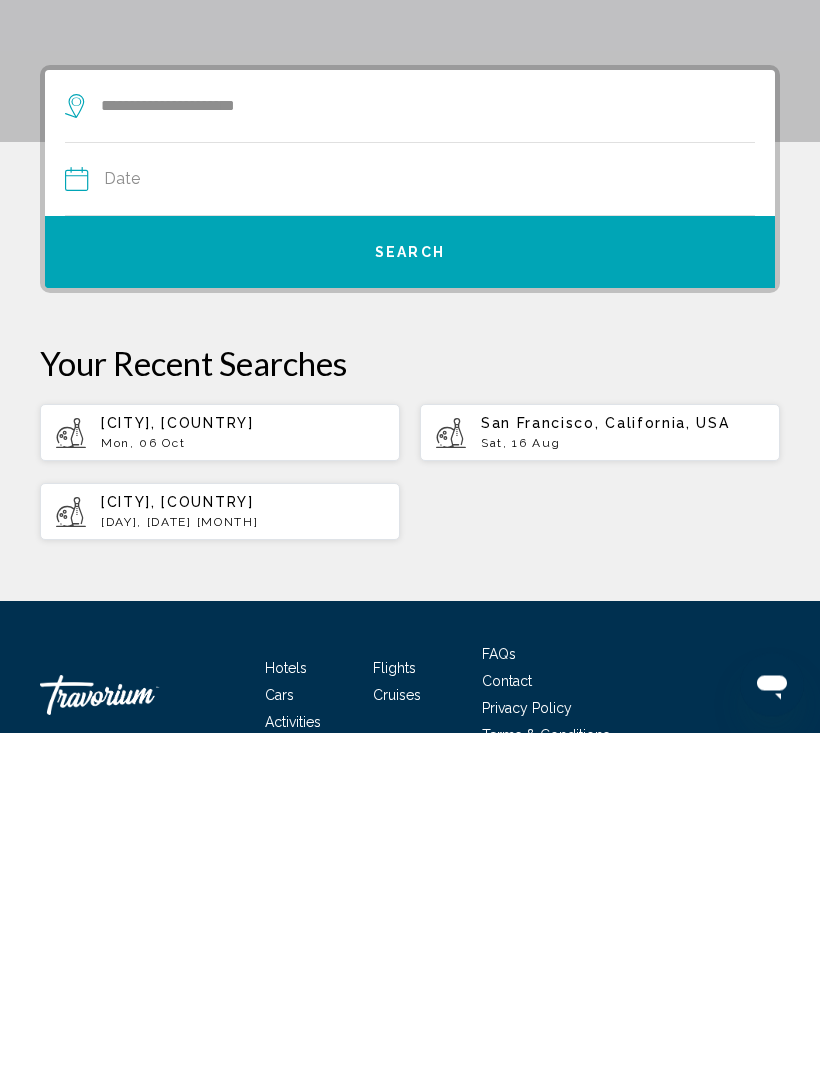 click at bounding box center (236, 520) 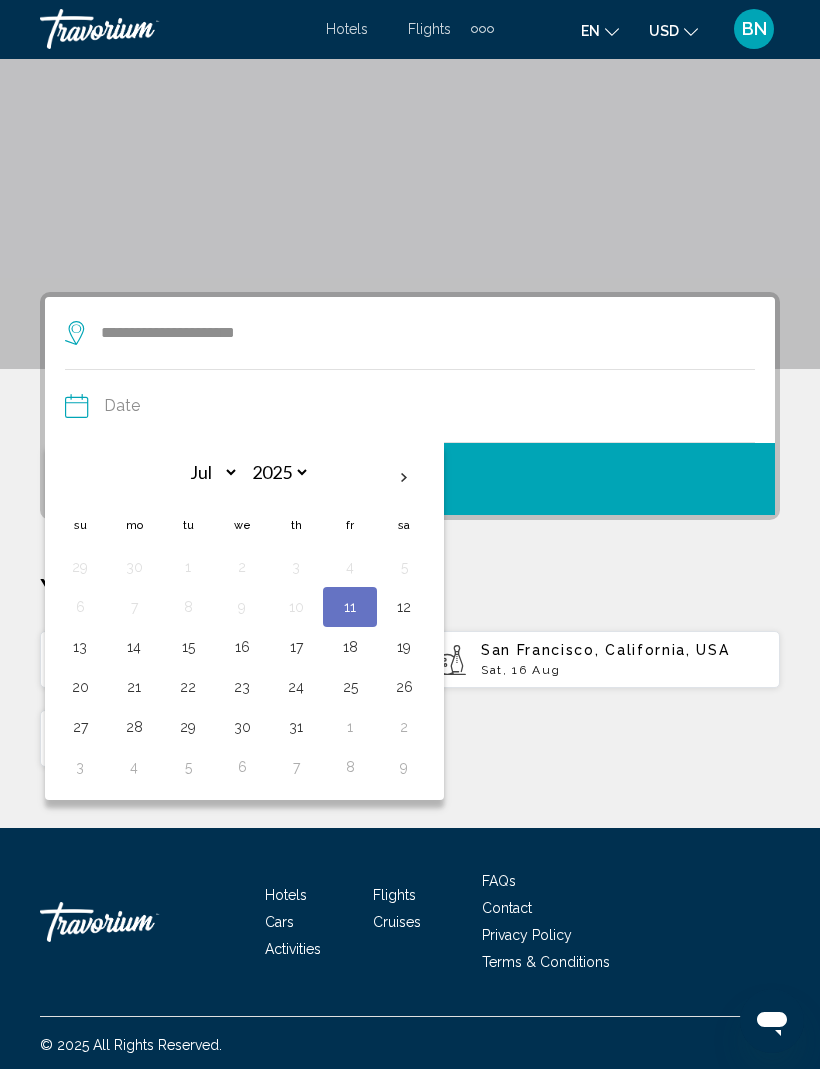 click at bounding box center (404, 479) 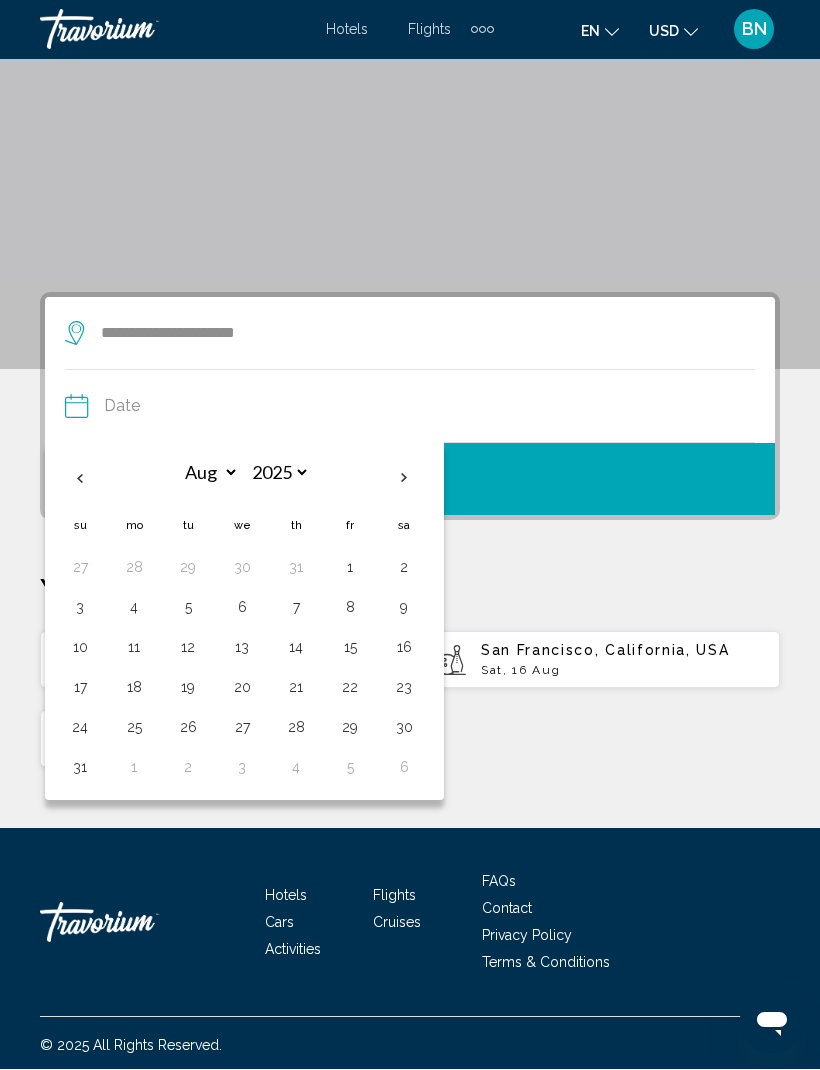 click at bounding box center [404, 479] 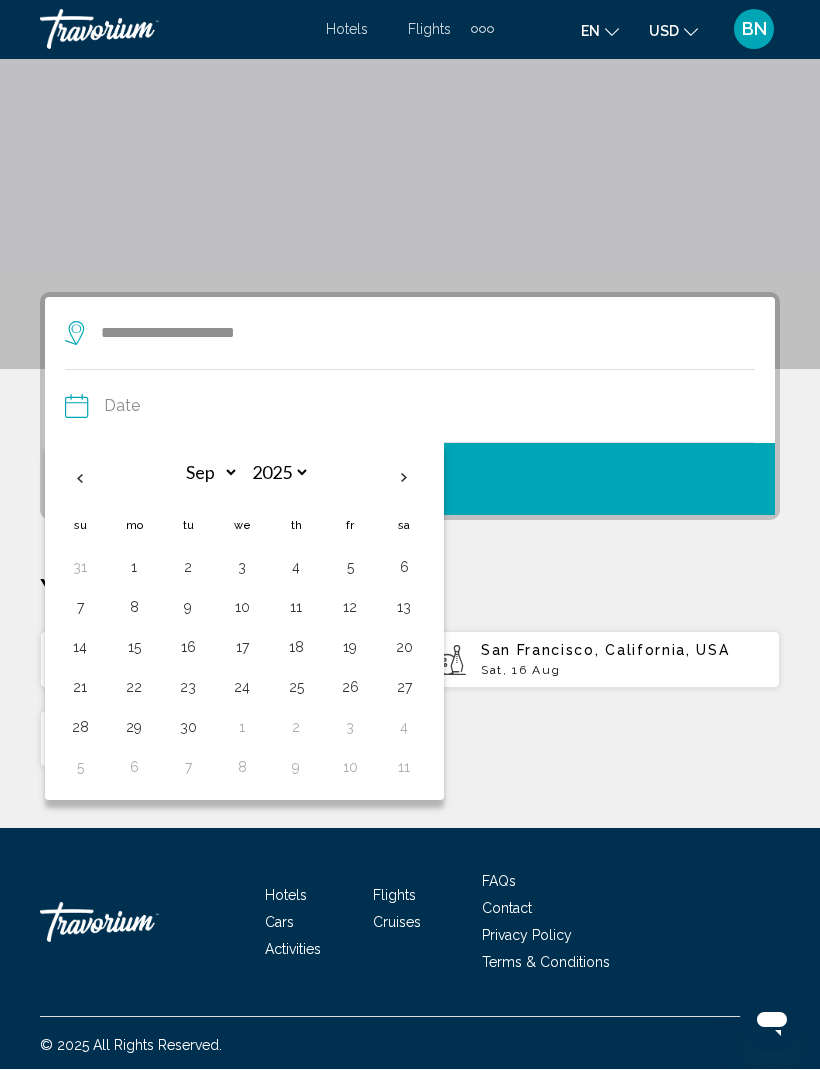 click at bounding box center [404, 479] 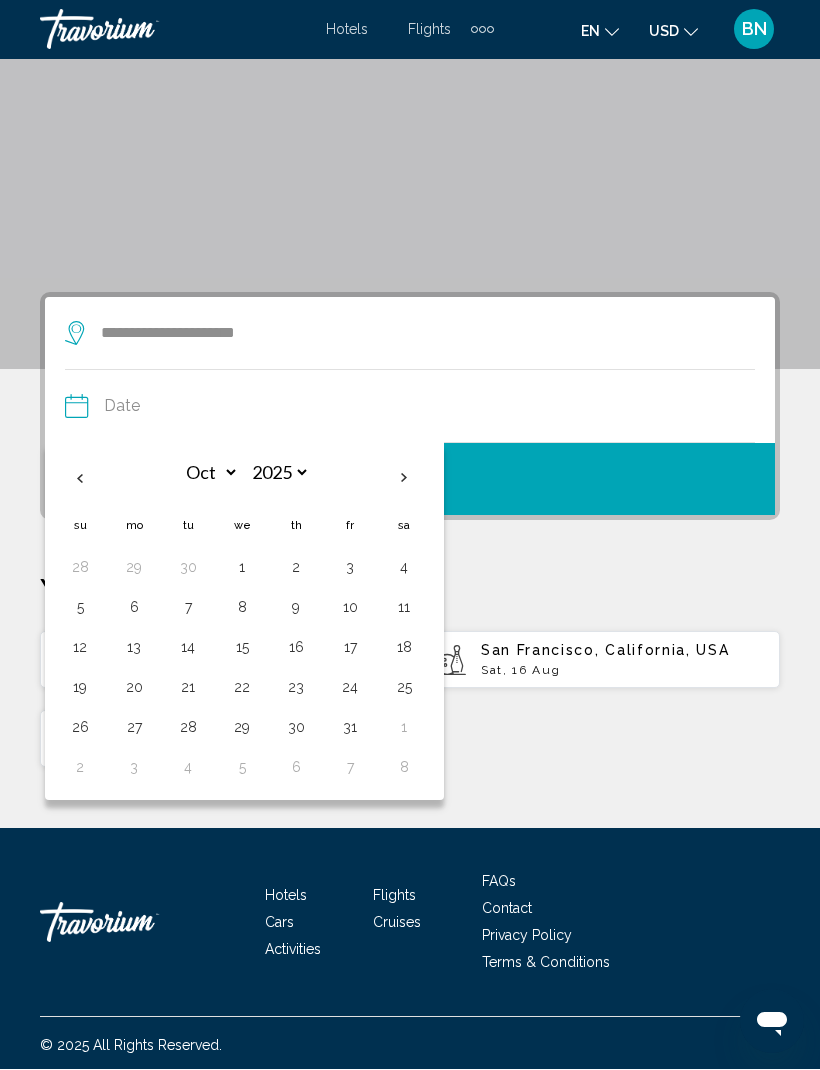 click on "9" at bounding box center [296, 608] 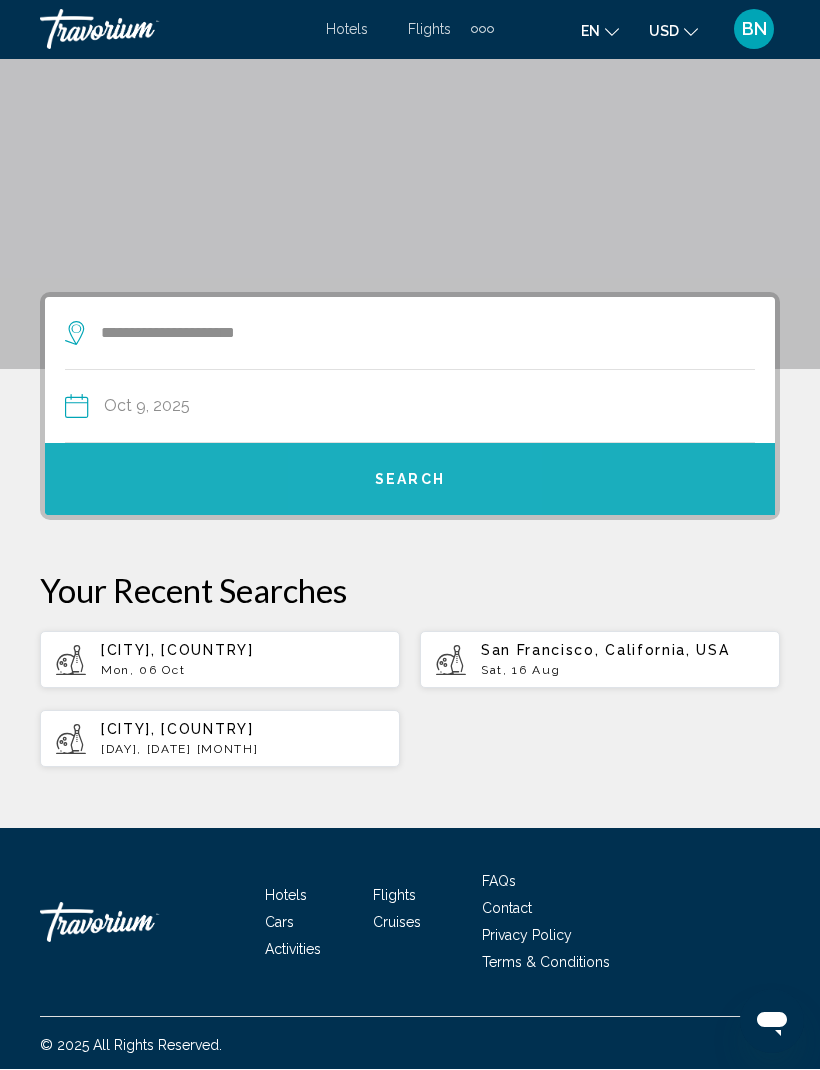 click on "Search" at bounding box center [410, 481] 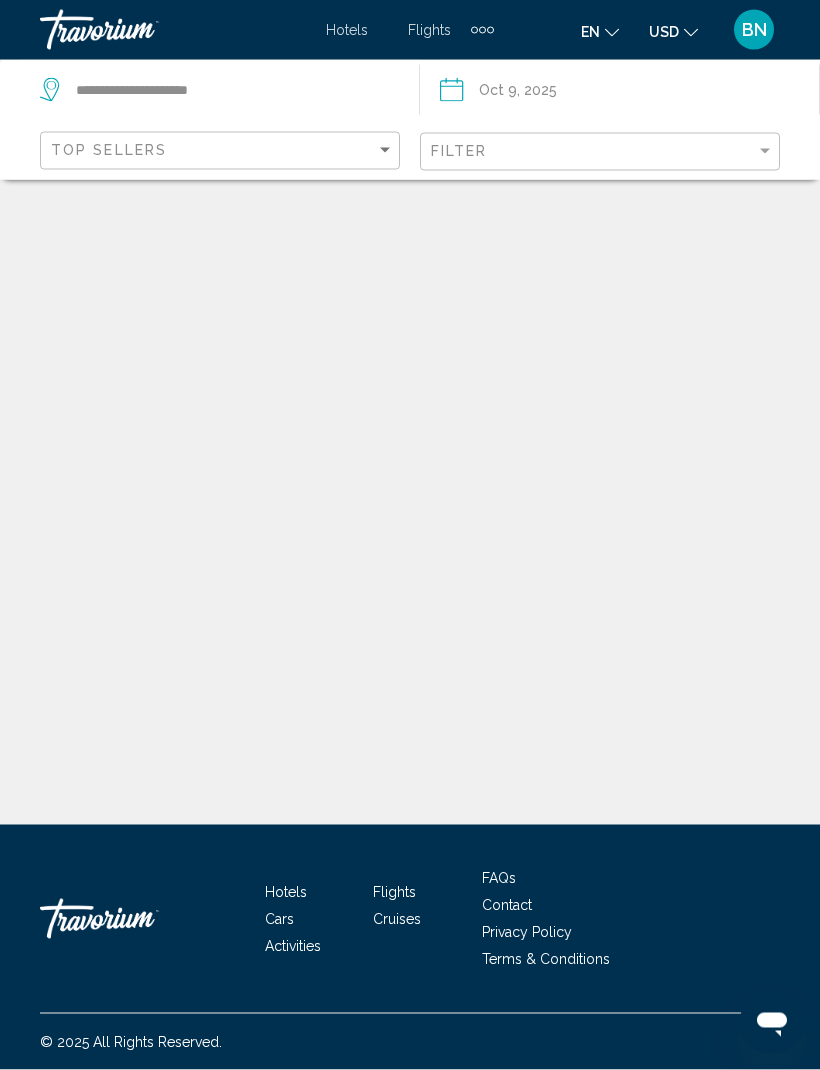 scroll, scrollTop: 0, scrollLeft: 0, axis: both 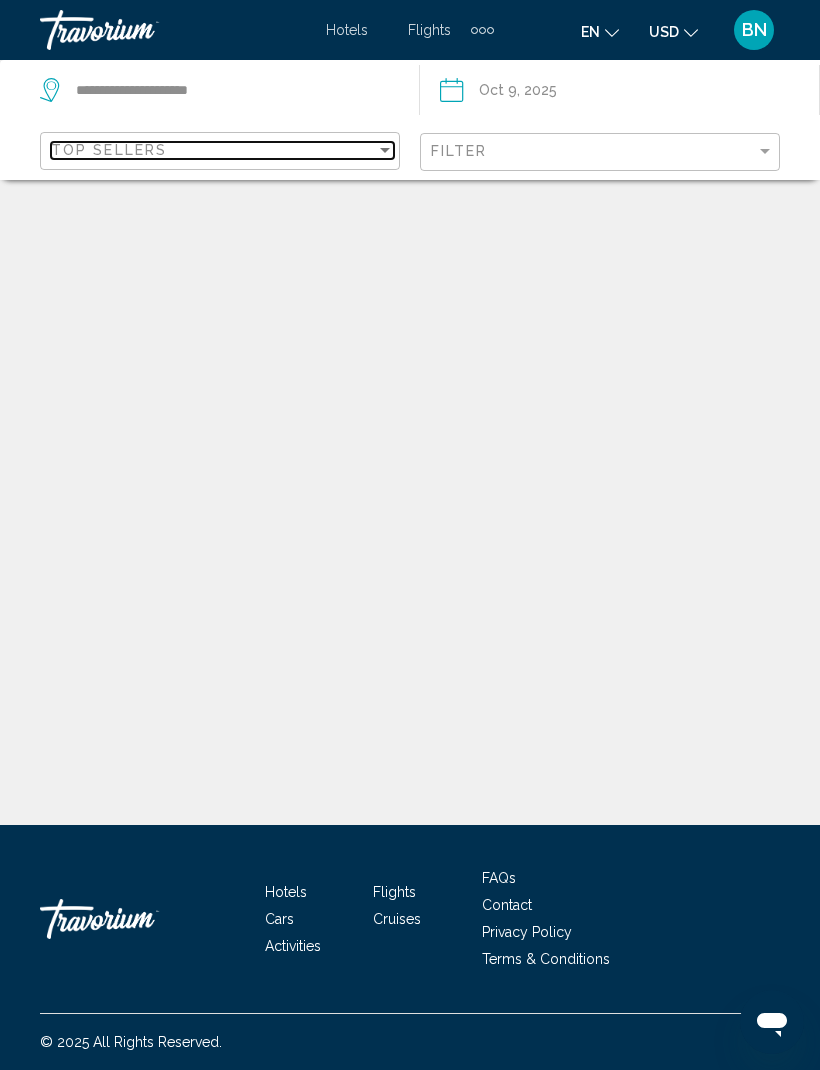 click at bounding box center [385, 150] 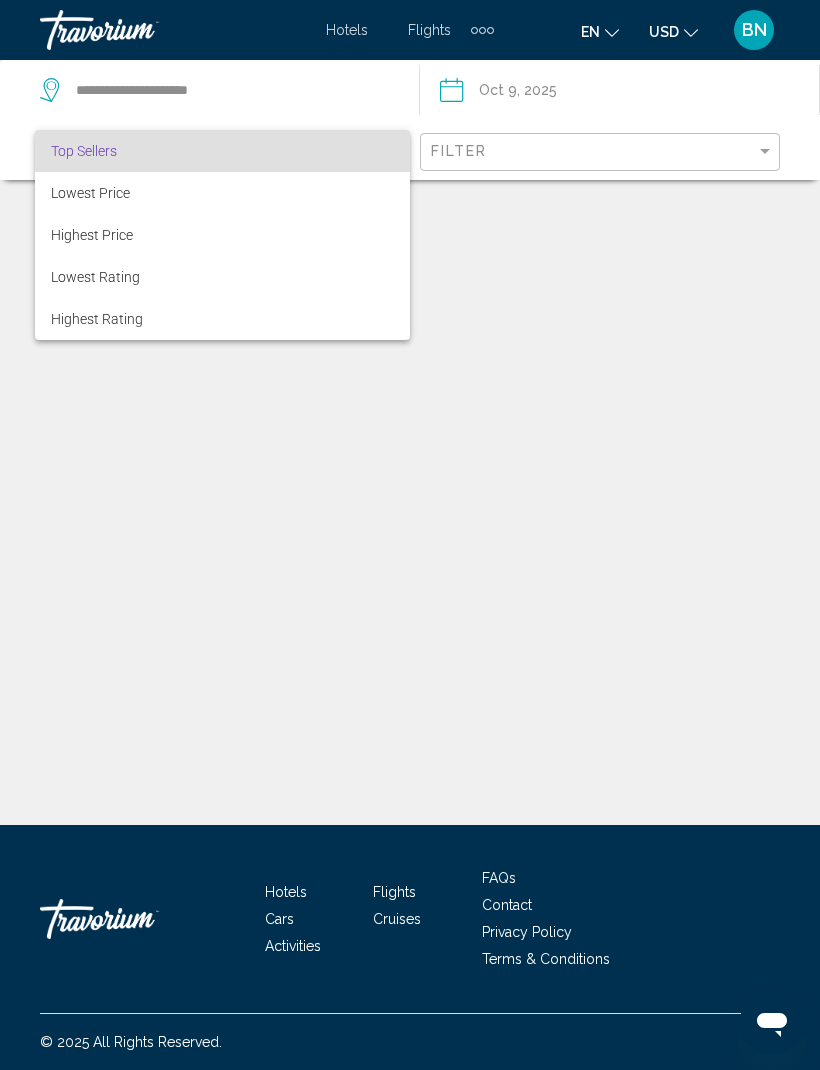 click at bounding box center (410, 535) 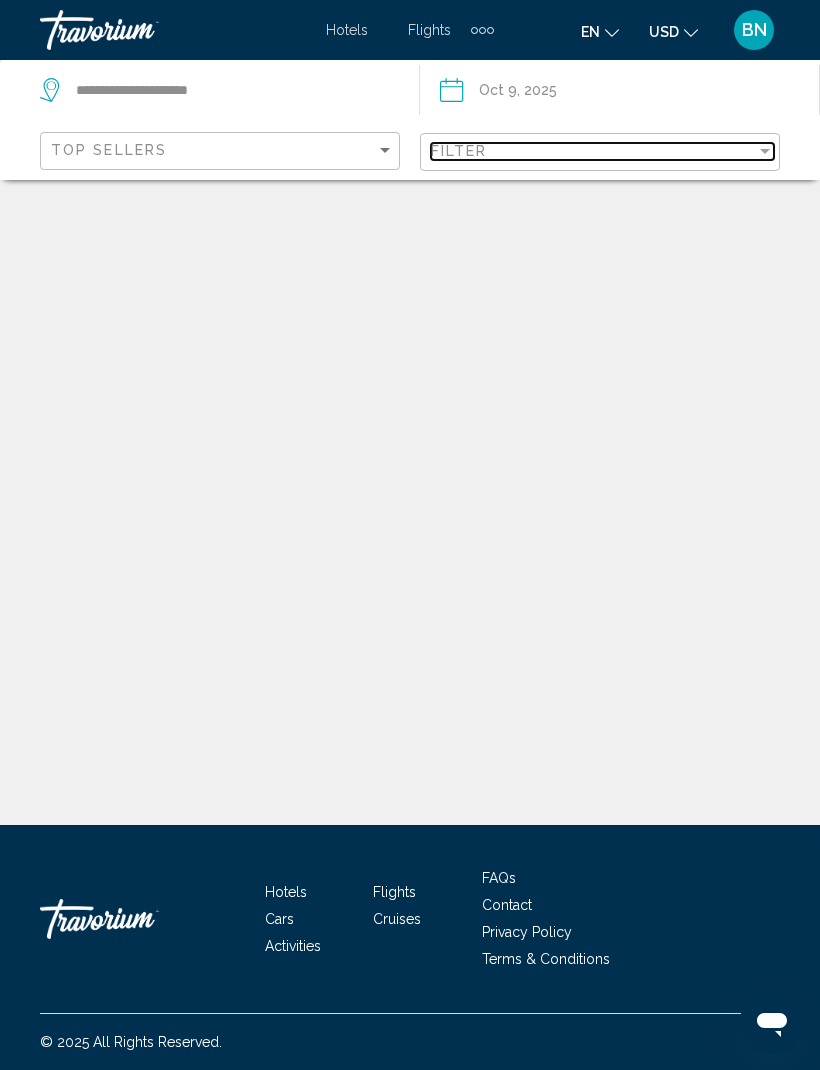 click at bounding box center (765, 151) 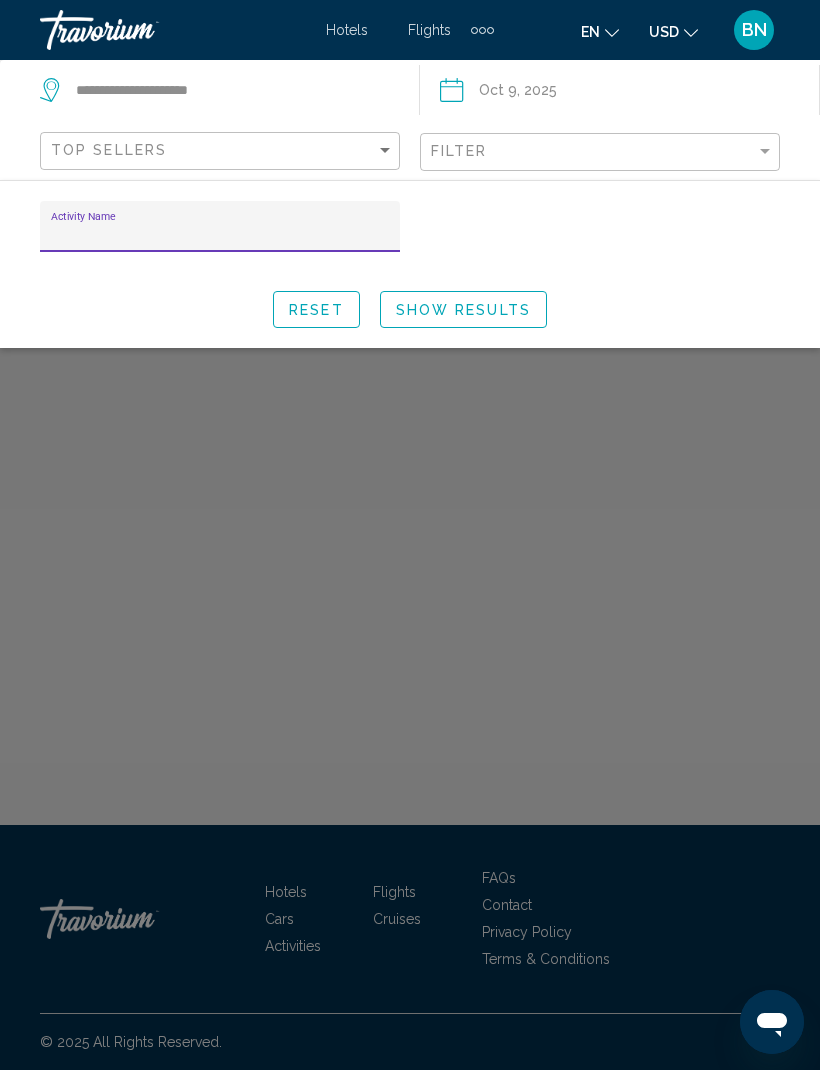 click on "Activity Name" 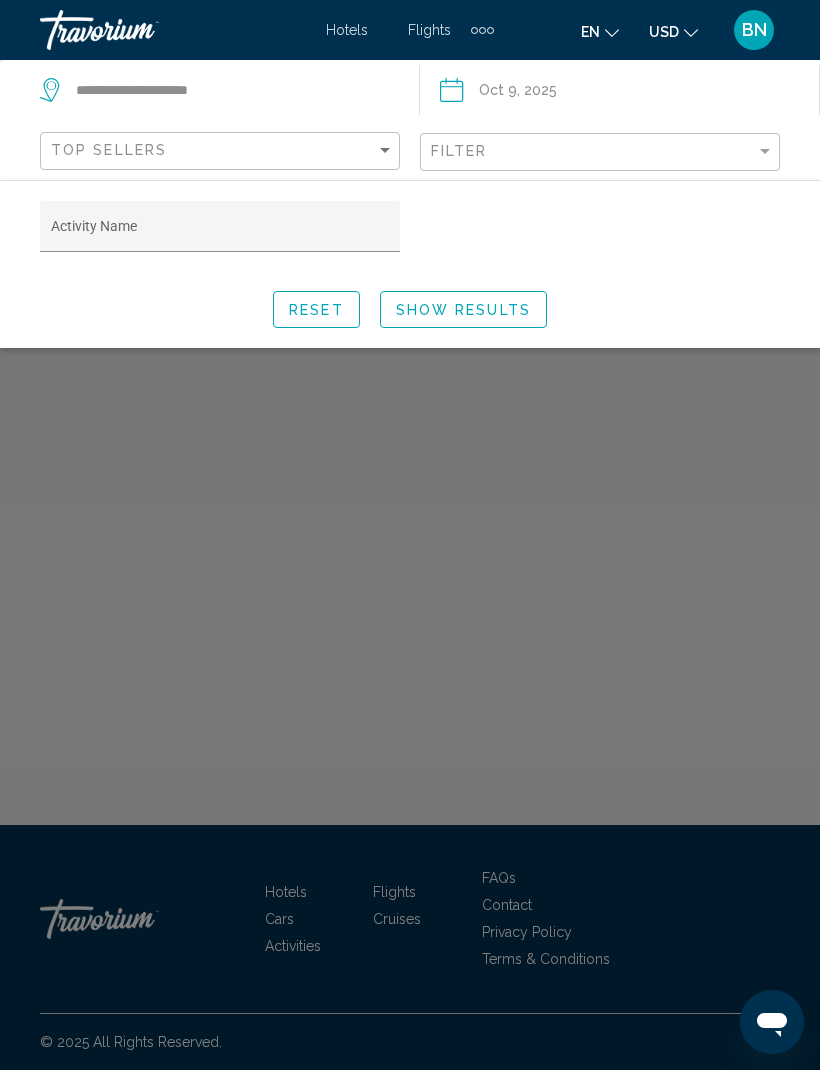 click on "Activity Name" at bounding box center (220, 234) 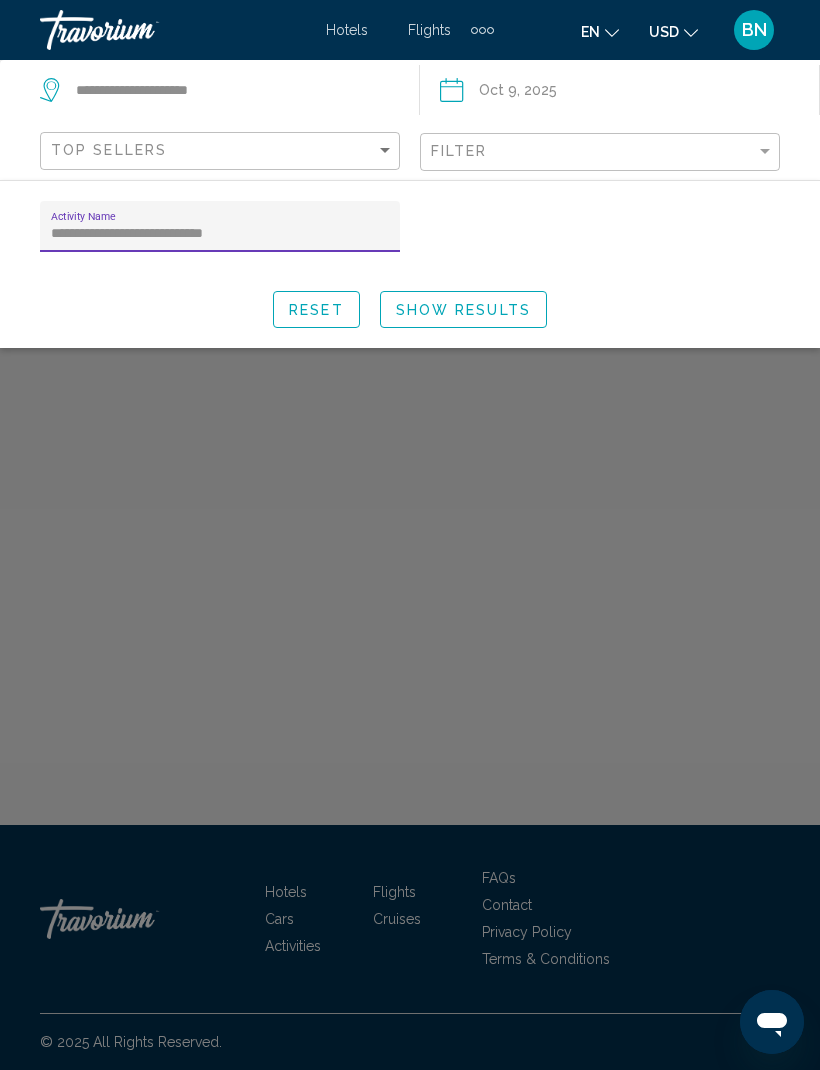type on "**********" 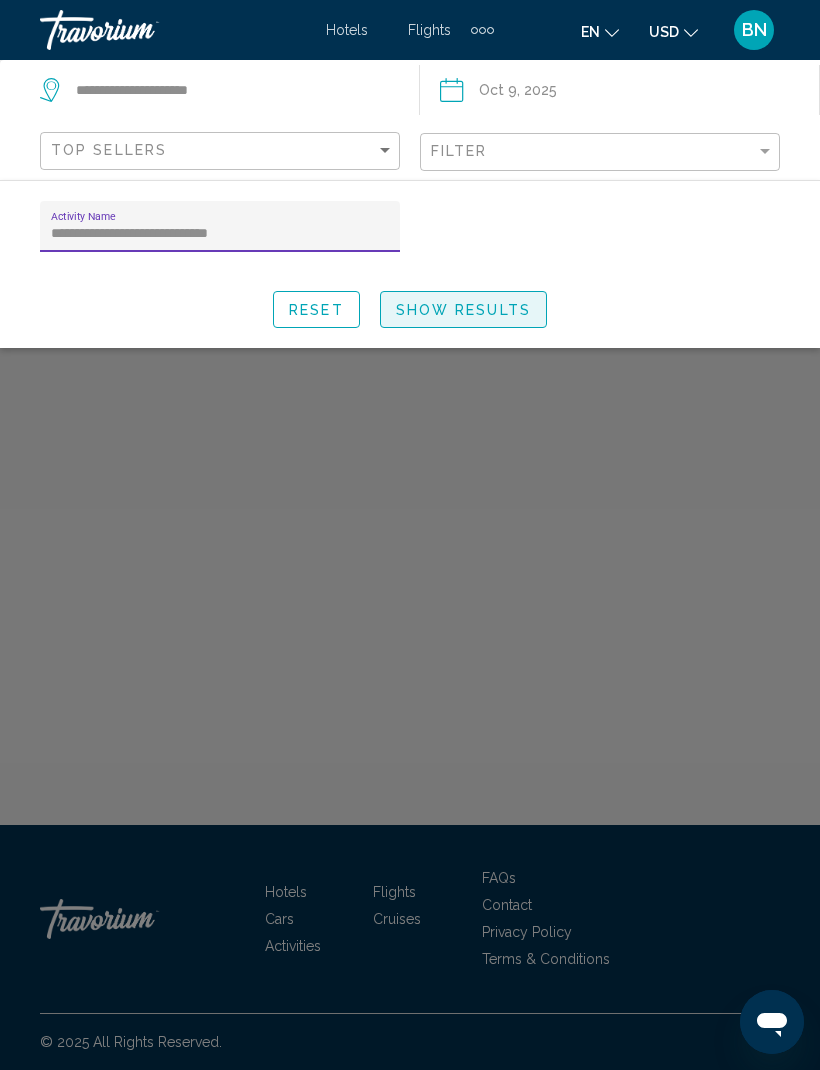 click on "Show Results" 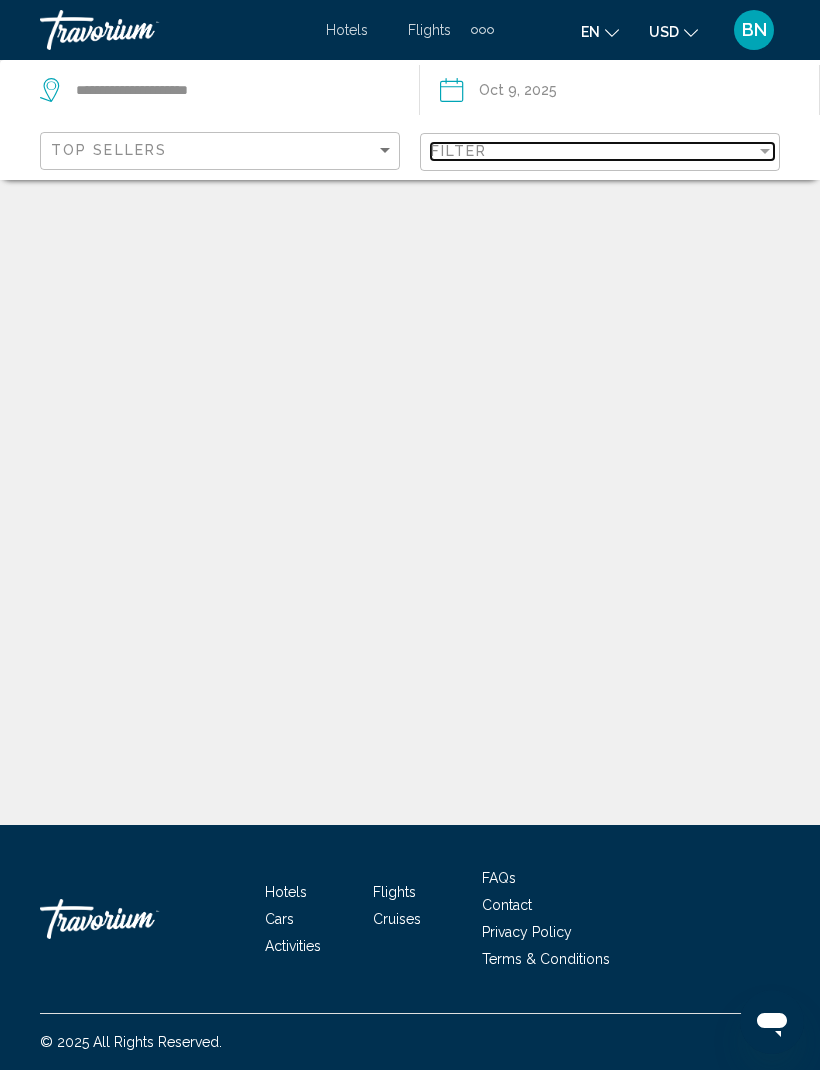 click at bounding box center (765, 151) 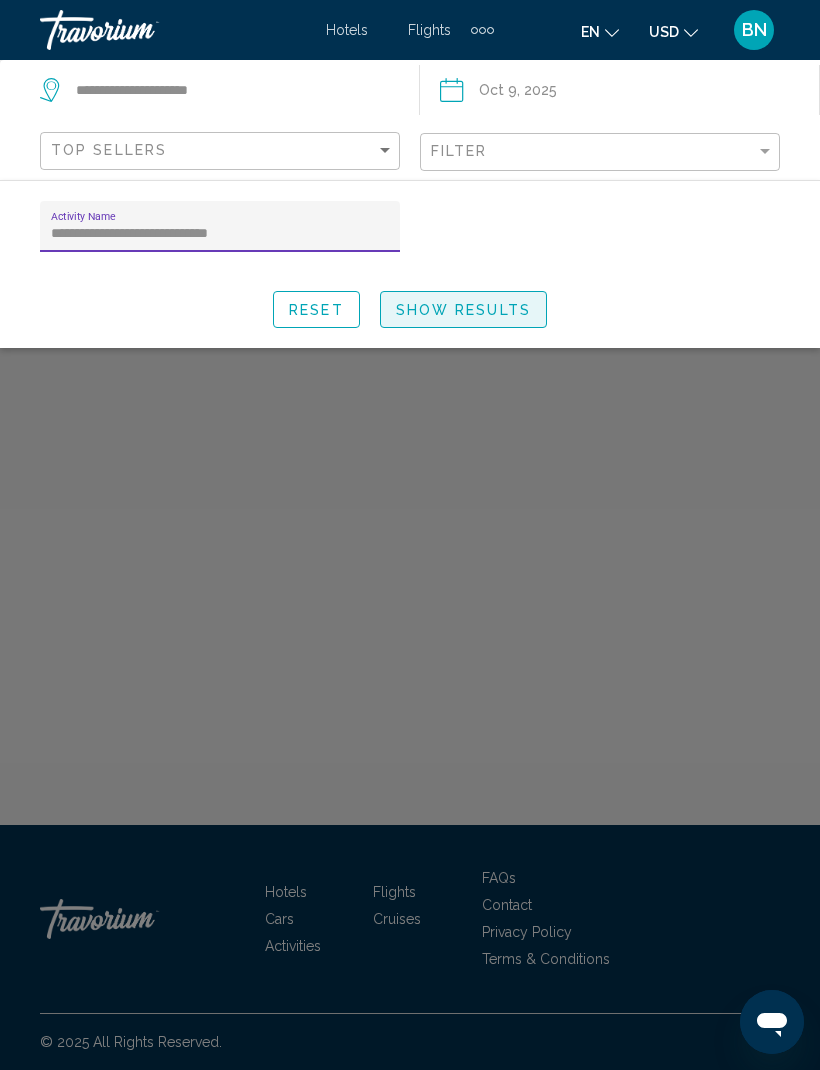 click on "Show Results" 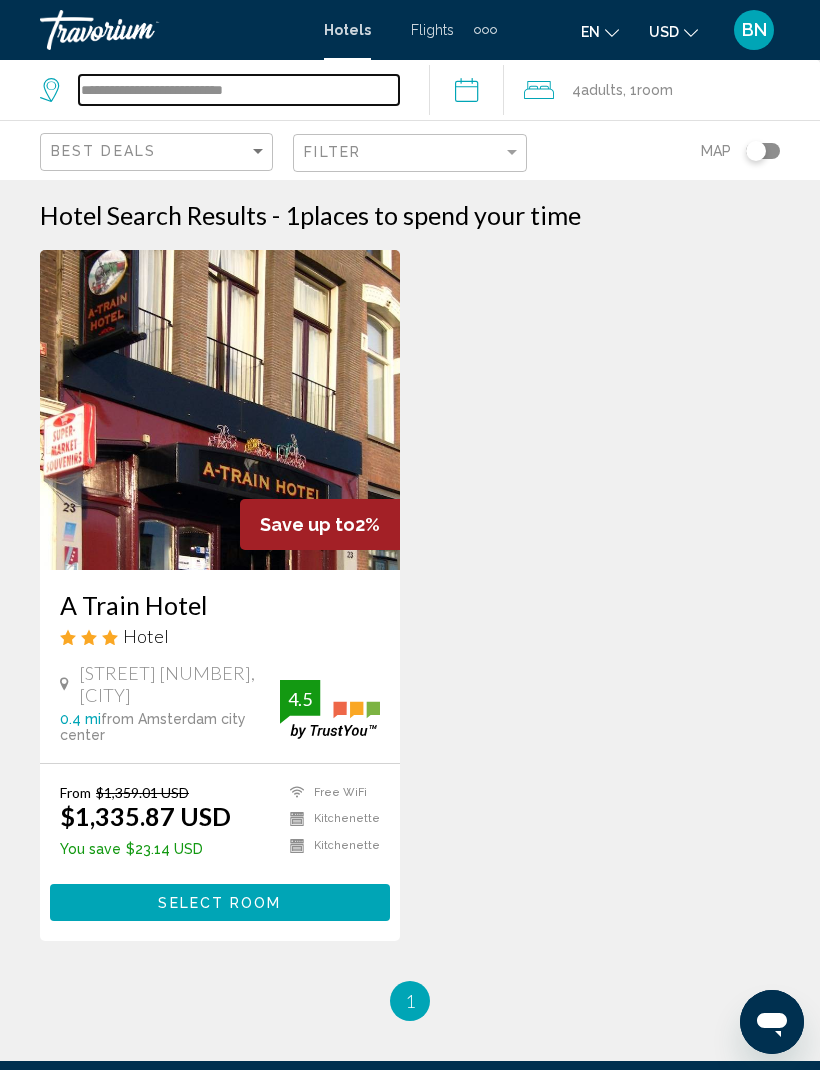 click on "**********" at bounding box center (239, 90) 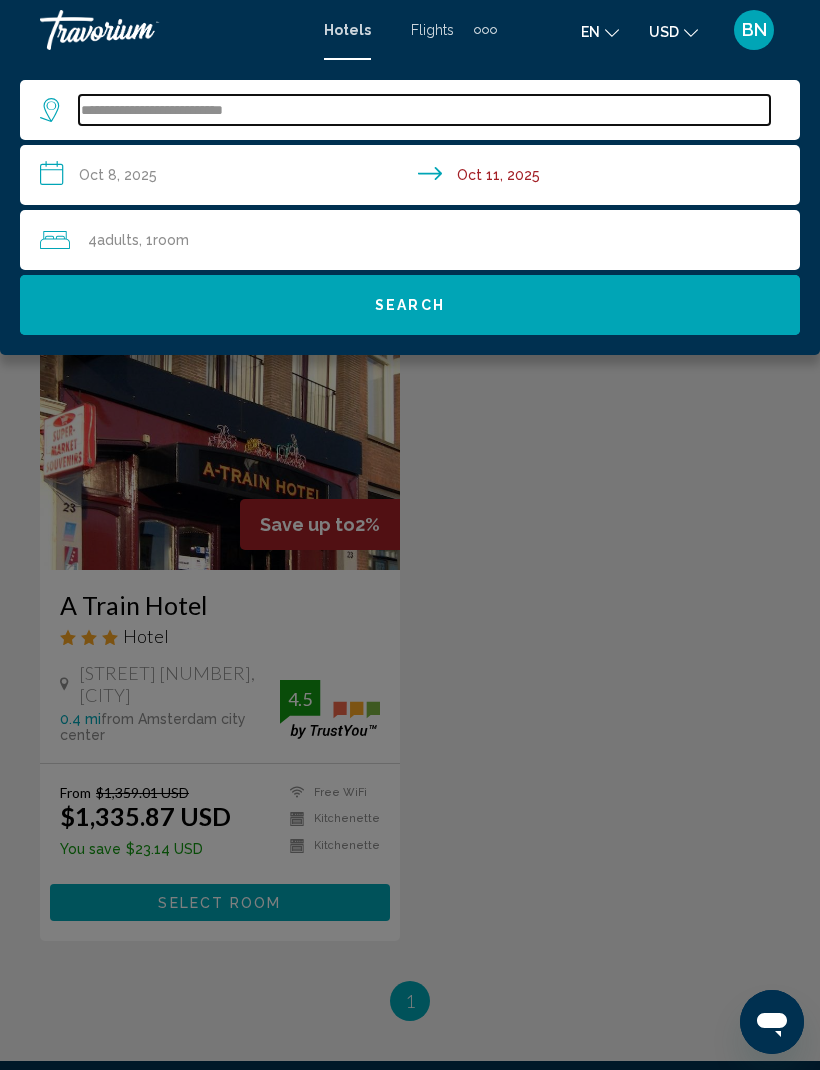 click on "**********" at bounding box center [424, 110] 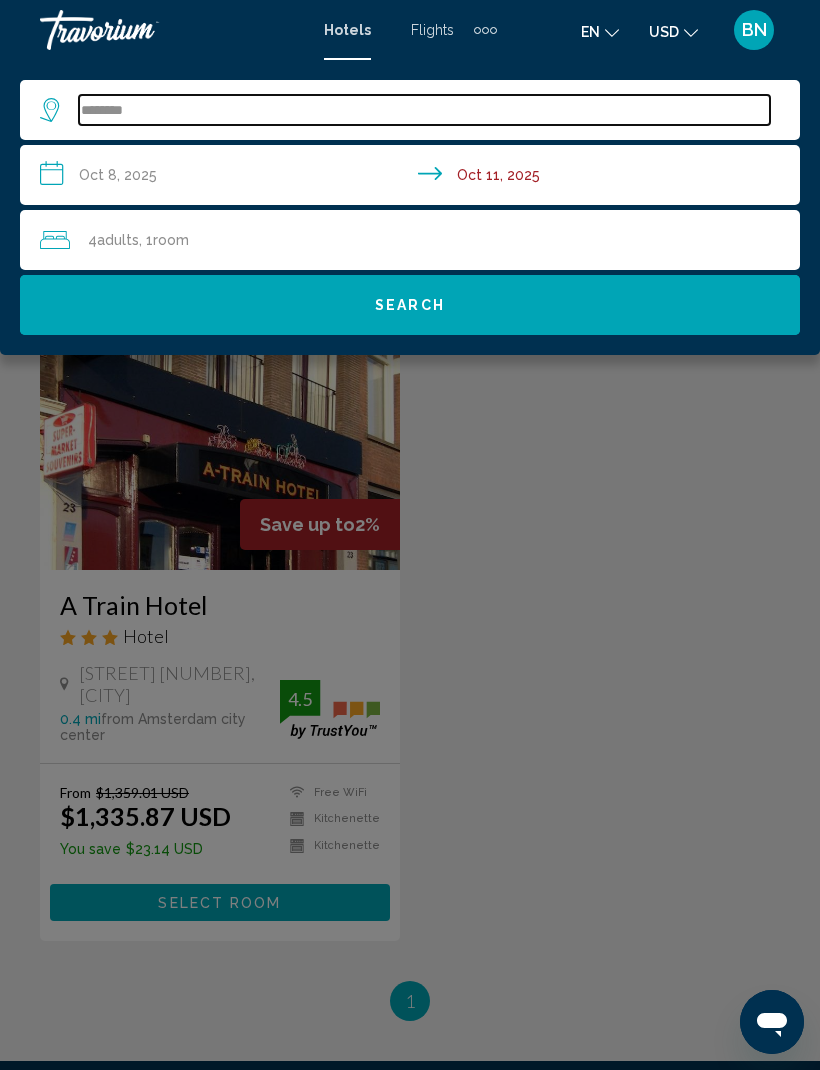 type on "*******" 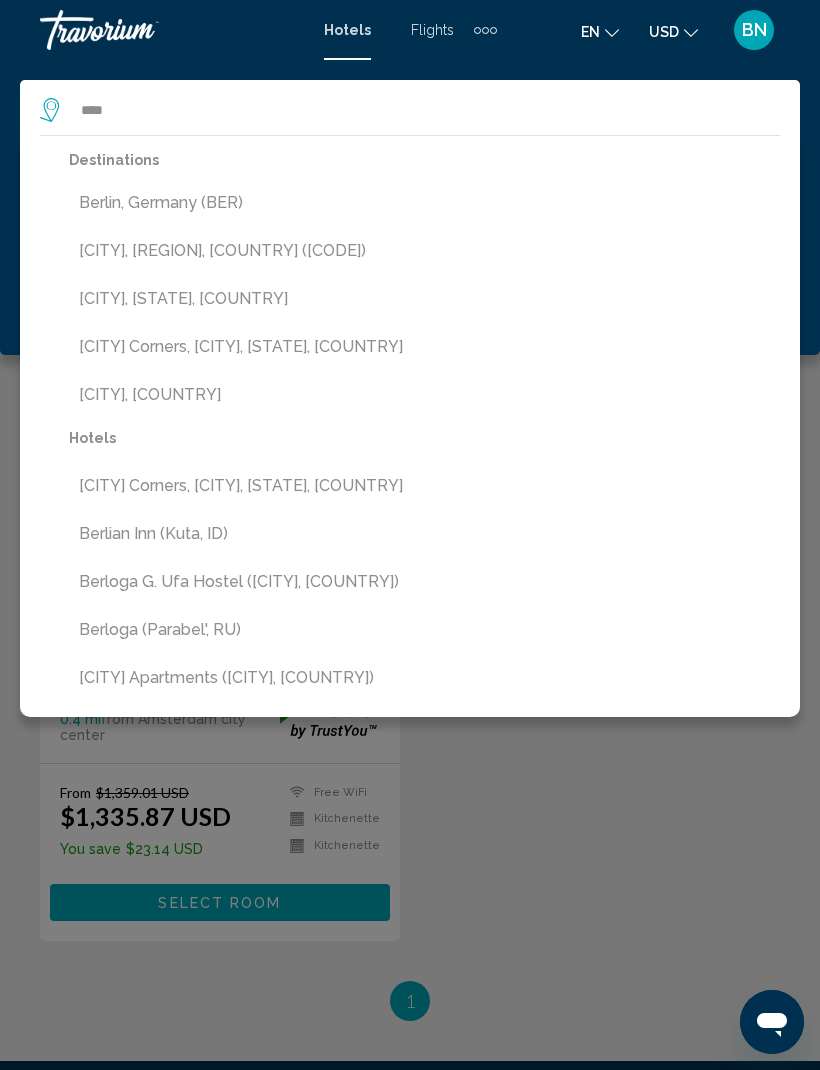 click on "Berlin, Germany (BER)" at bounding box center (424, 203) 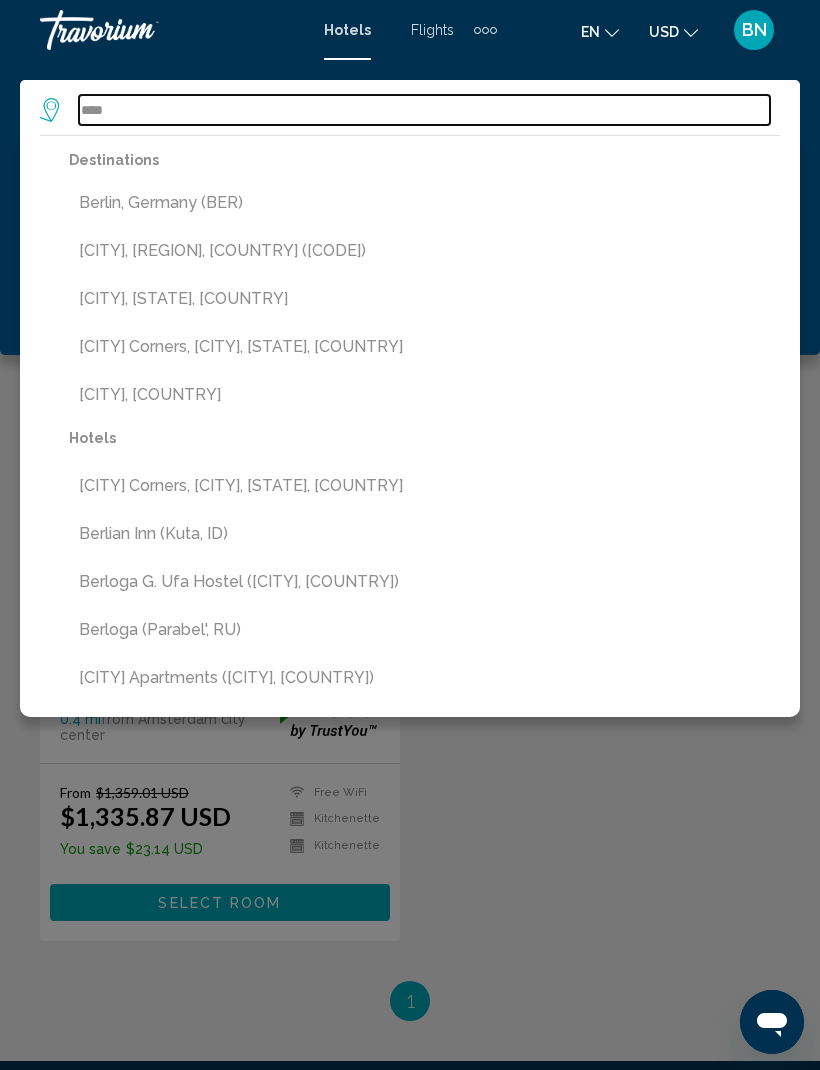 type on "**********" 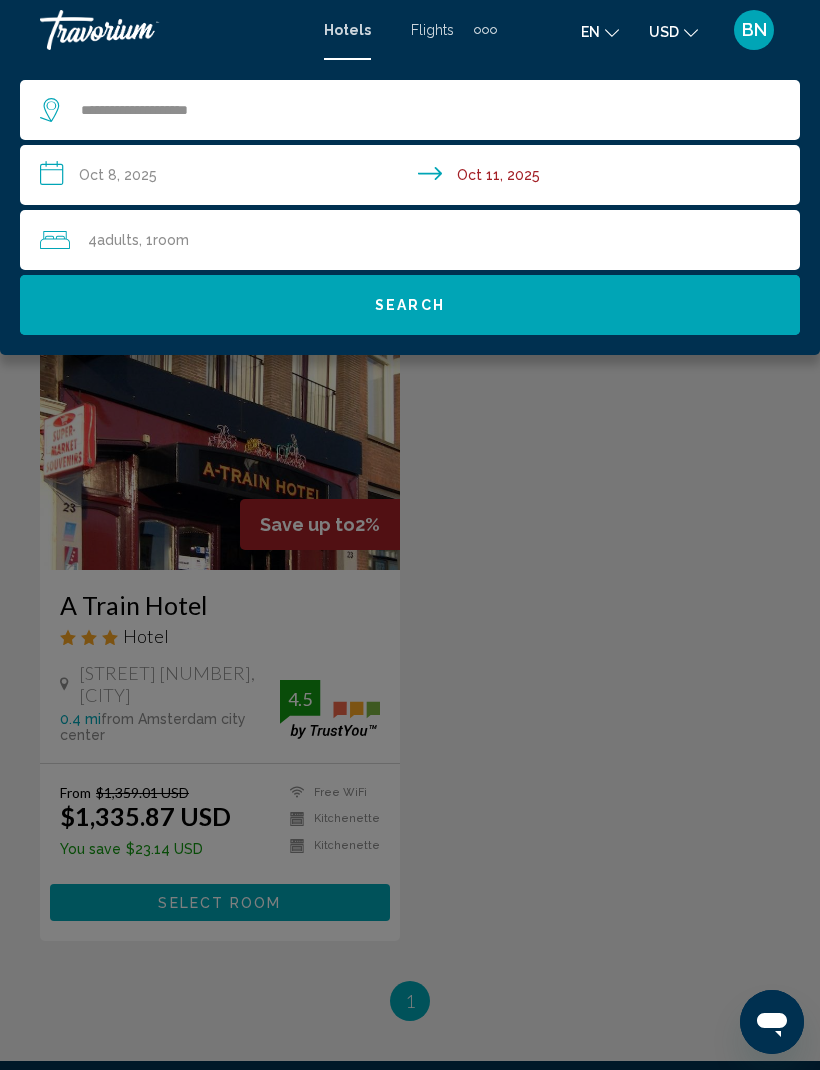 click on "**********" at bounding box center [414, 178] 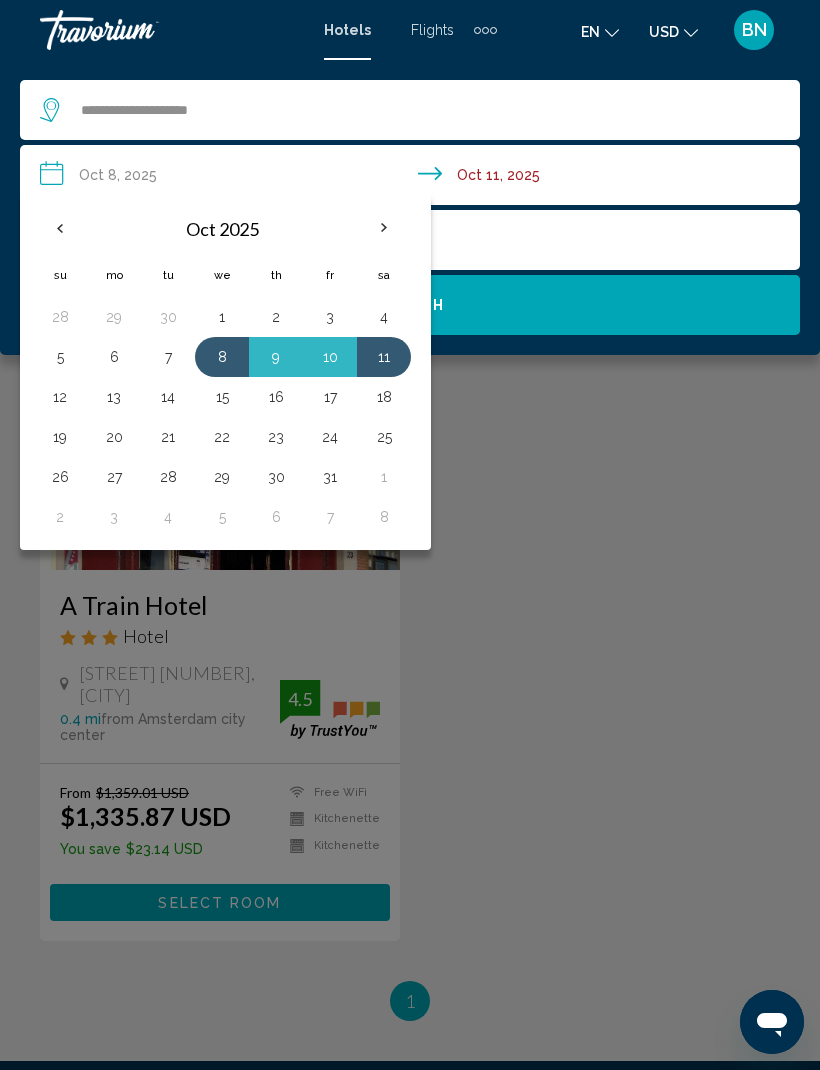 click on "4" at bounding box center [384, 317] 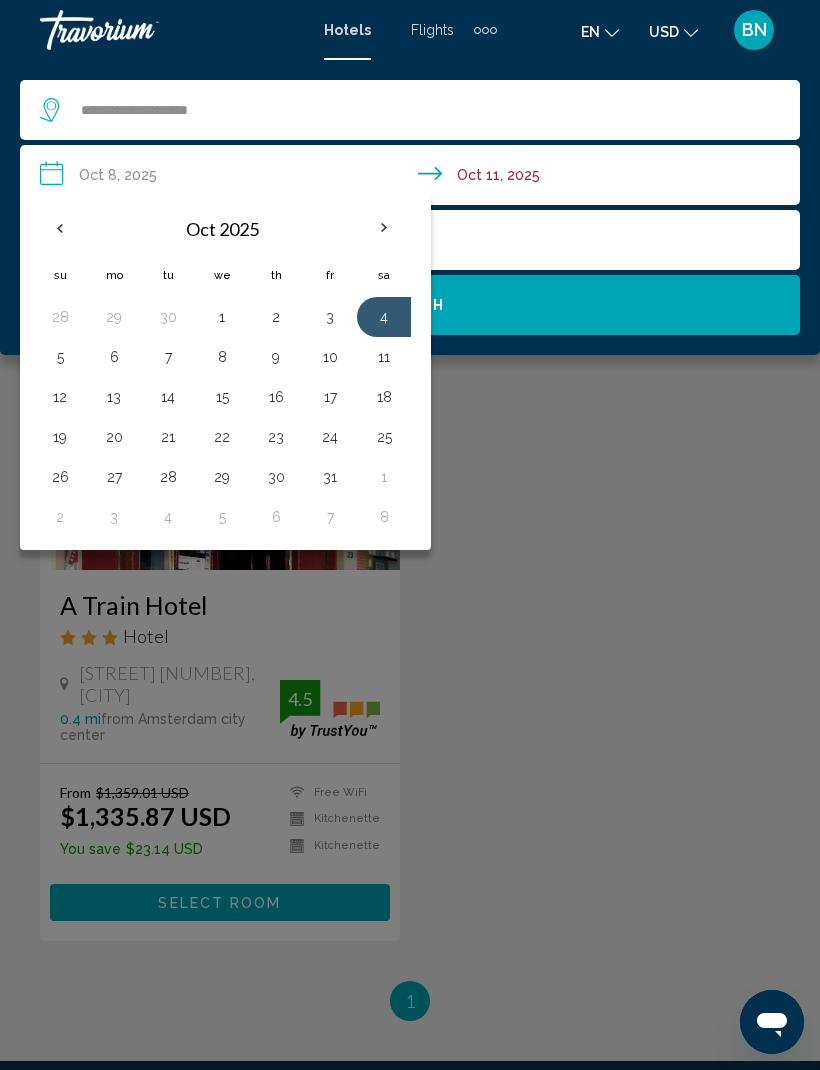 click on "8" at bounding box center [222, 357] 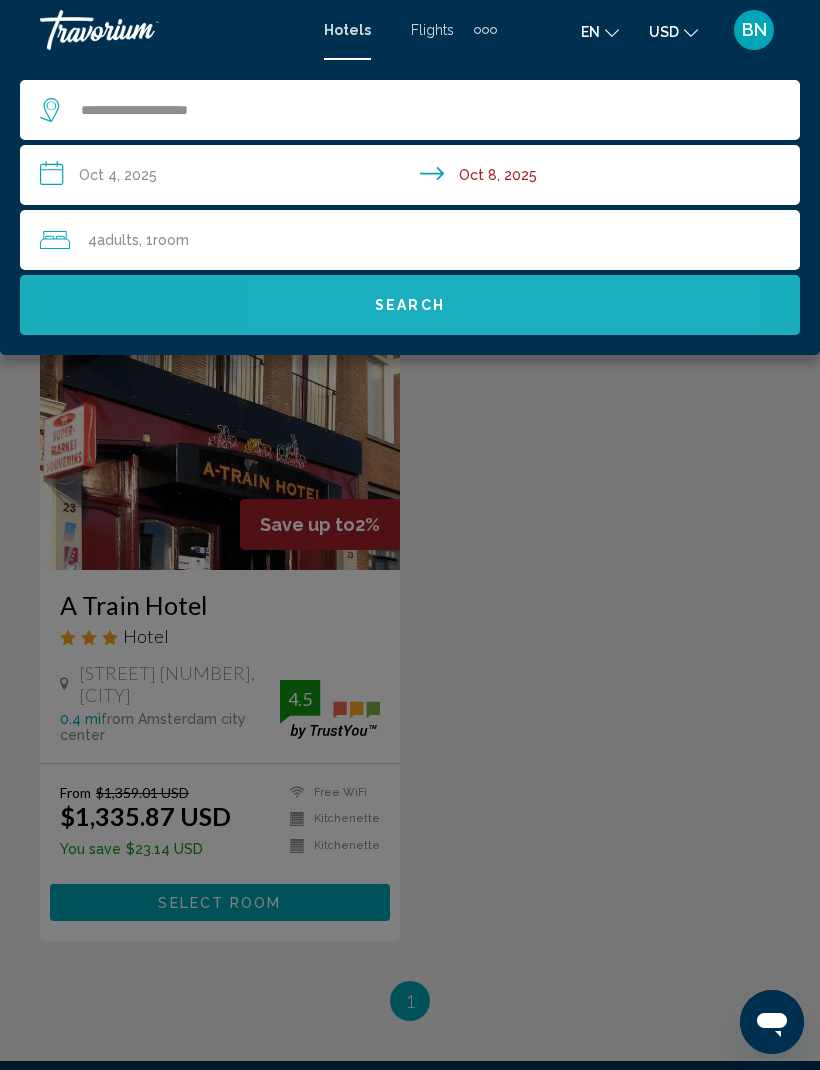 click on "Search" 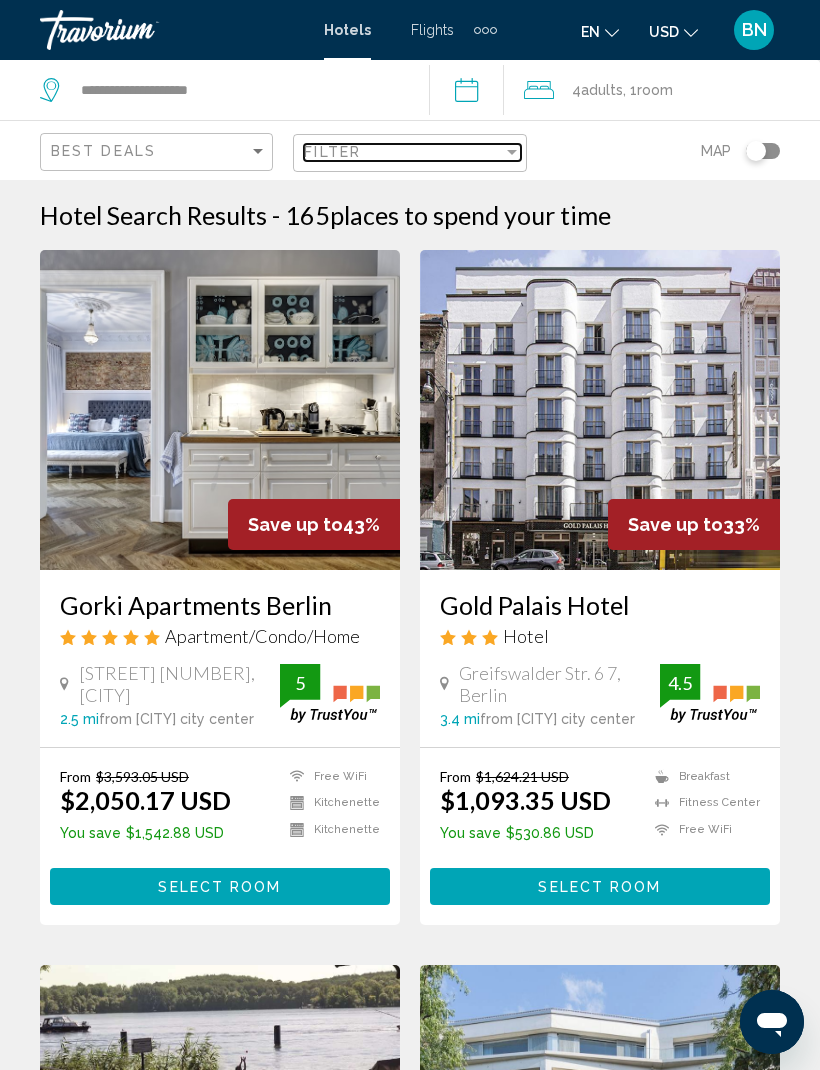 click at bounding box center (512, 152) 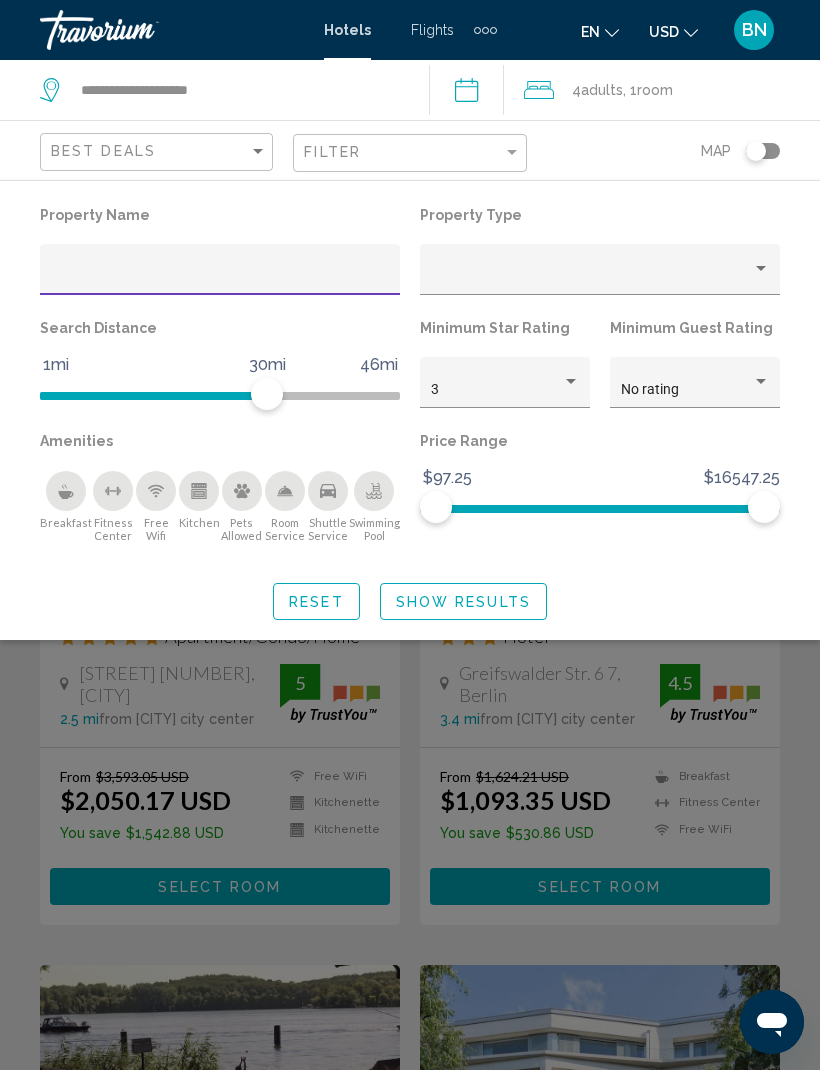 click at bounding box center [220, 277] 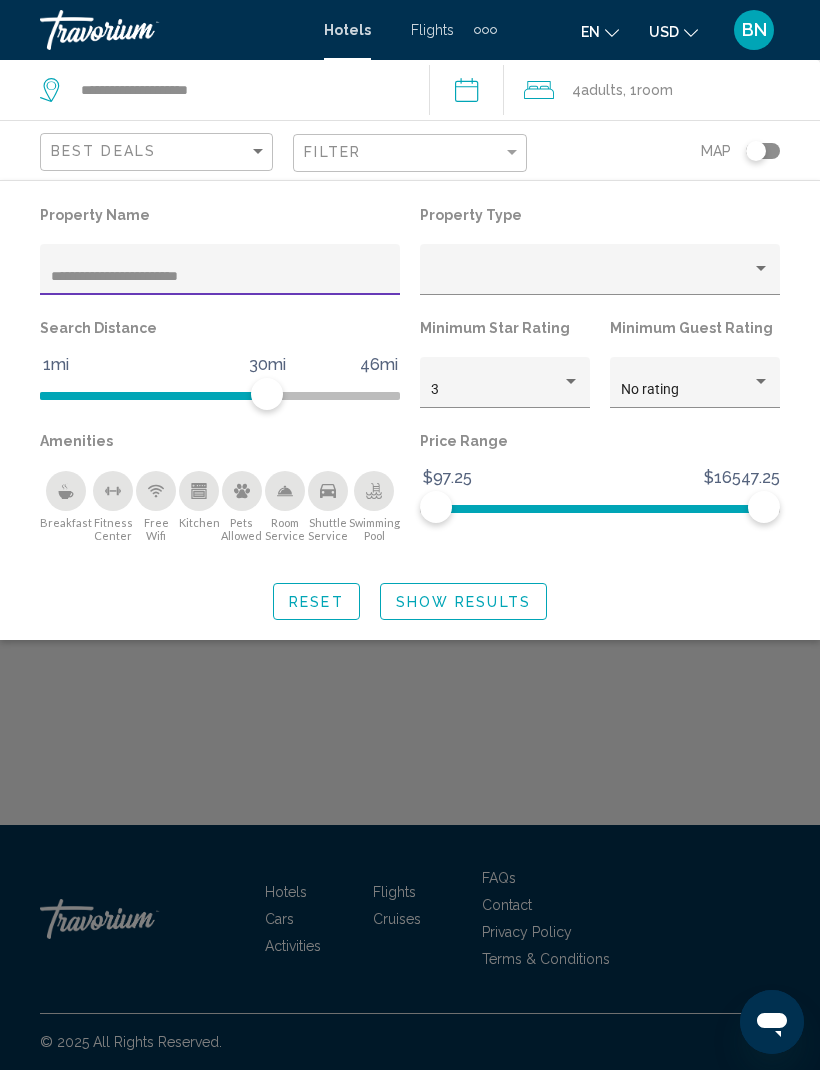 type on "**********" 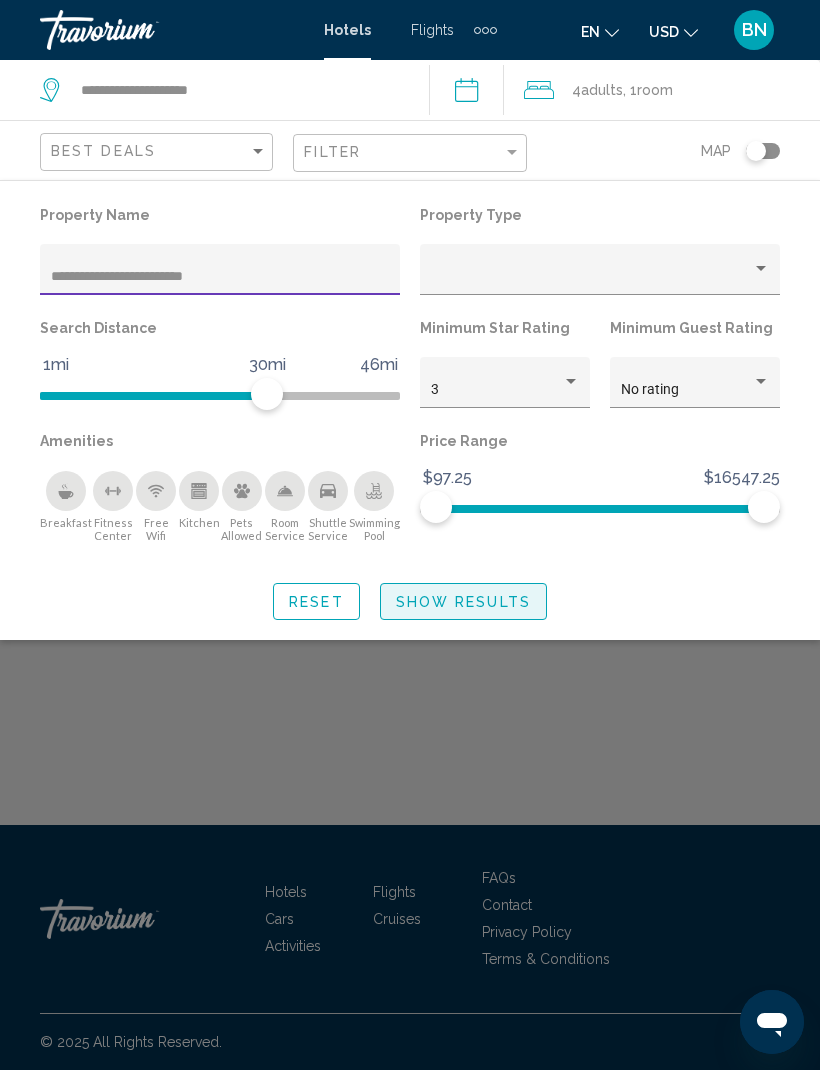 click on "Show Results" 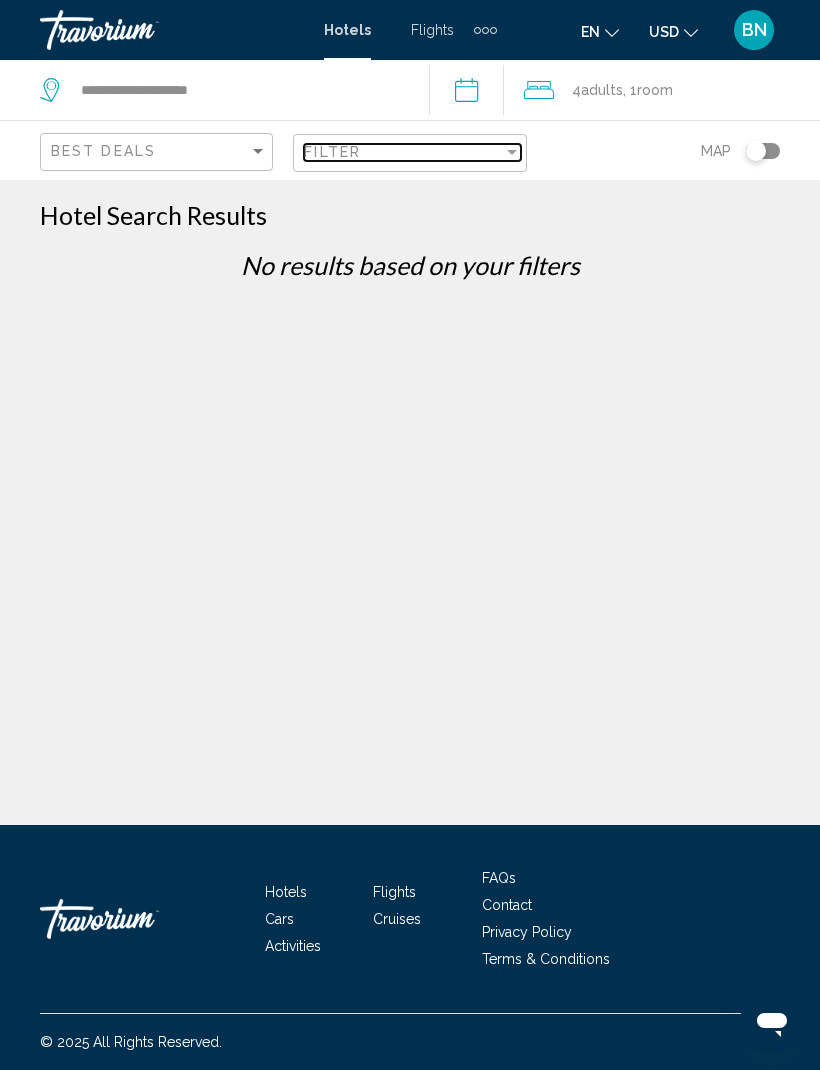 click at bounding box center (512, 152) 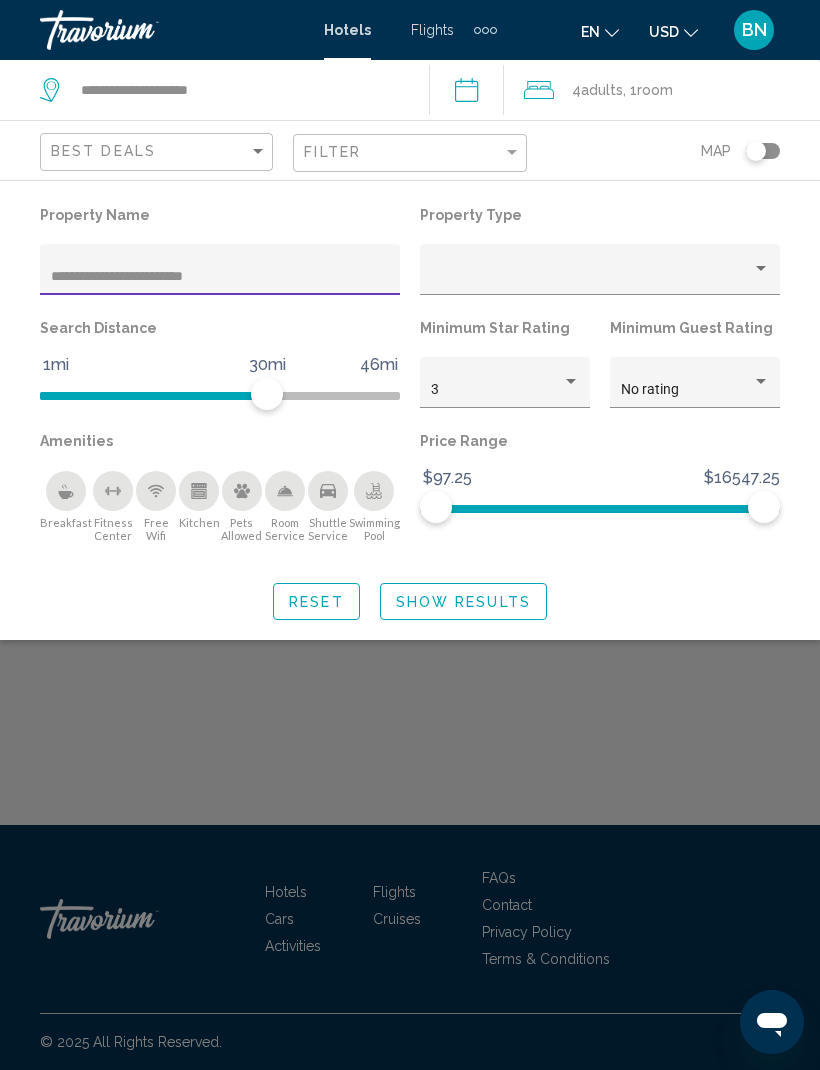 click on "**********" at bounding box center (220, 277) 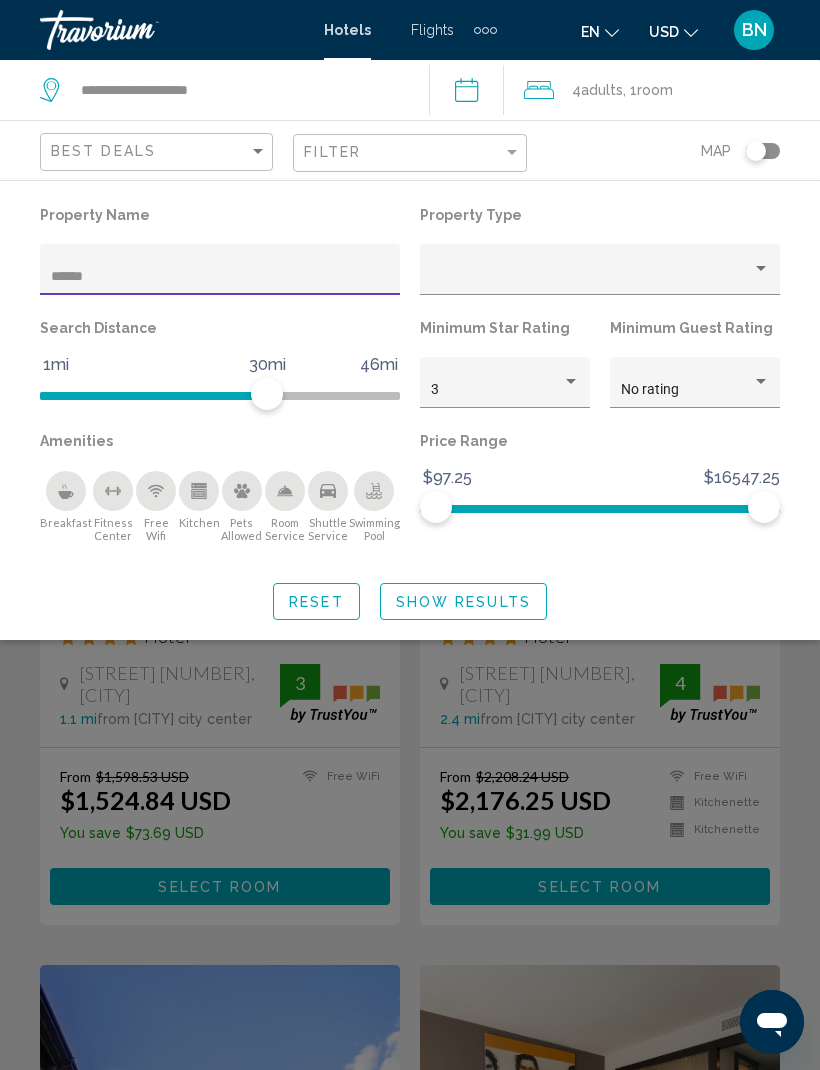 type on "*******" 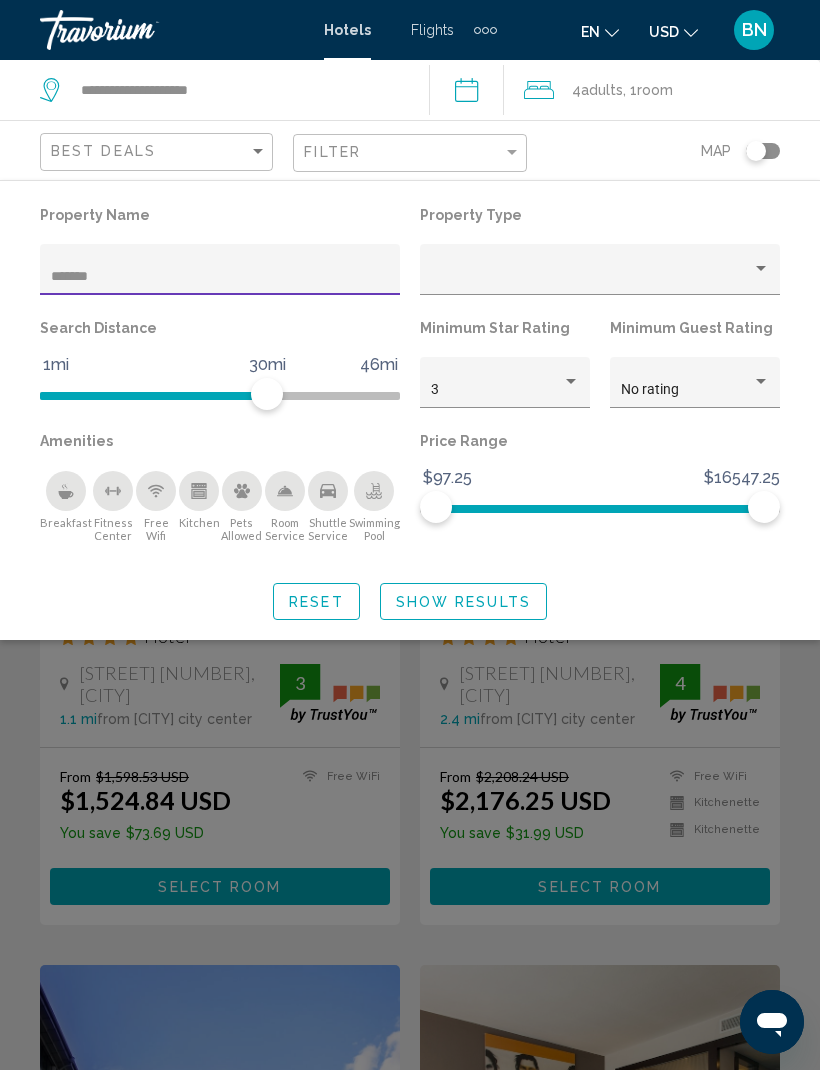 click on "Show Results" 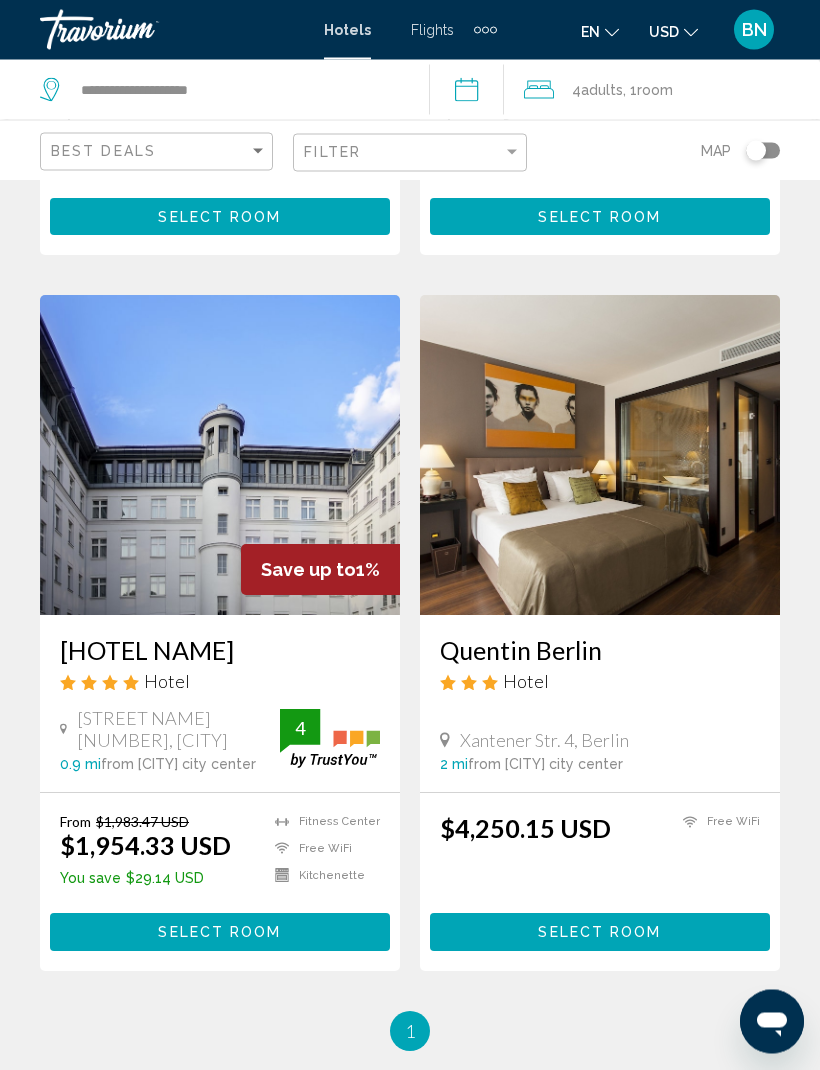 scroll, scrollTop: 666, scrollLeft: 0, axis: vertical 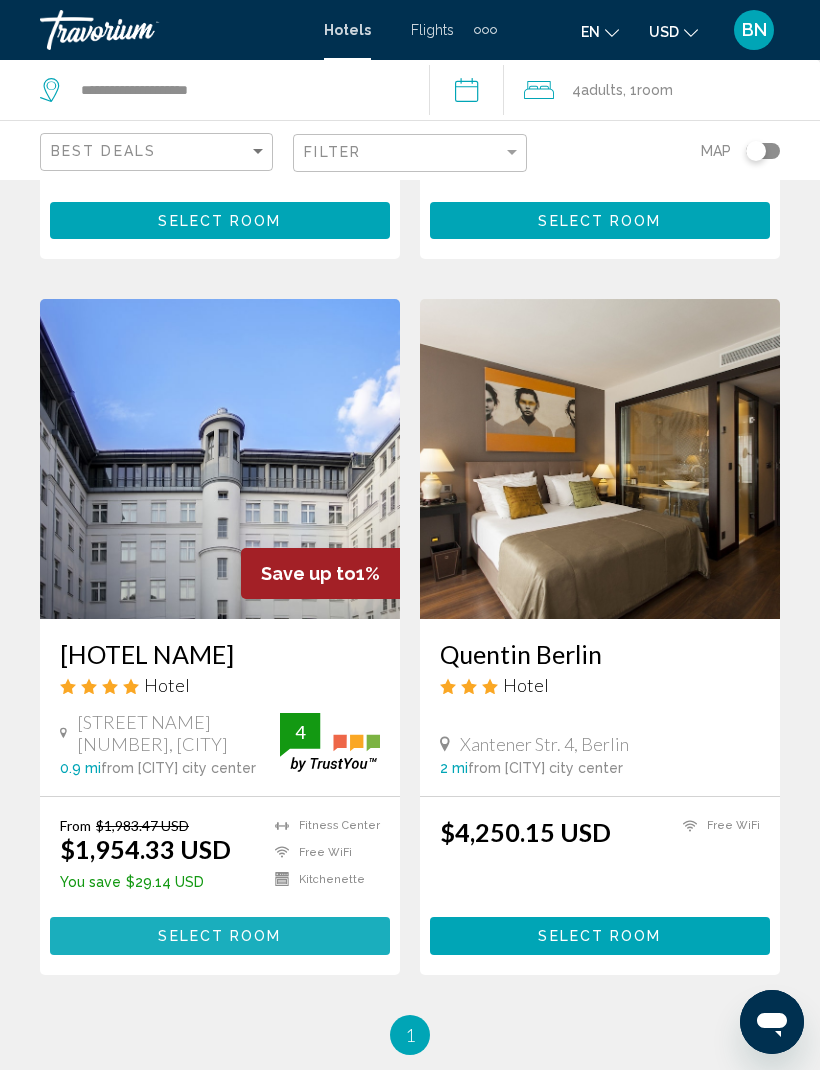 click on "Select Room" at bounding box center (219, 937) 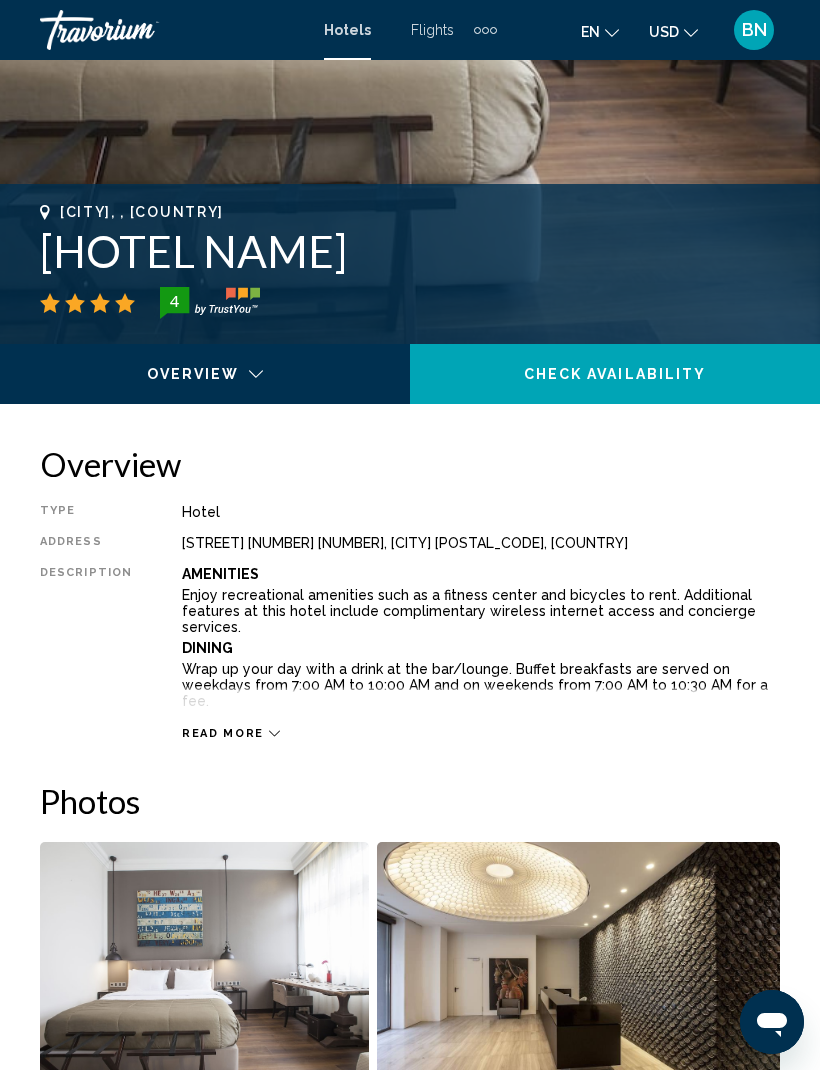 scroll, scrollTop: 0, scrollLeft: 0, axis: both 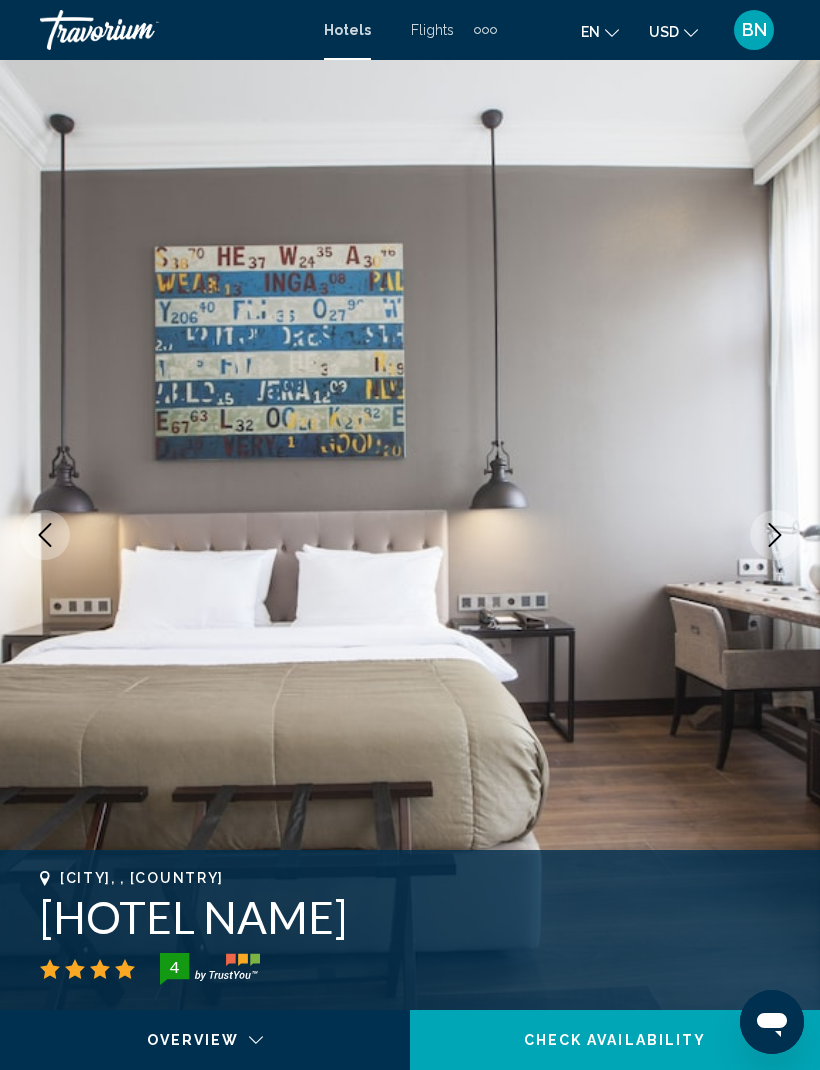 click 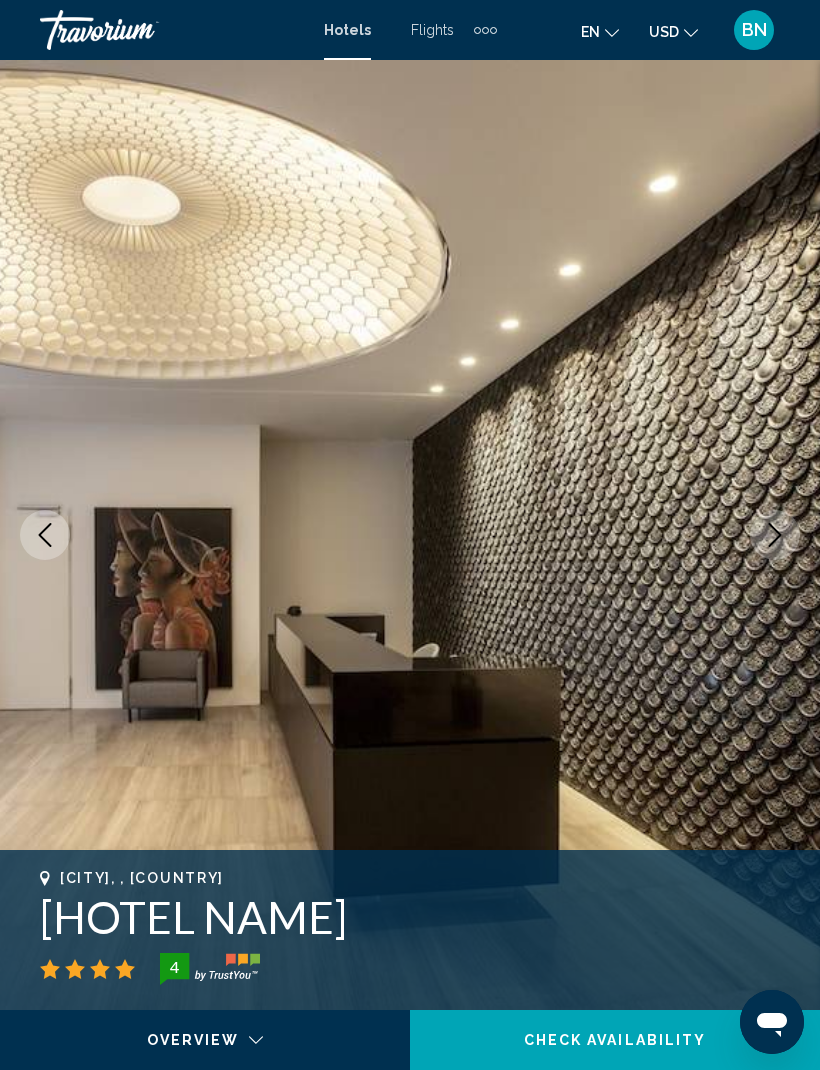 click 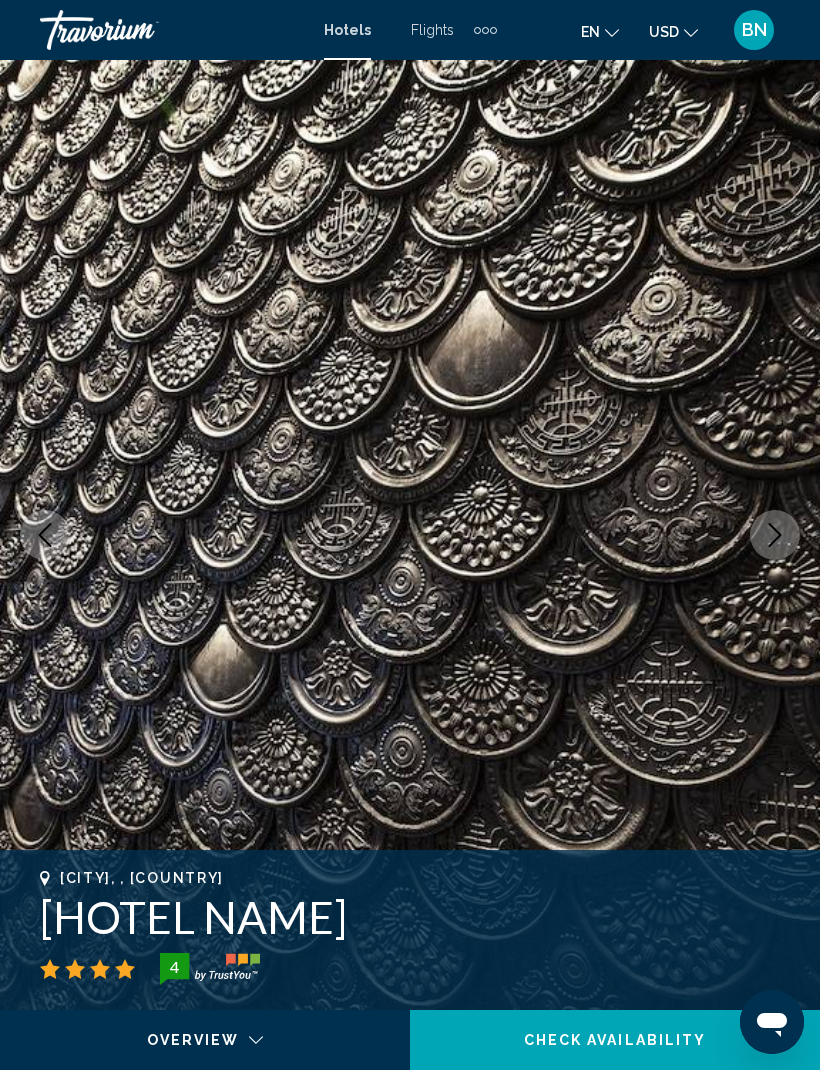 click 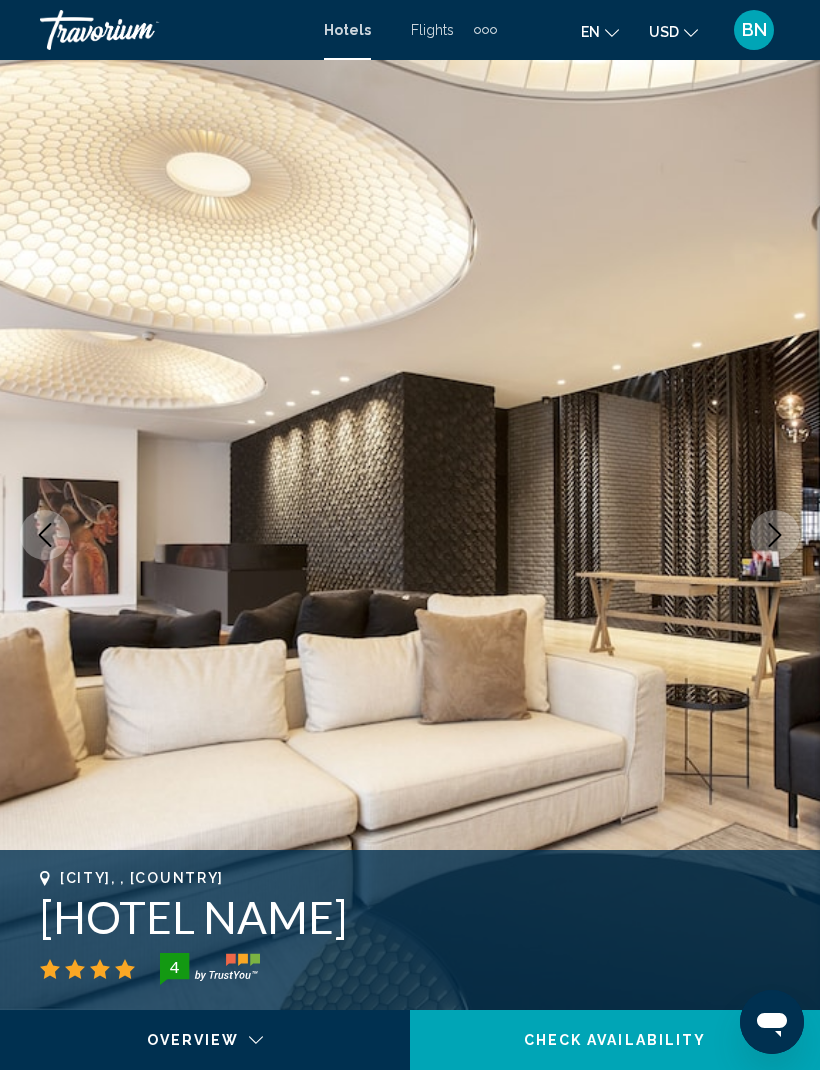 click 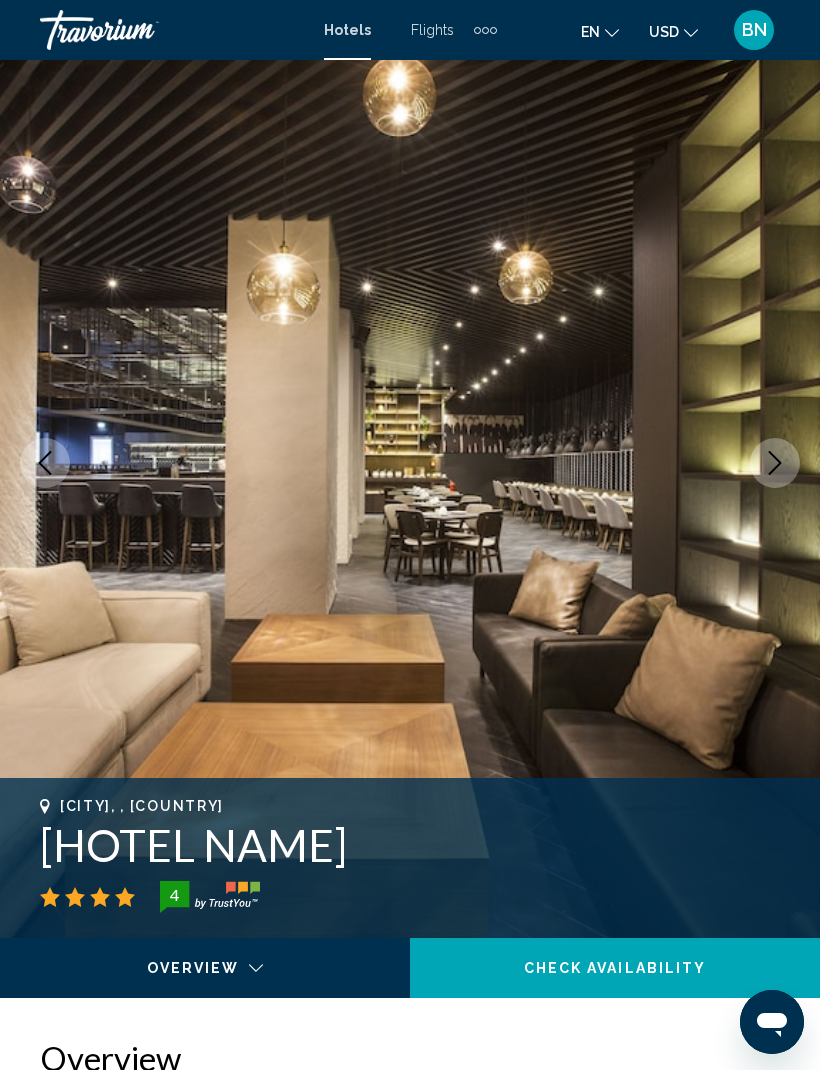 scroll, scrollTop: 0, scrollLeft: 0, axis: both 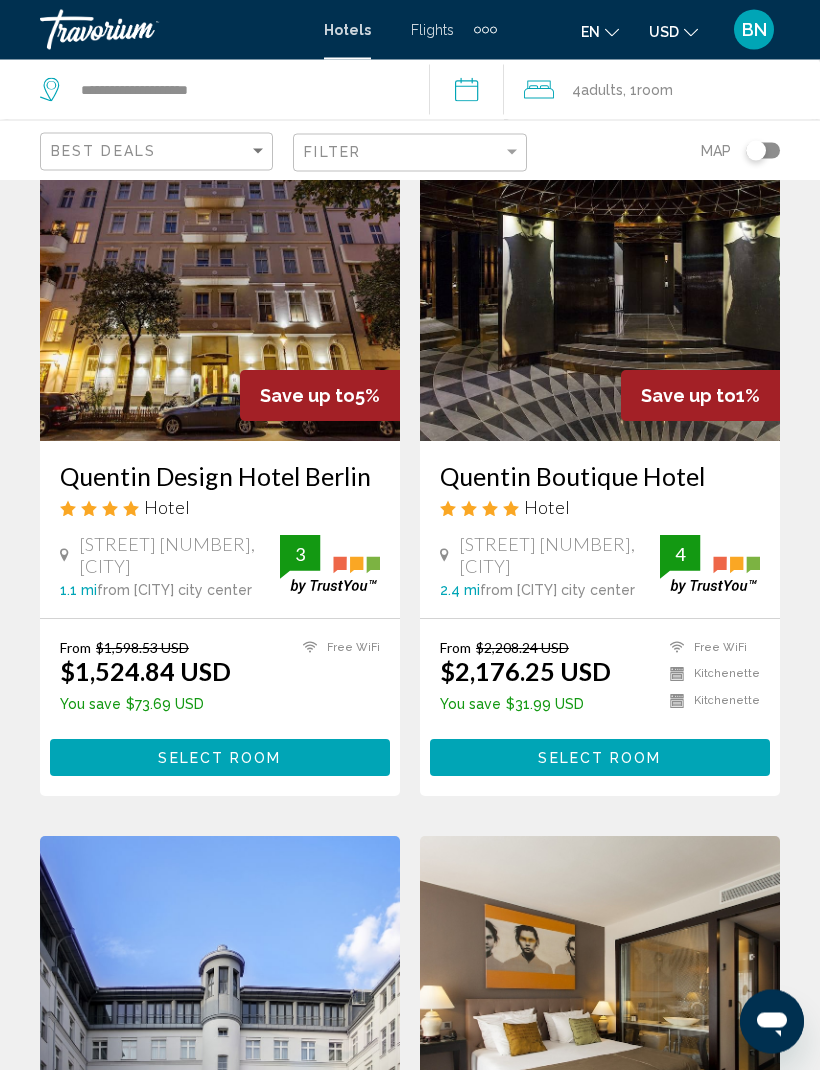 click at bounding box center [220, 282] 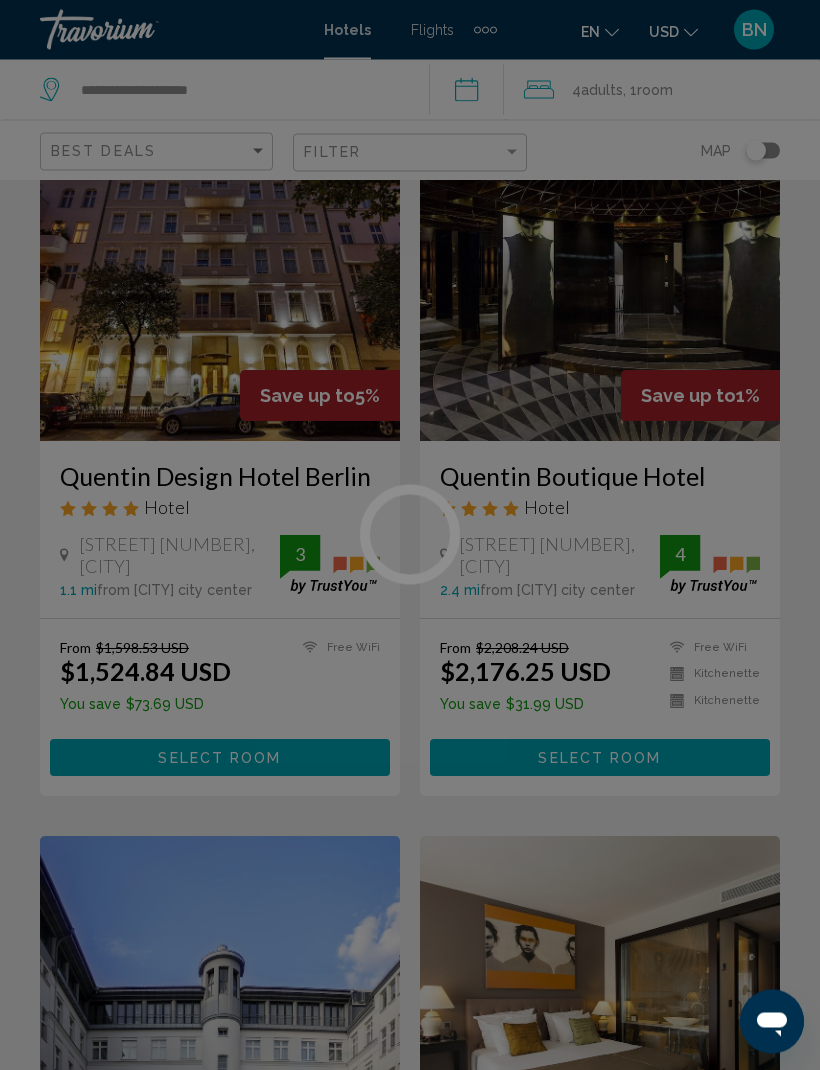 scroll, scrollTop: 129, scrollLeft: 0, axis: vertical 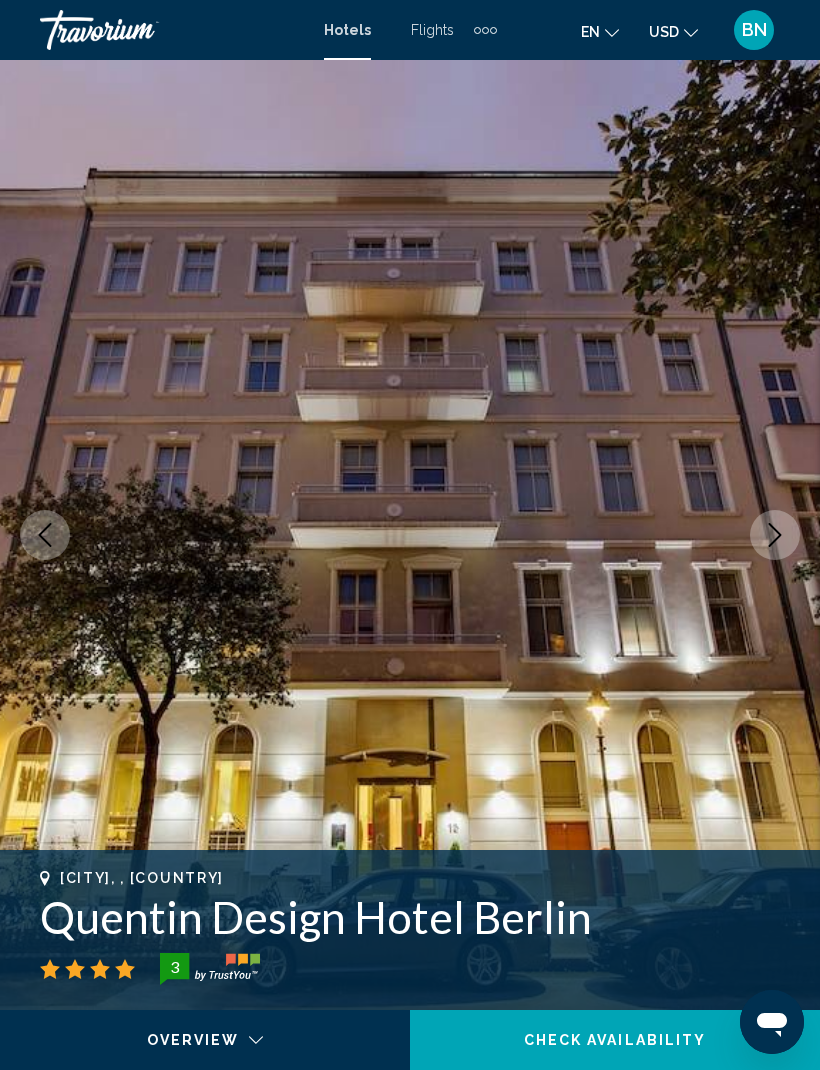 click 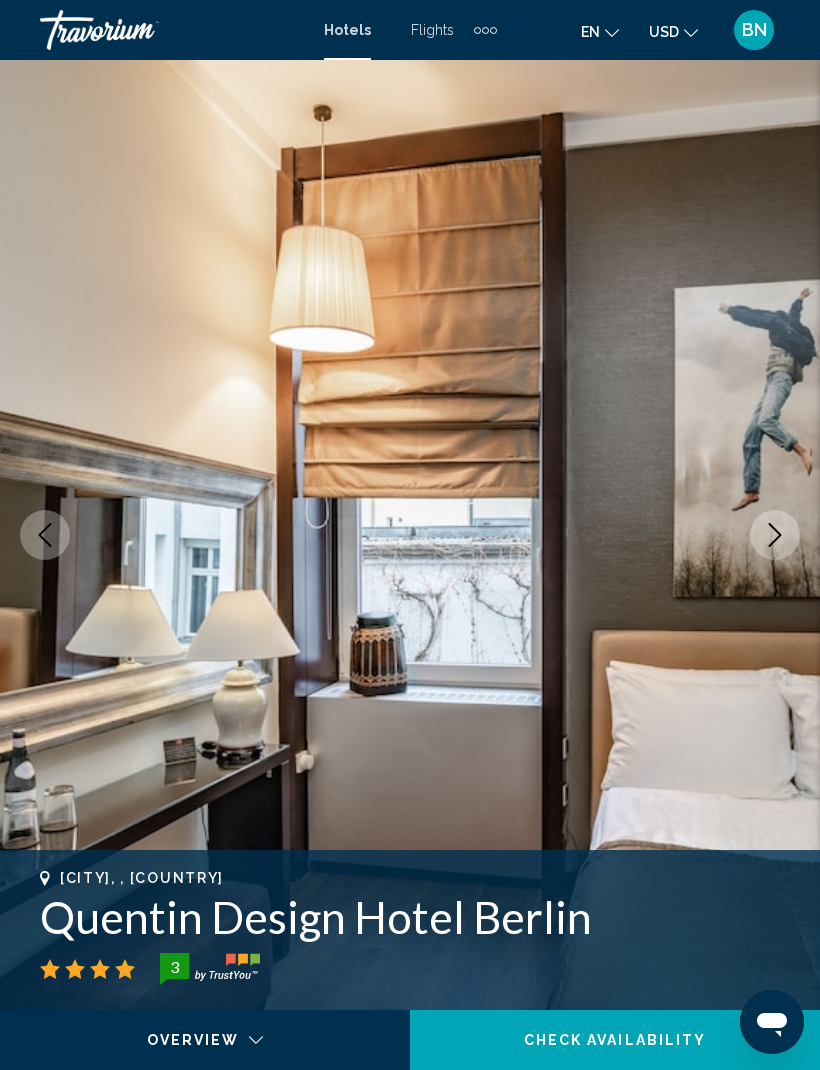 click 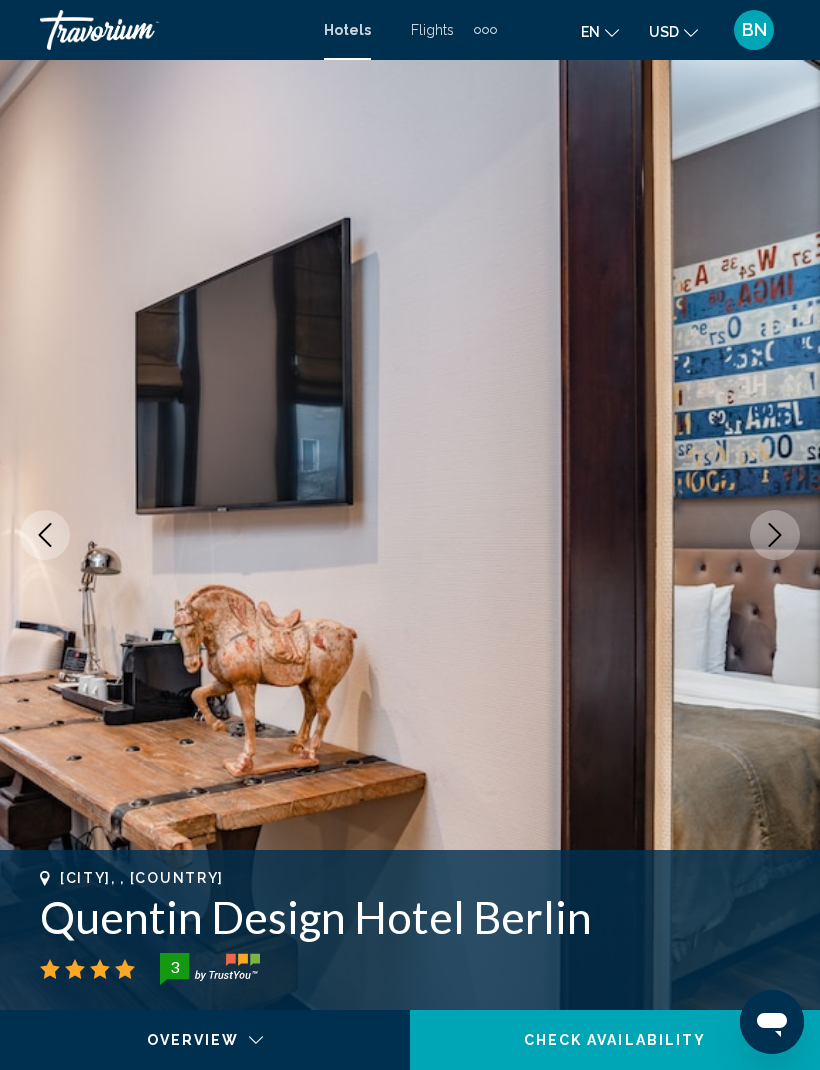 click 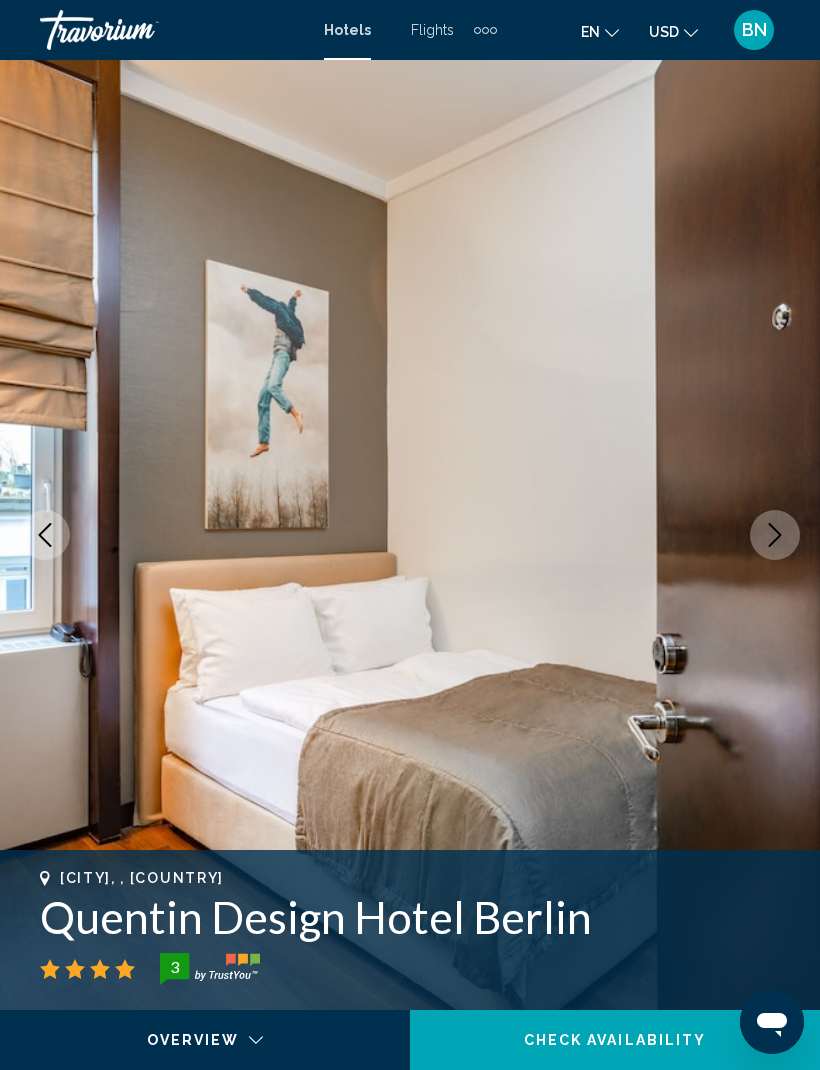click at bounding box center [410, 535] 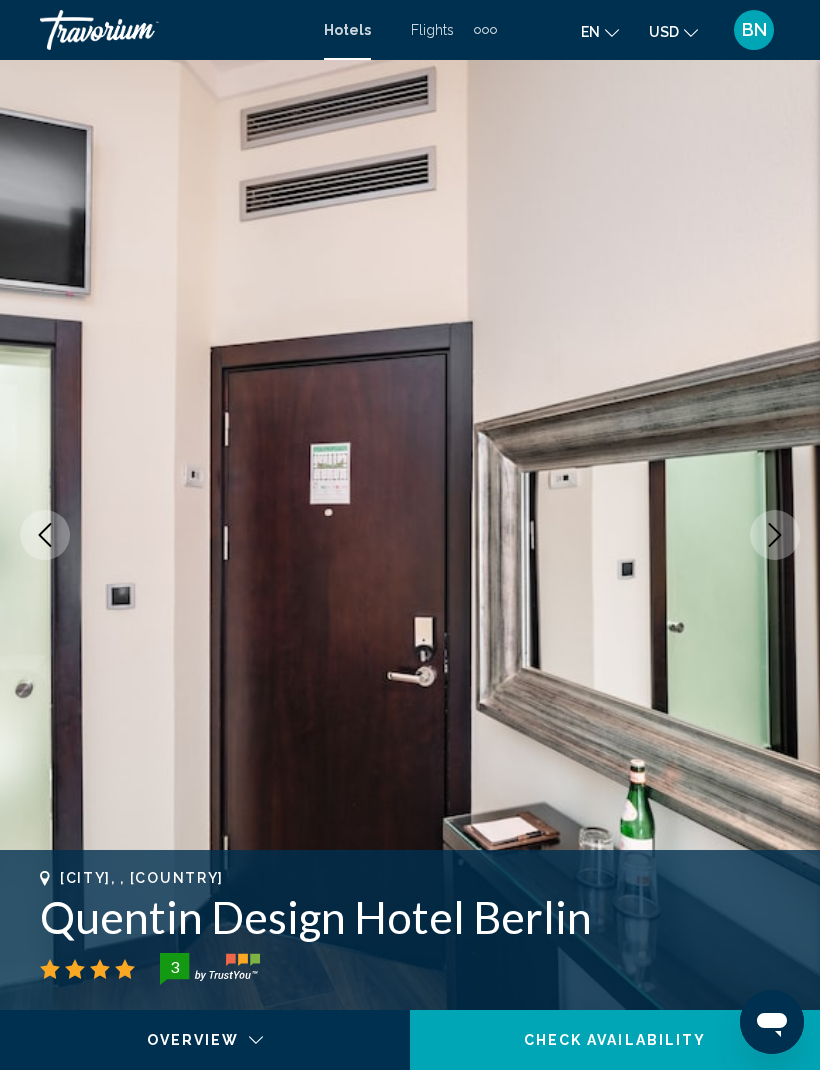 click 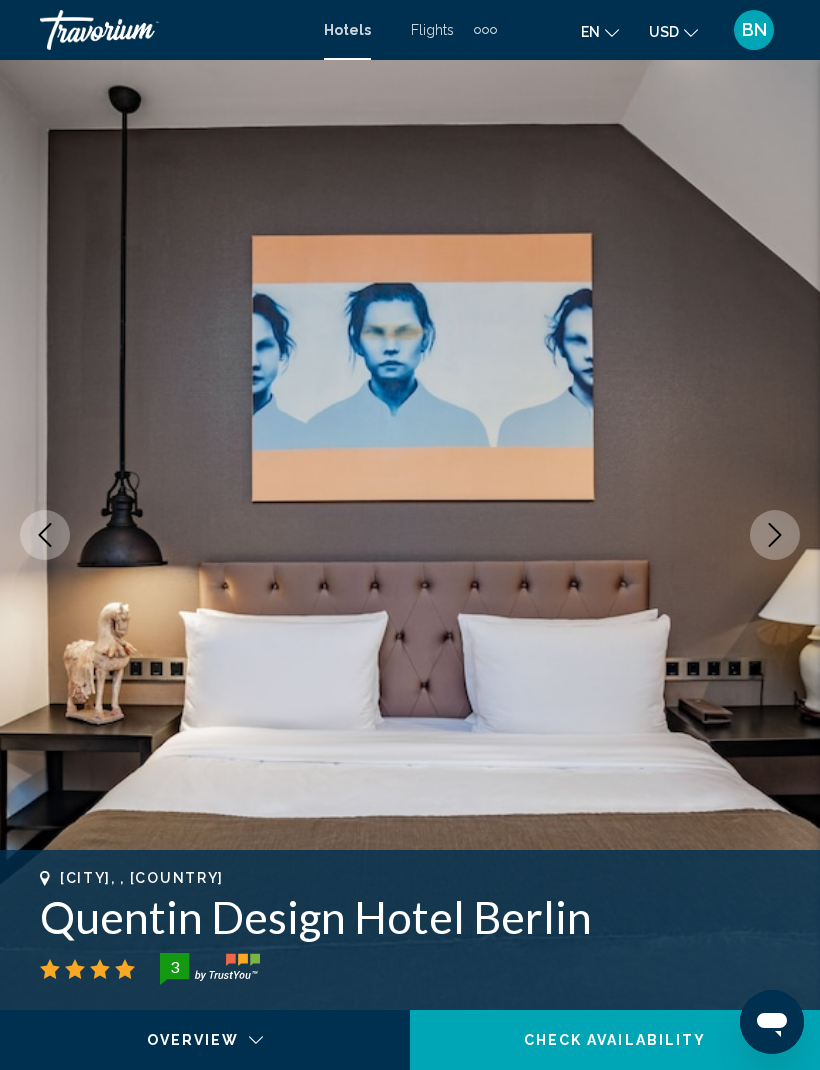 click 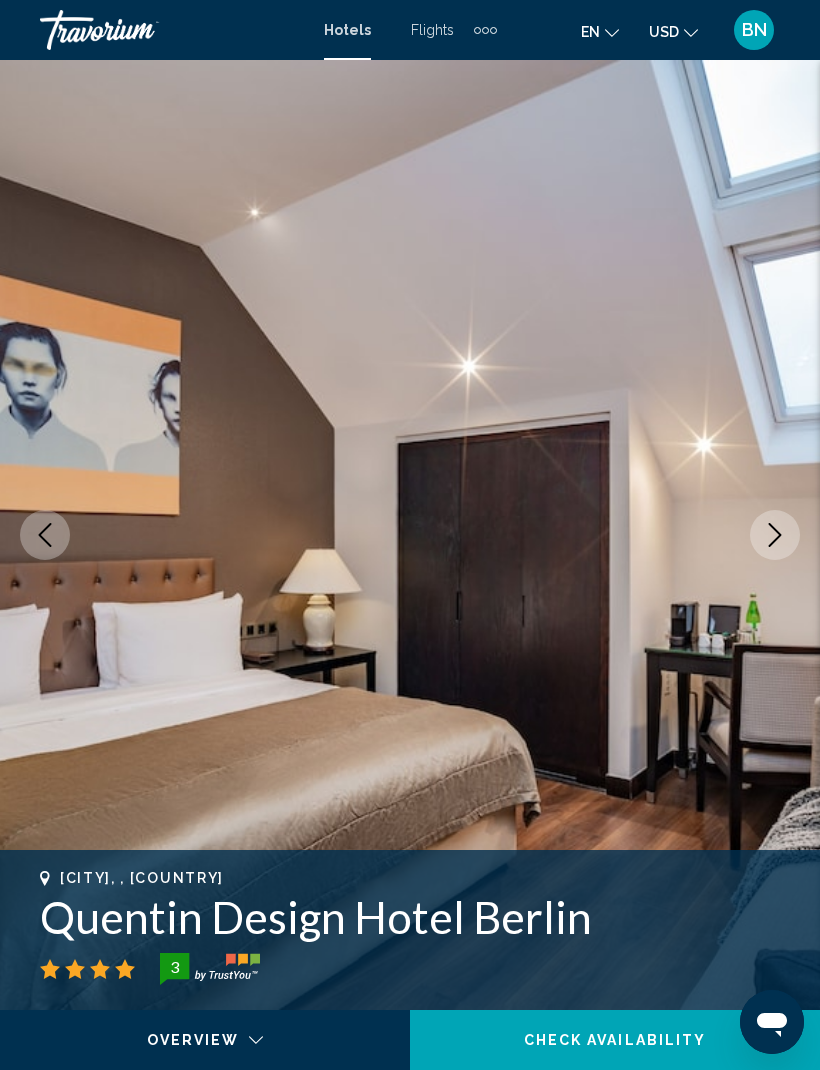 click at bounding box center (775, 535) 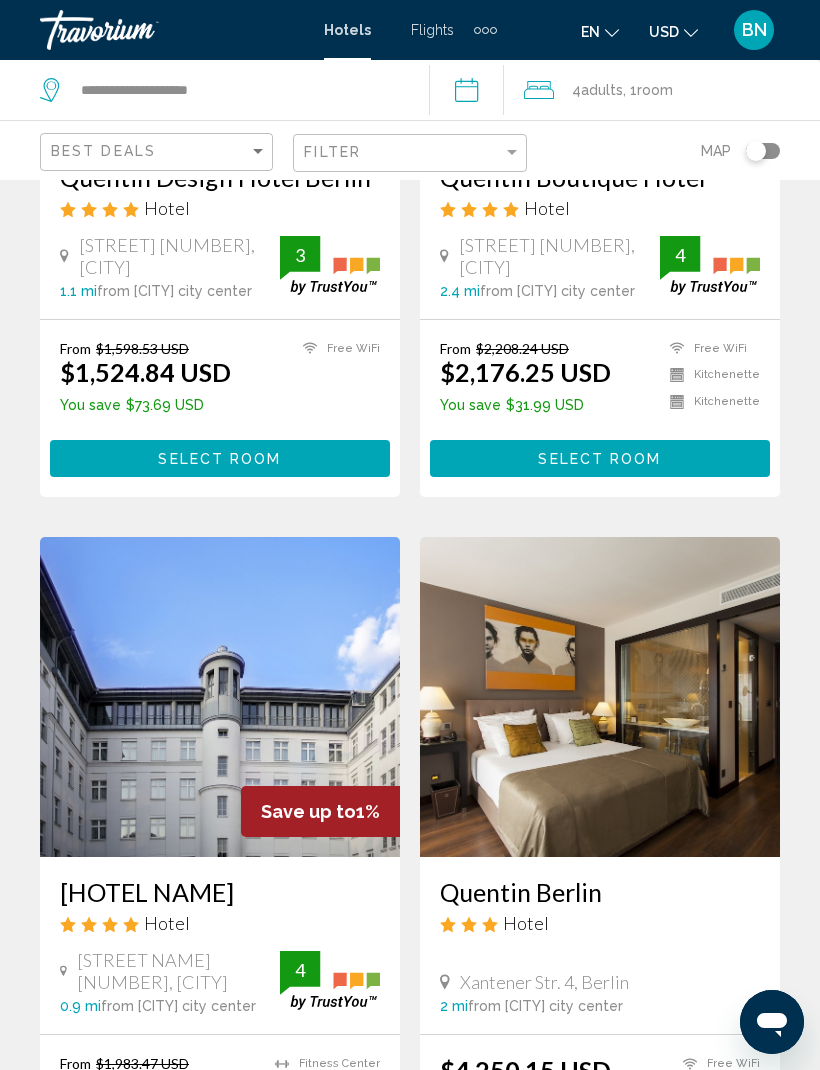 scroll, scrollTop: 452, scrollLeft: 0, axis: vertical 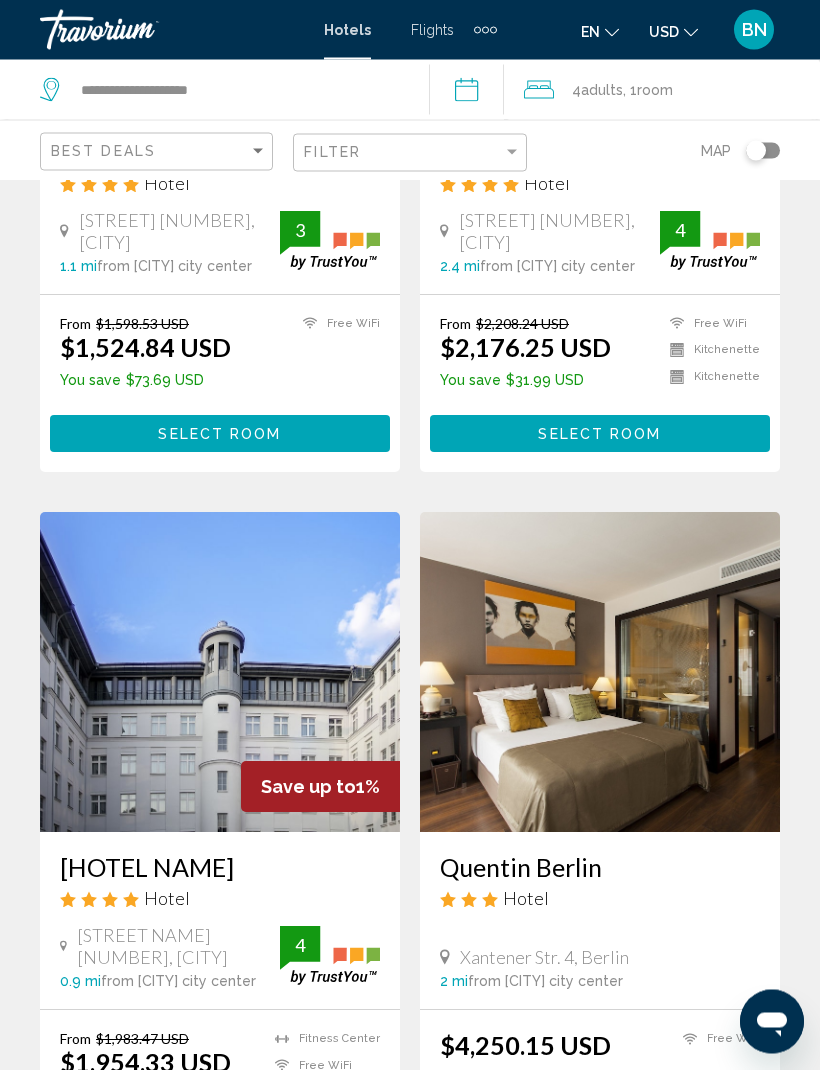 click on "Save up to  1%" at bounding box center [320, 787] 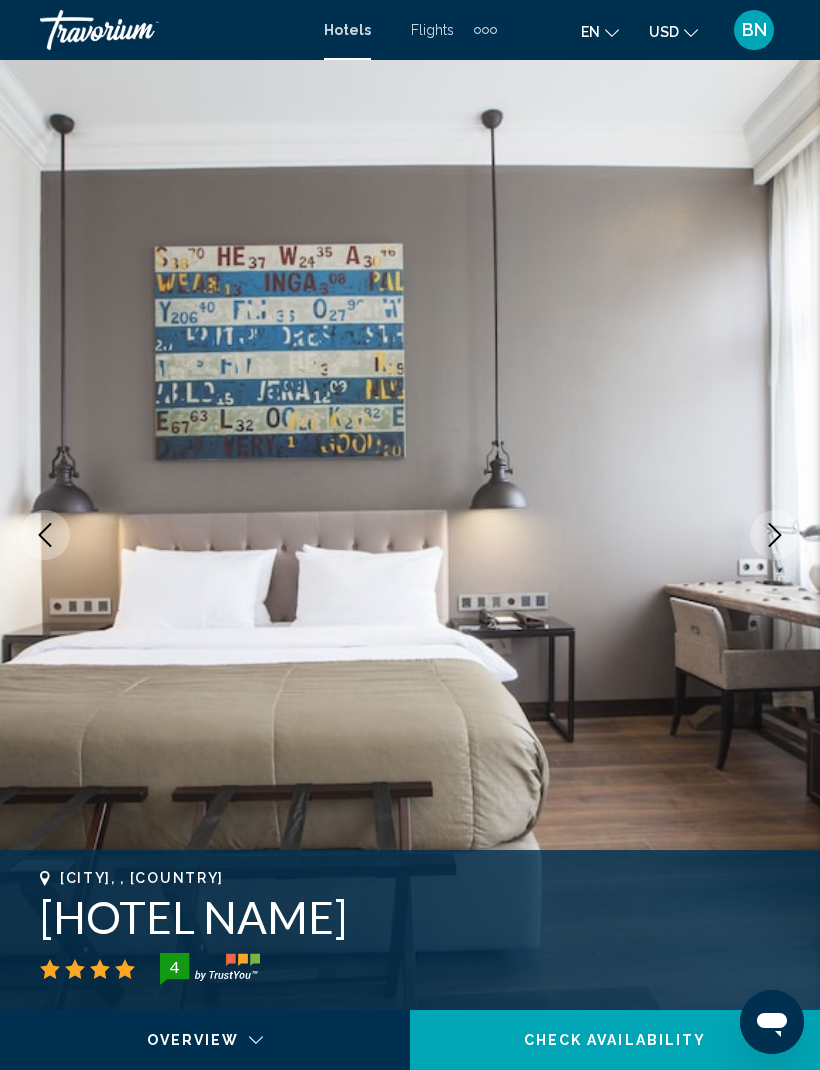click 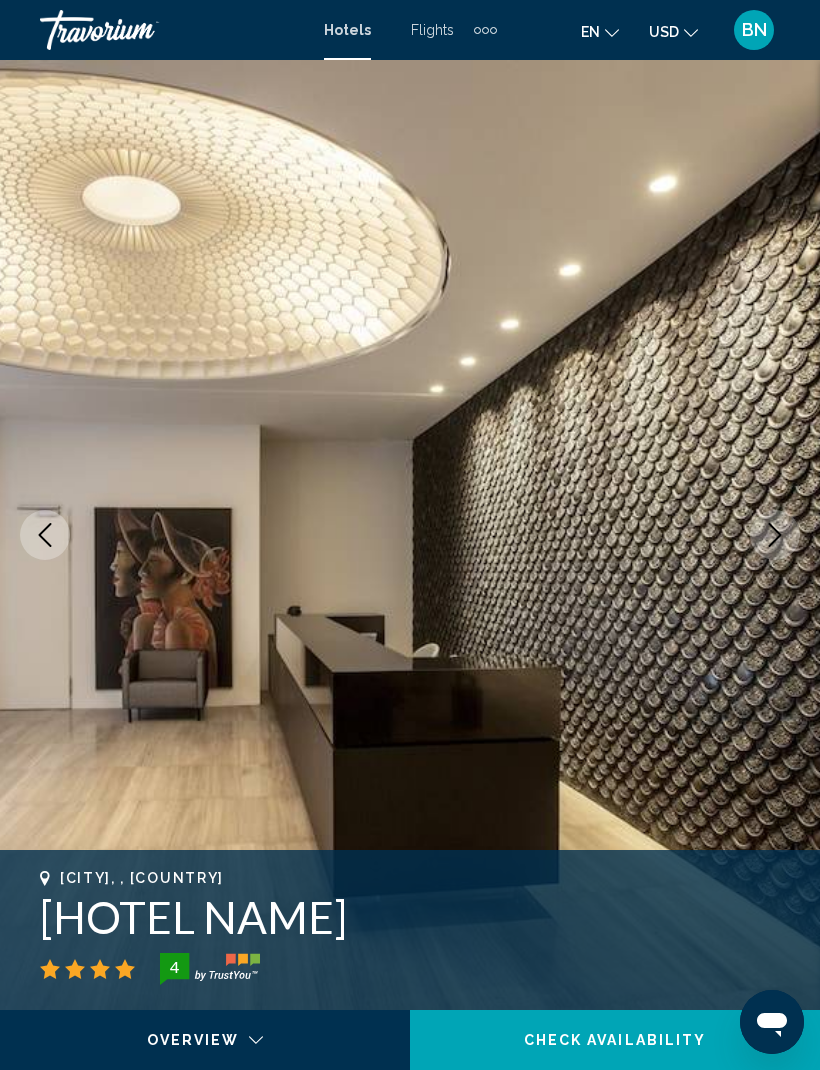 click at bounding box center (775, 535) 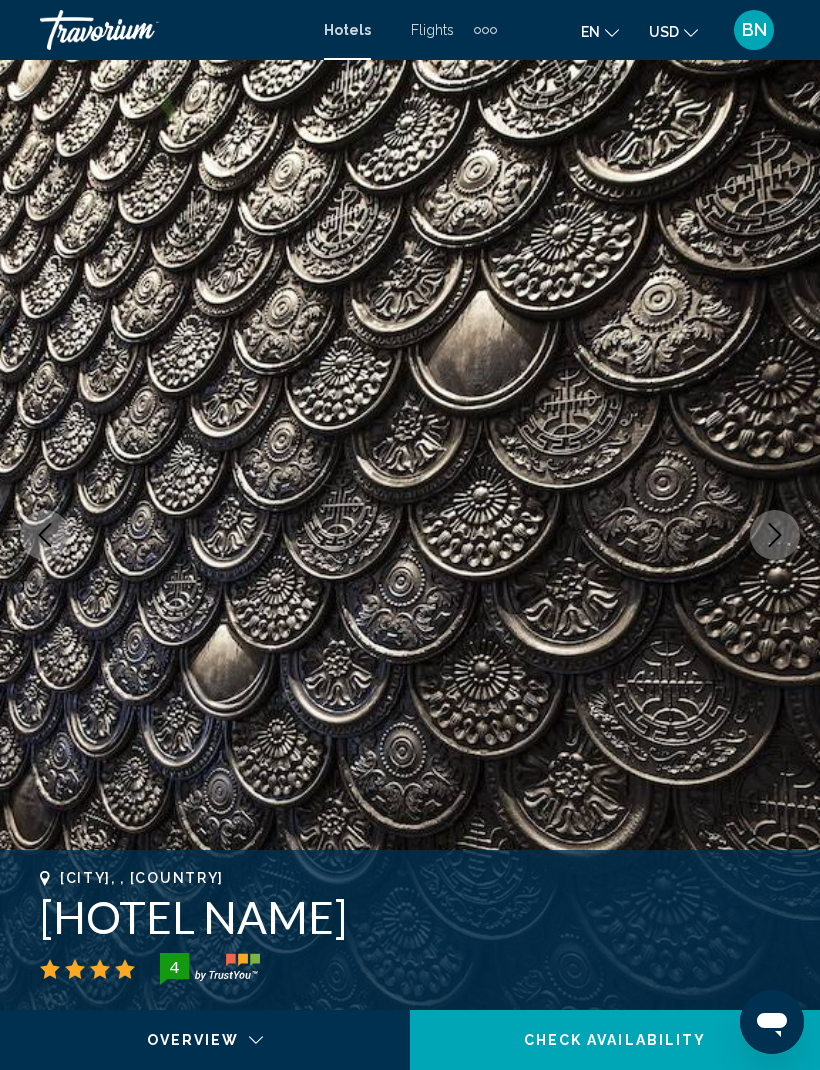 click 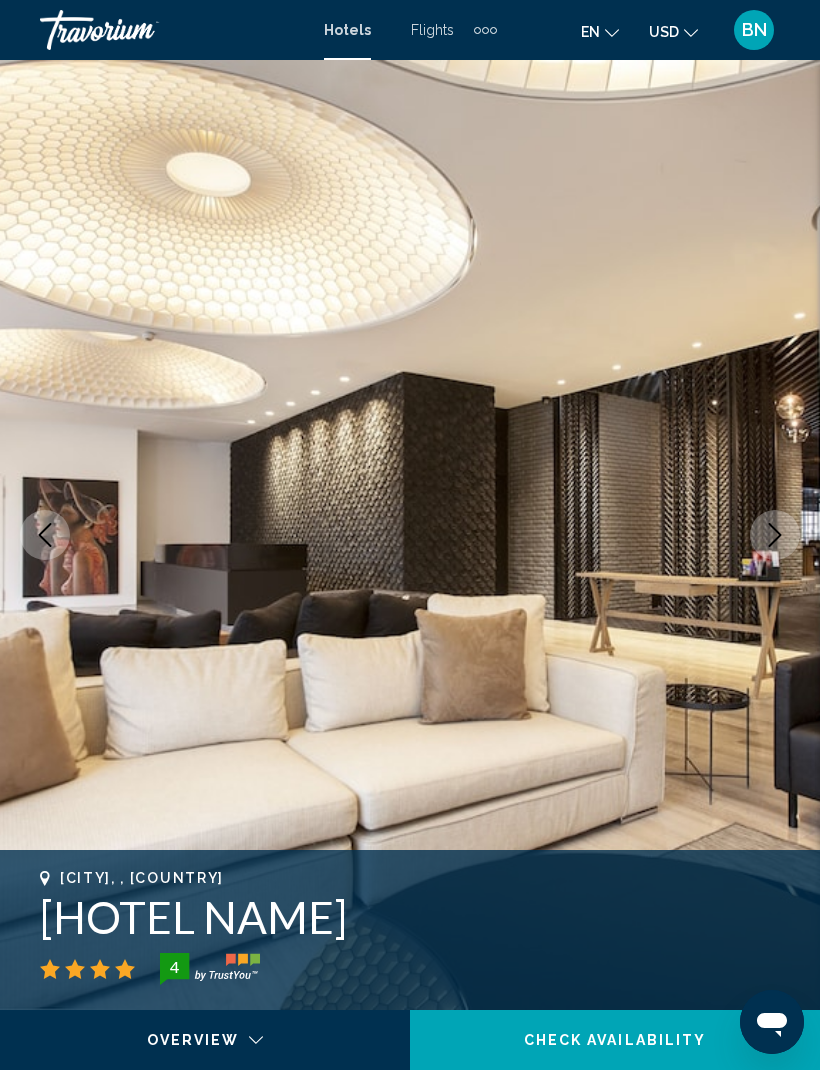 click 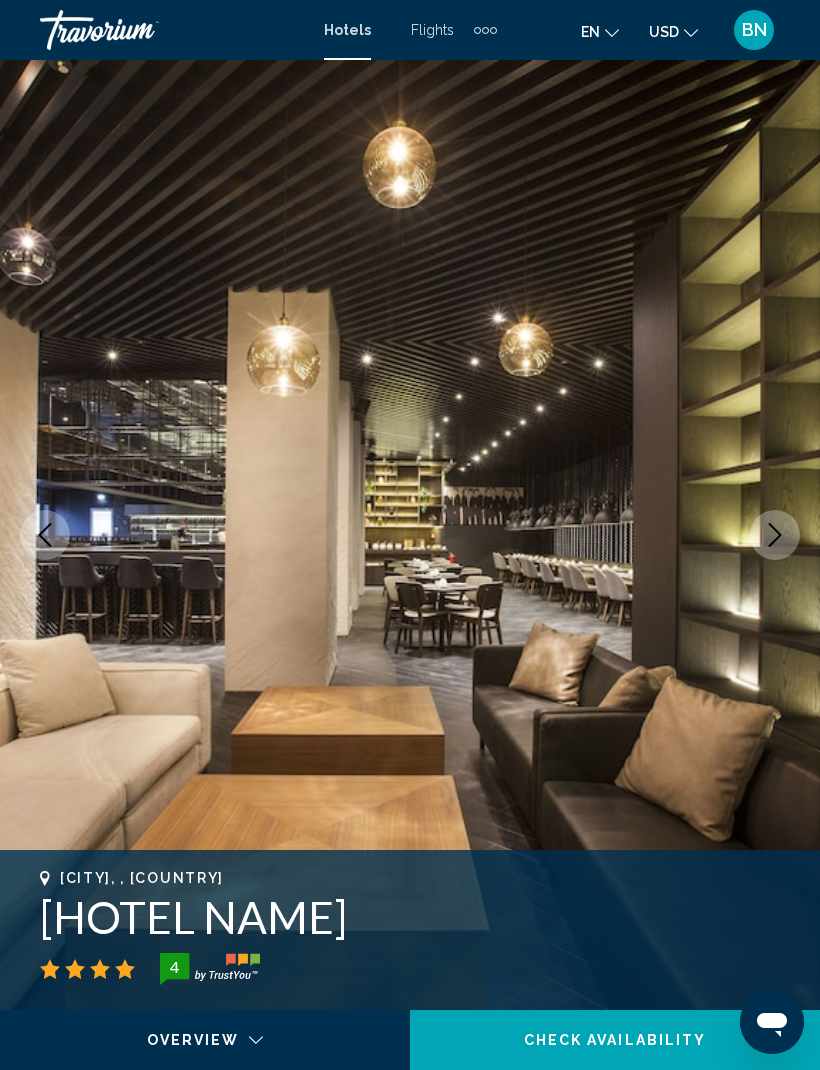 click 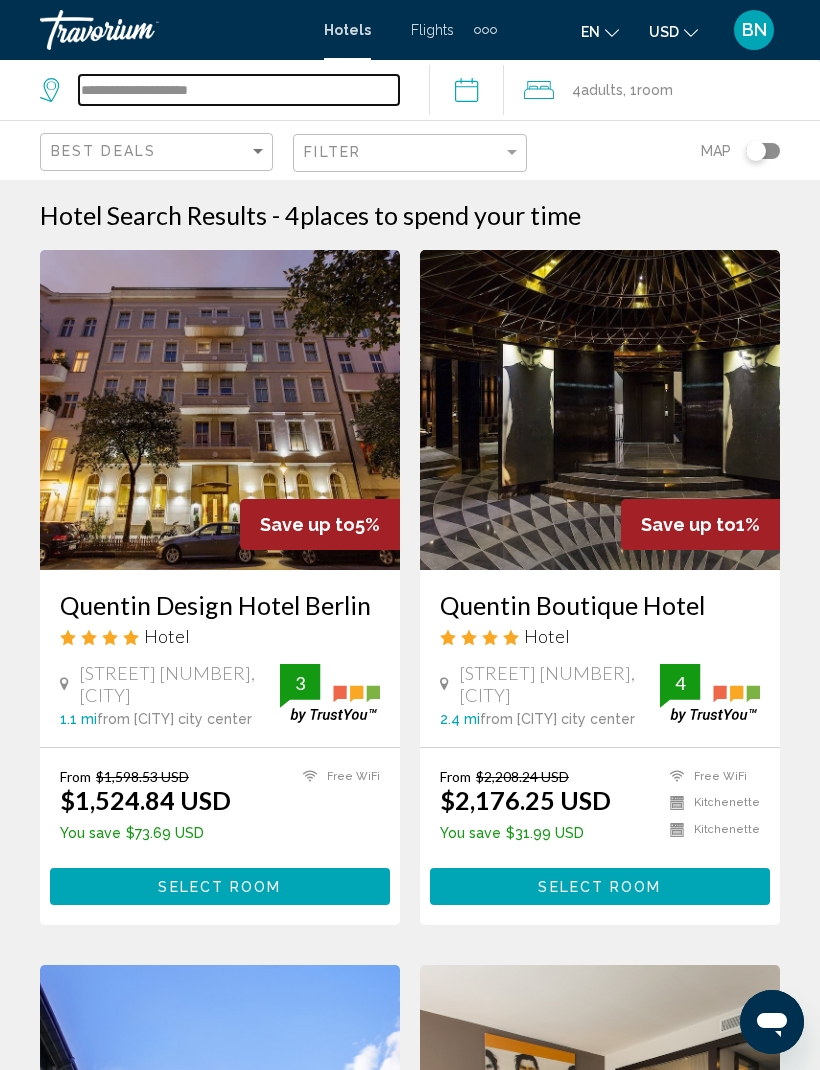 click on "**********" at bounding box center (239, 90) 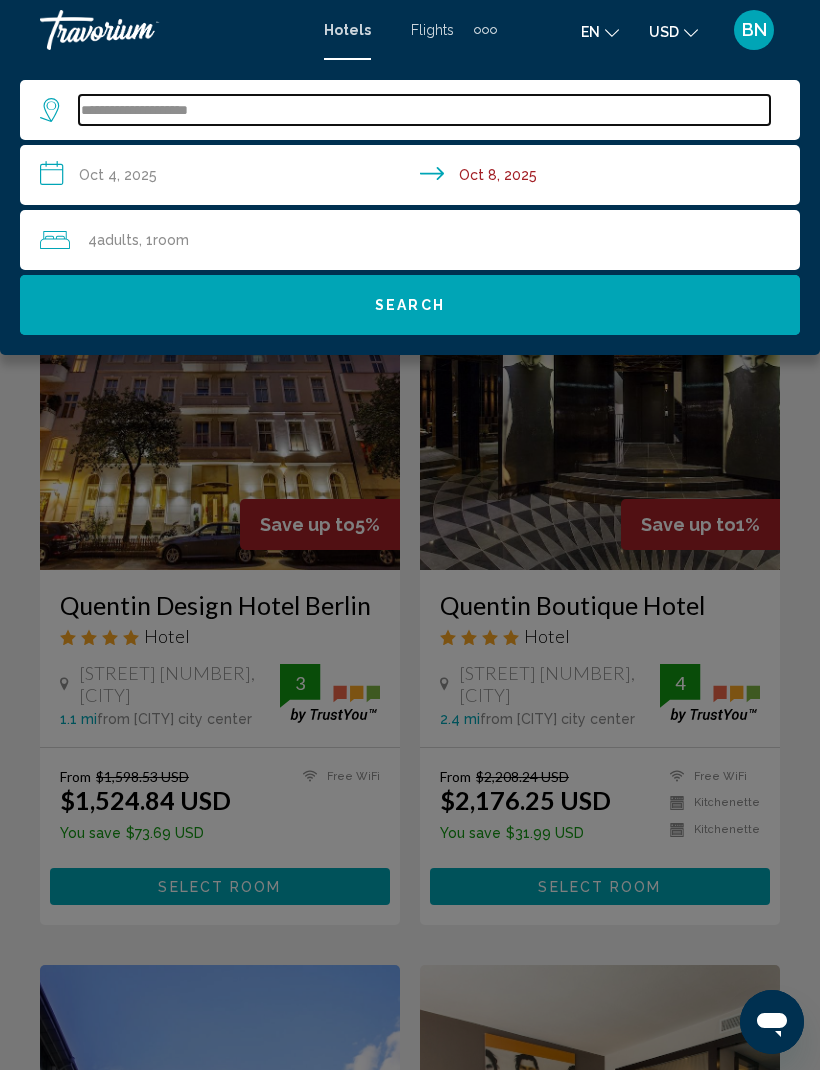 click on "**********" at bounding box center [424, 110] 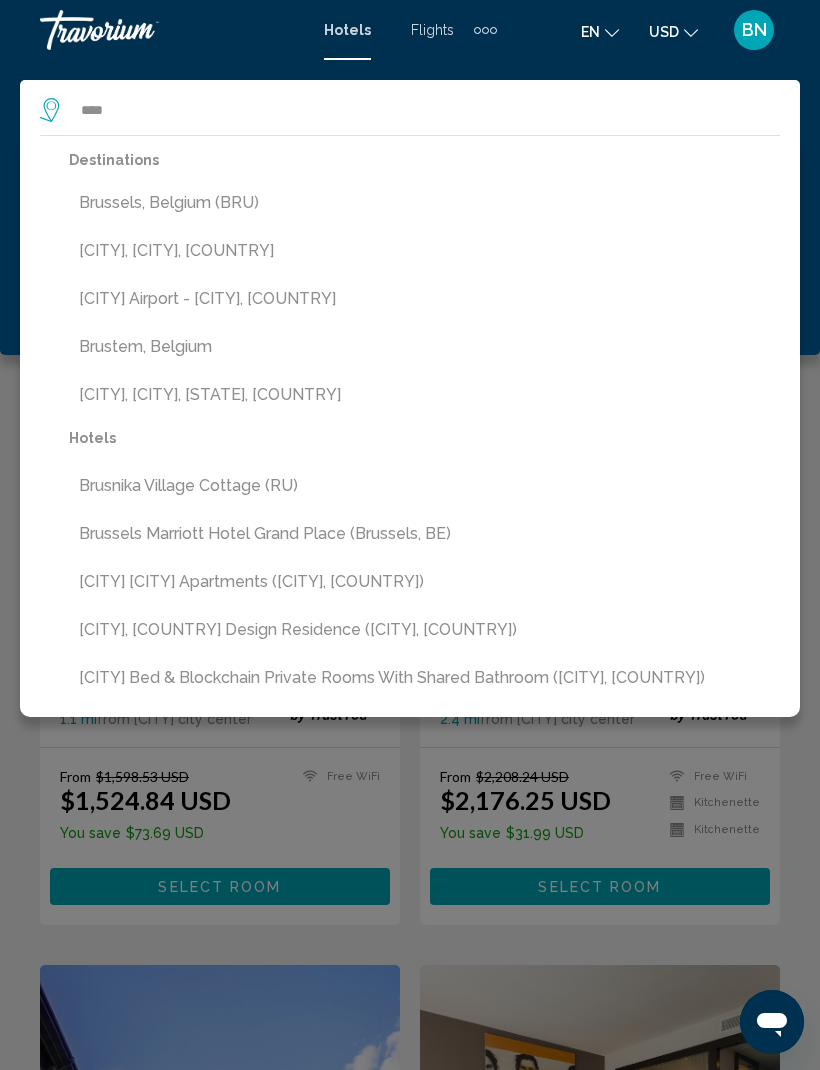 click on "Brussels, Belgium (BRU)" at bounding box center (424, 203) 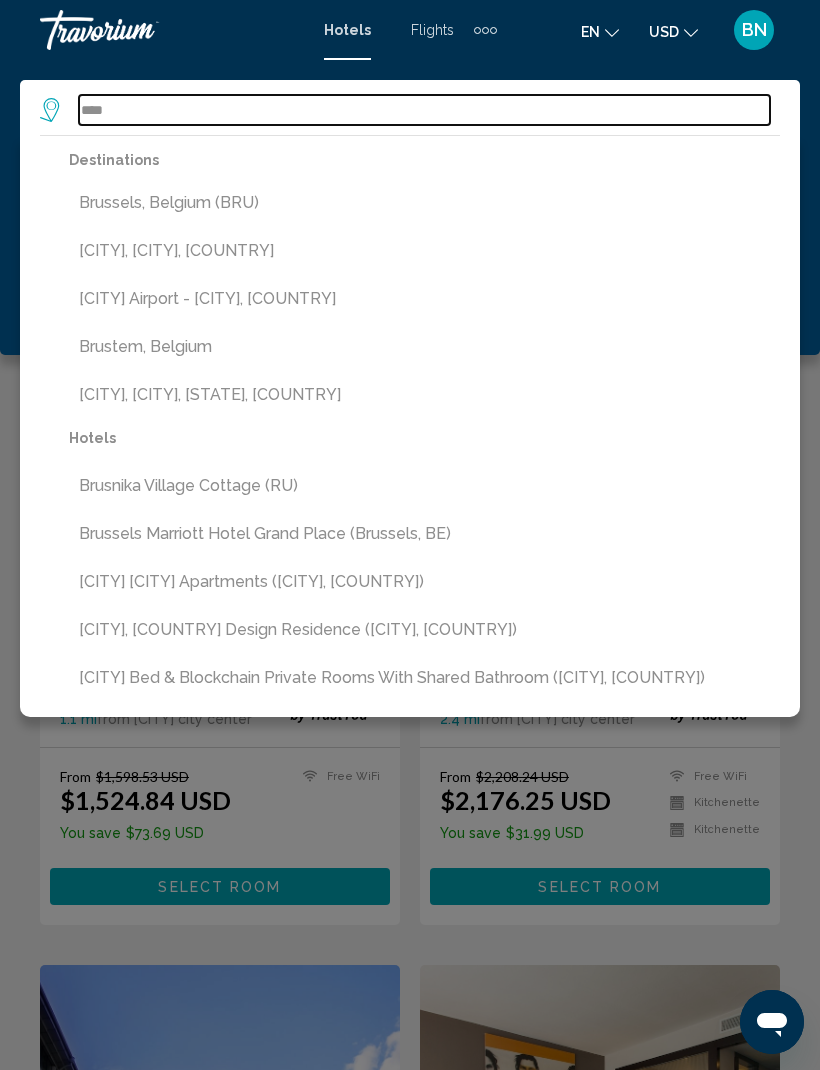 type on "**********" 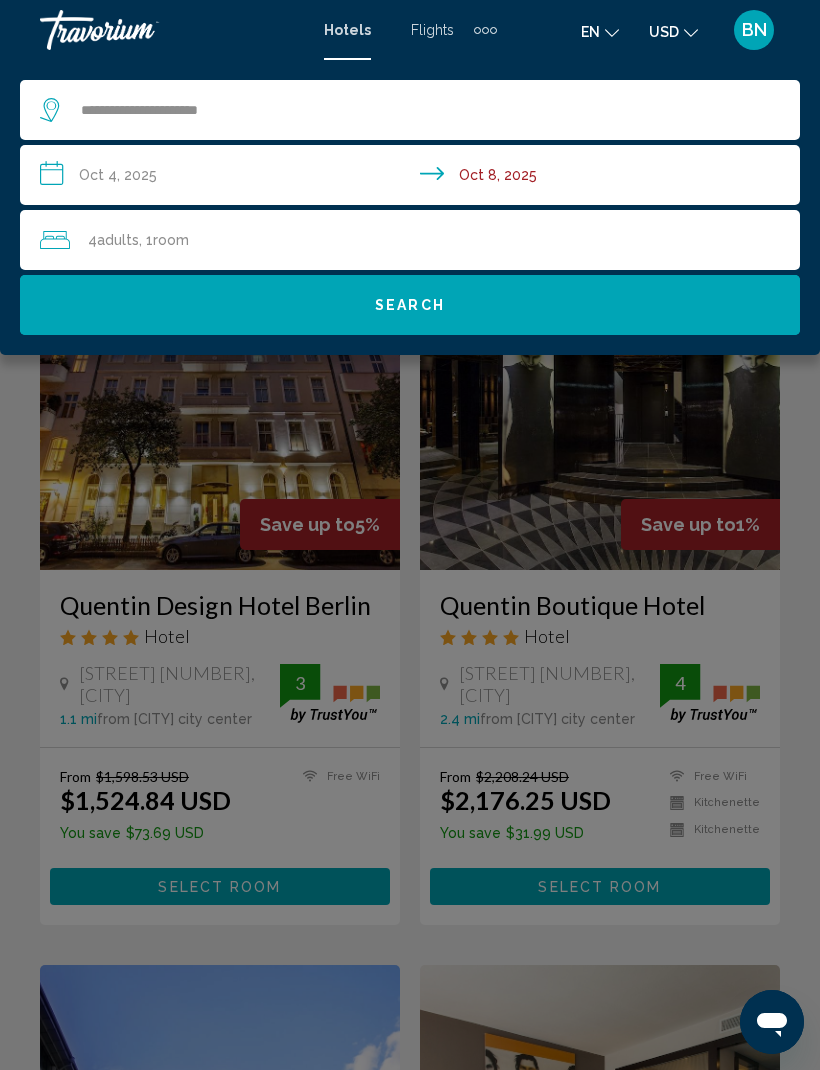 click on "**********" at bounding box center (414, 178) 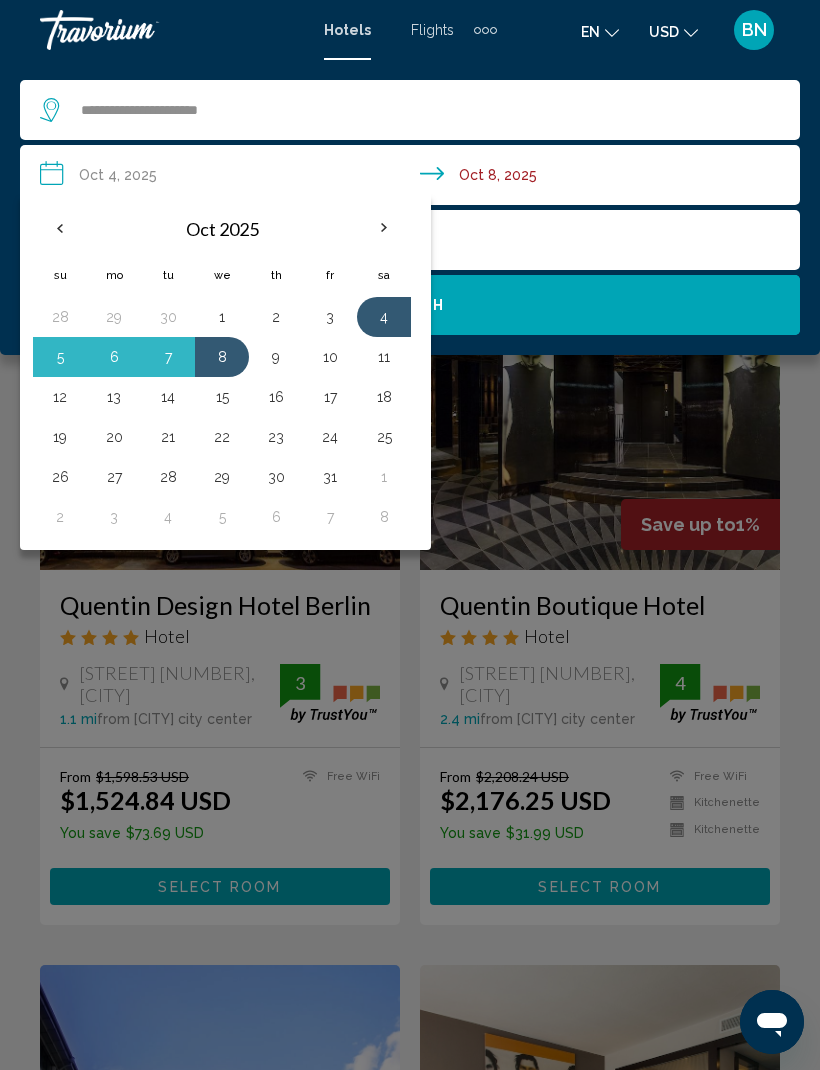click on "11" at bounding box center (384, 357) 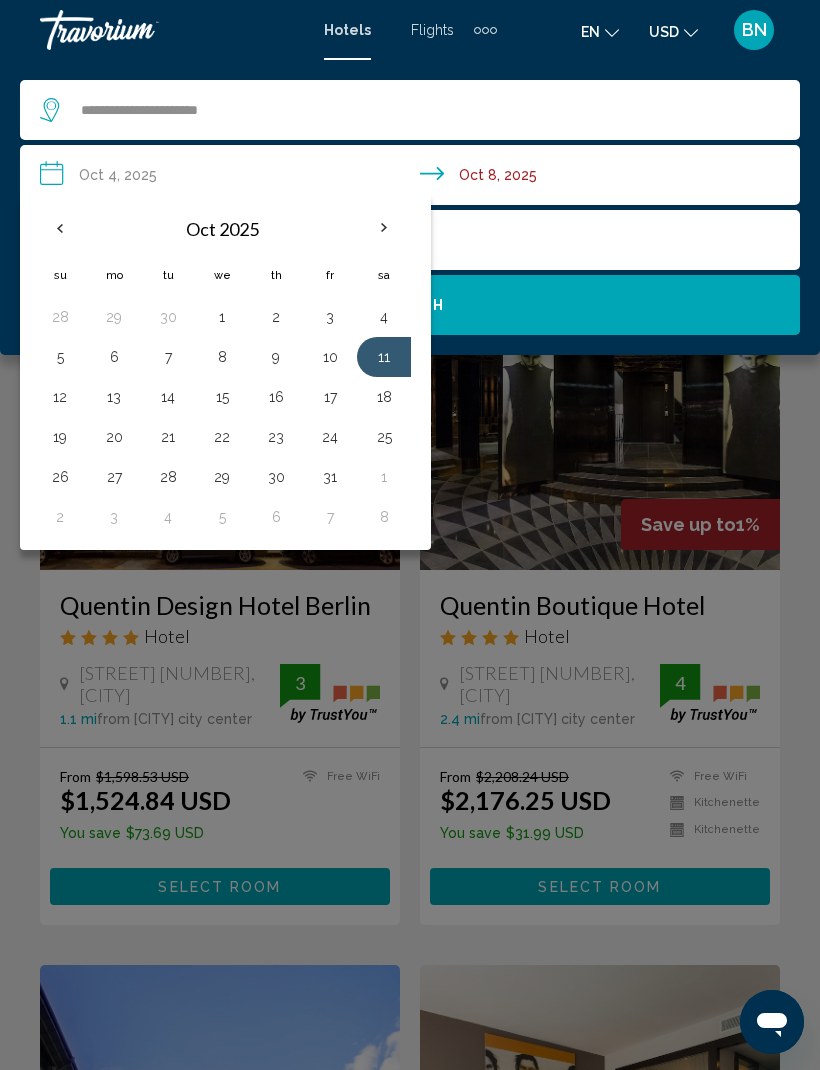 click on "13" at bounding box center (114, 397) 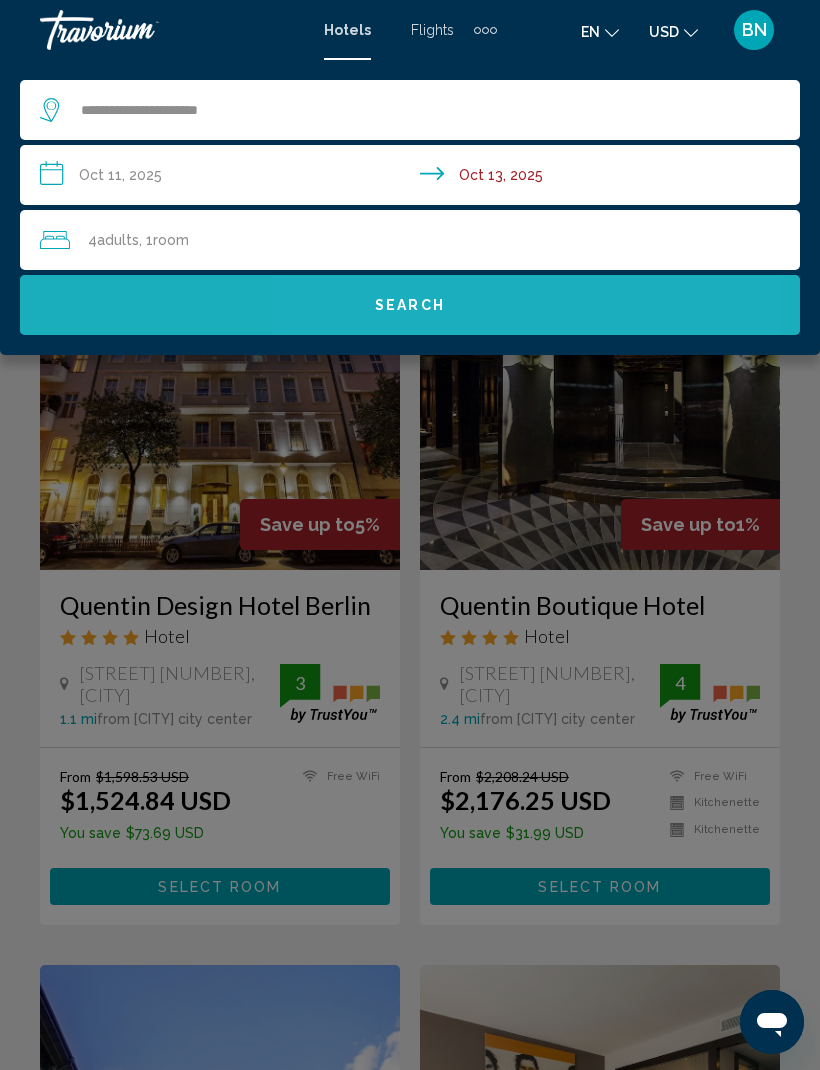 click on "Search" 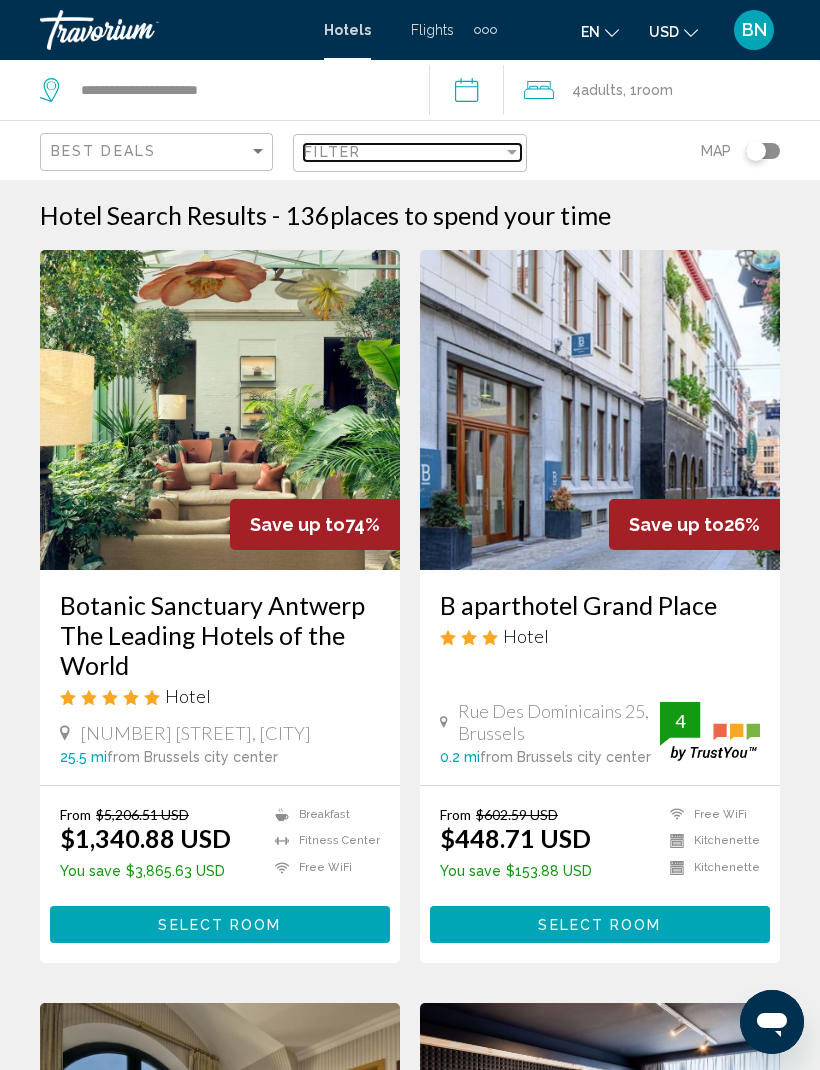 click at bounding box center [512, 152] 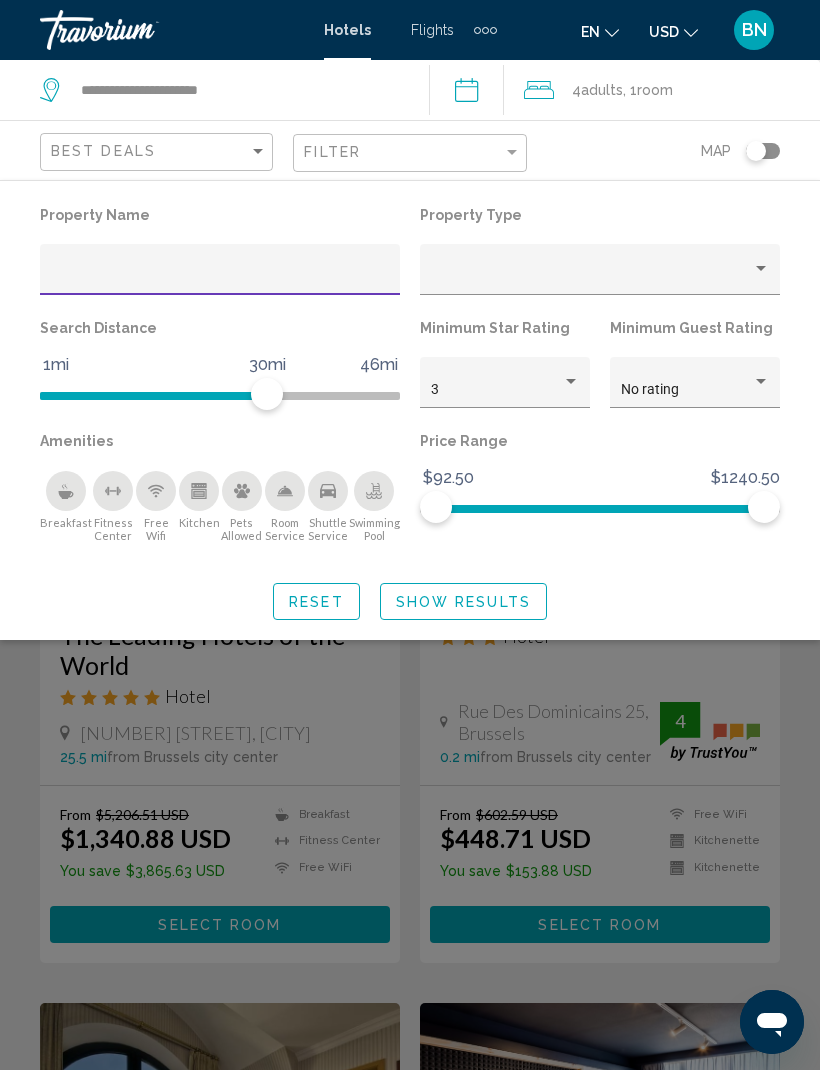 click 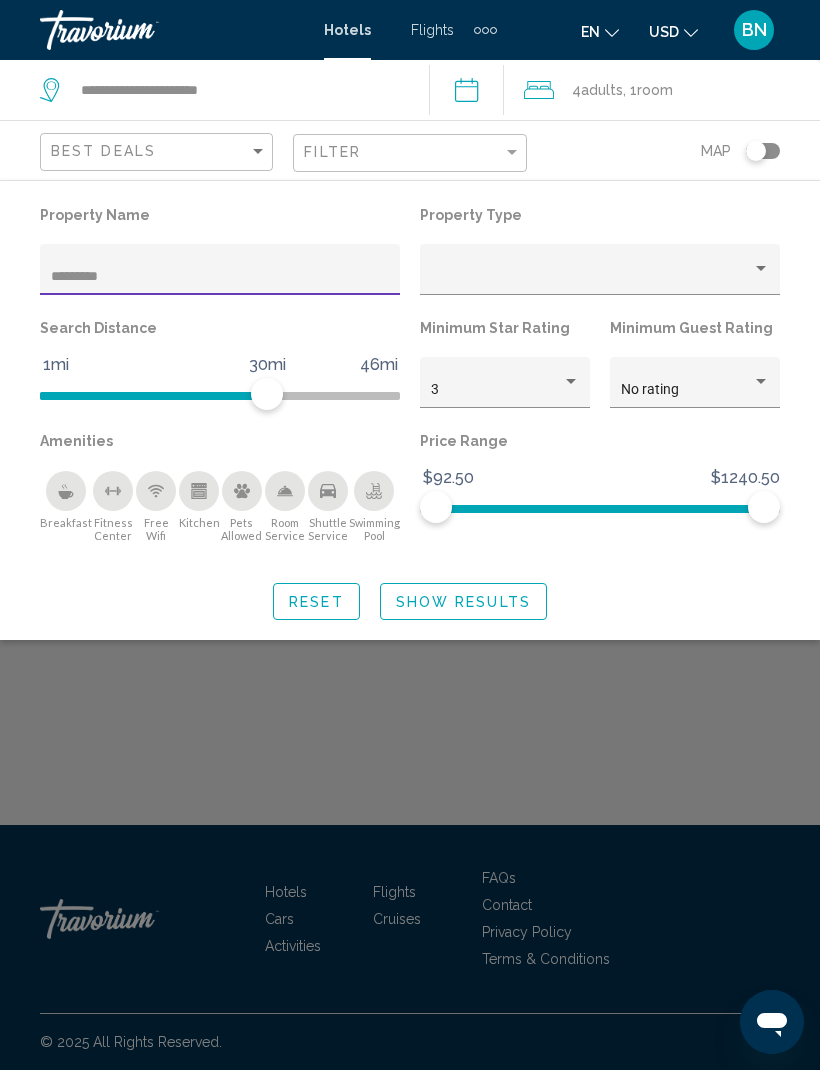 type on "**********" 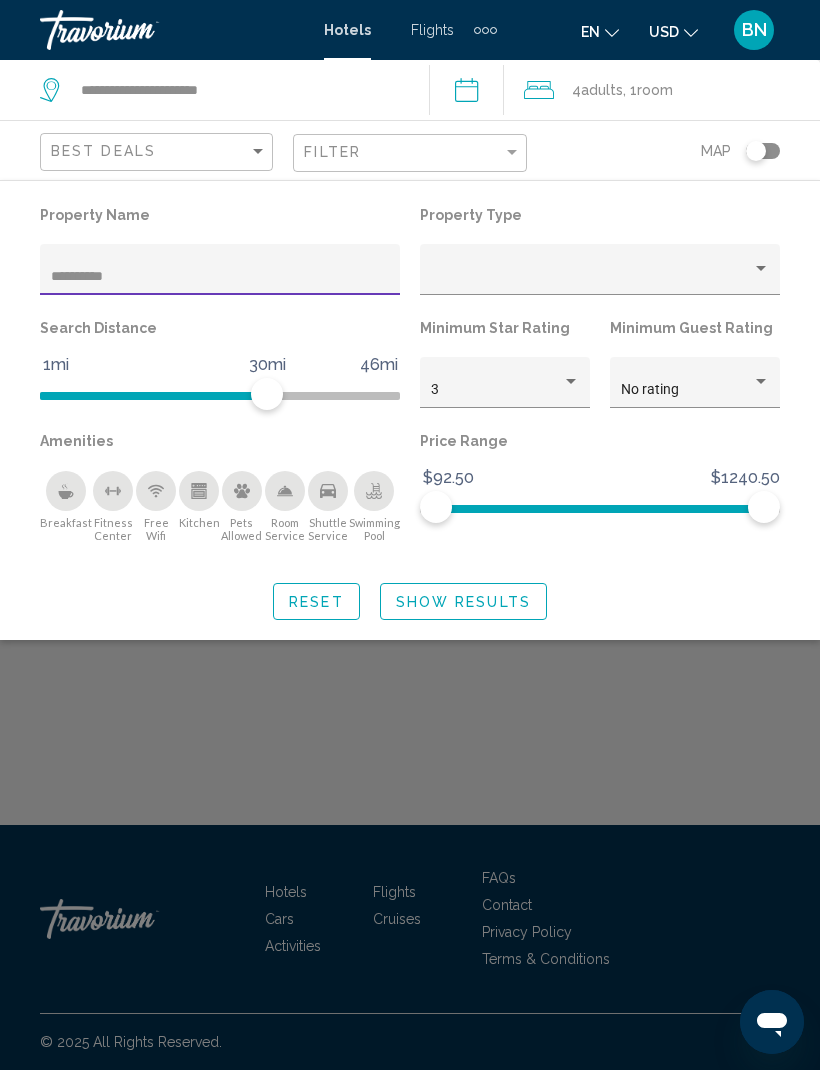 click on "Show Results" 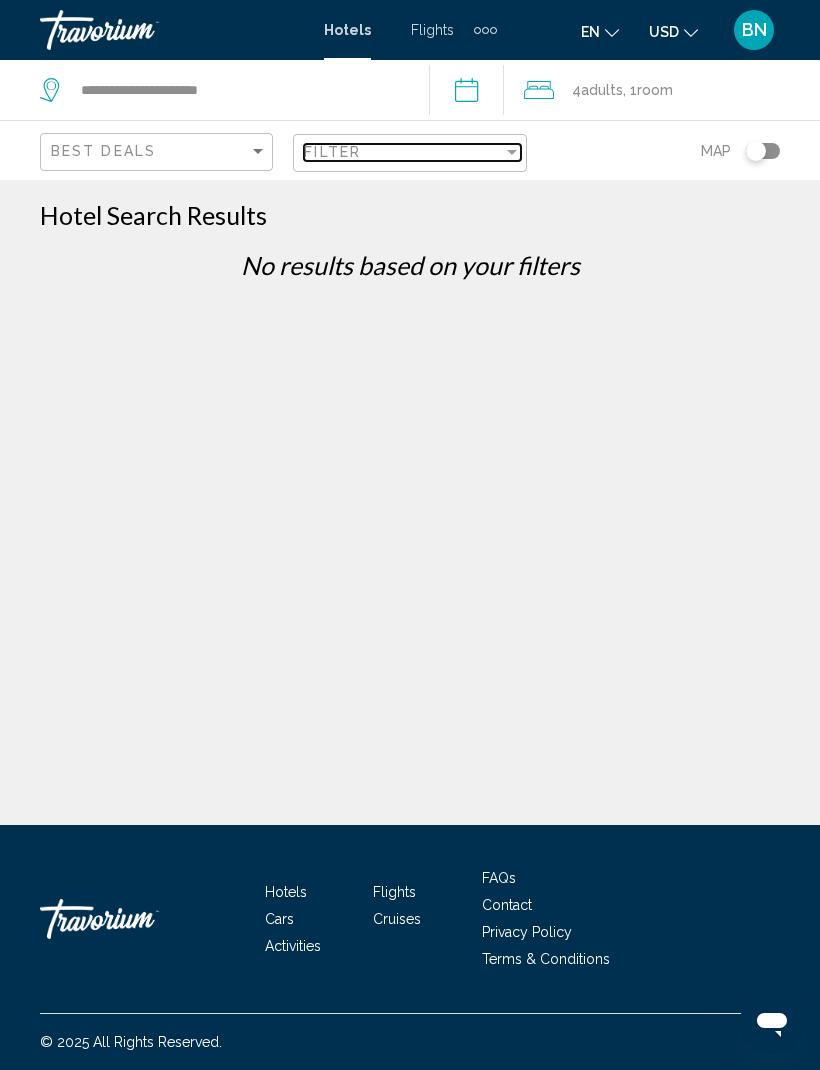 click at bounding box center (512, 152) 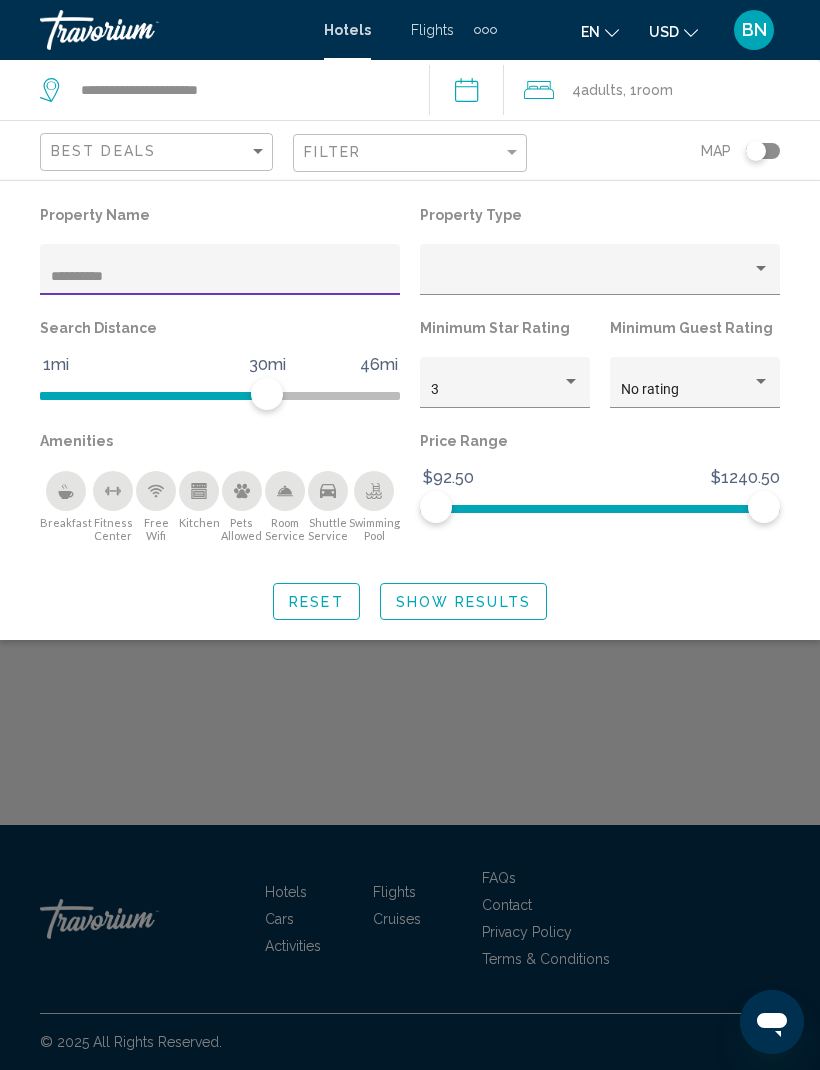 click on "**********" at bounding box center [220, 277] 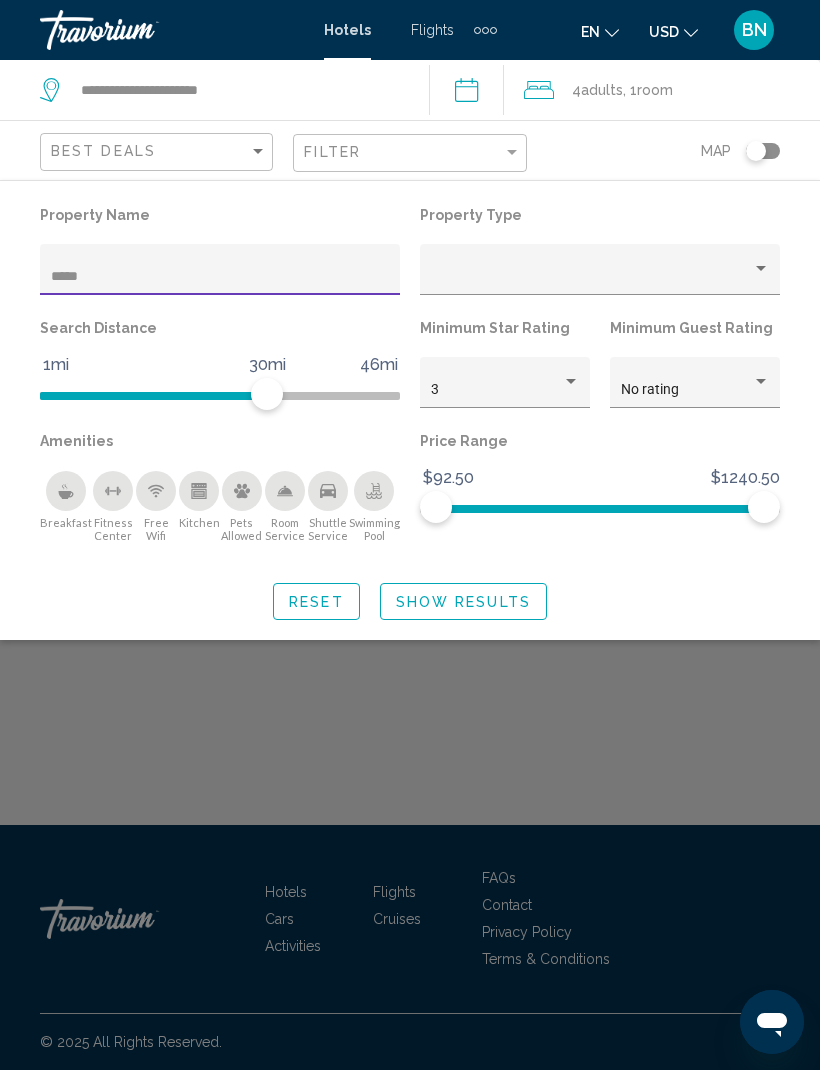type on "****" 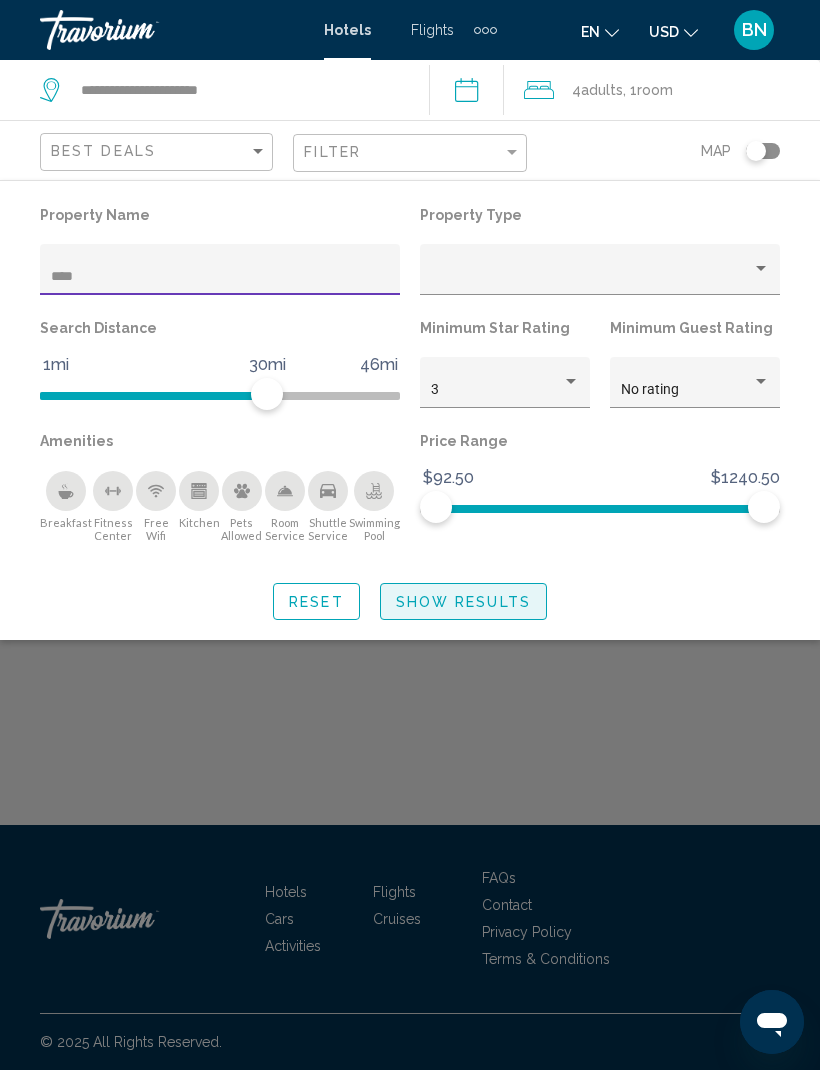 click on "Show Results" 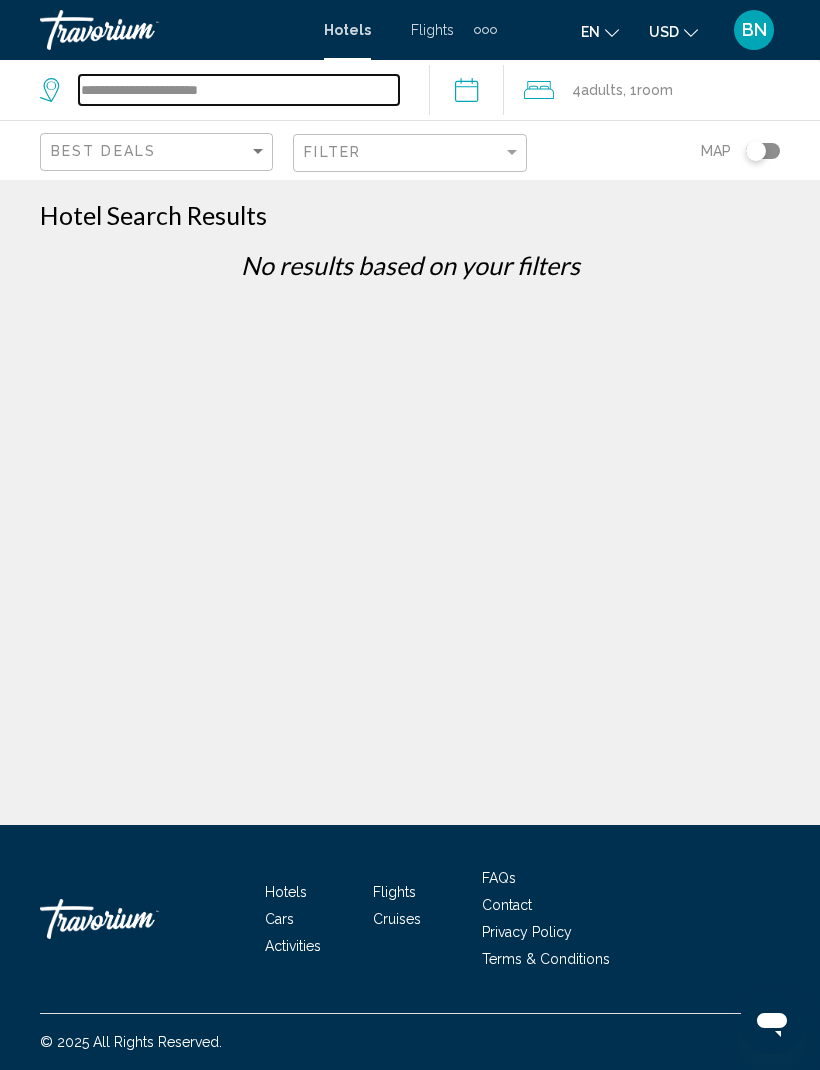 click on "**********" at bounding box center [239, 90] 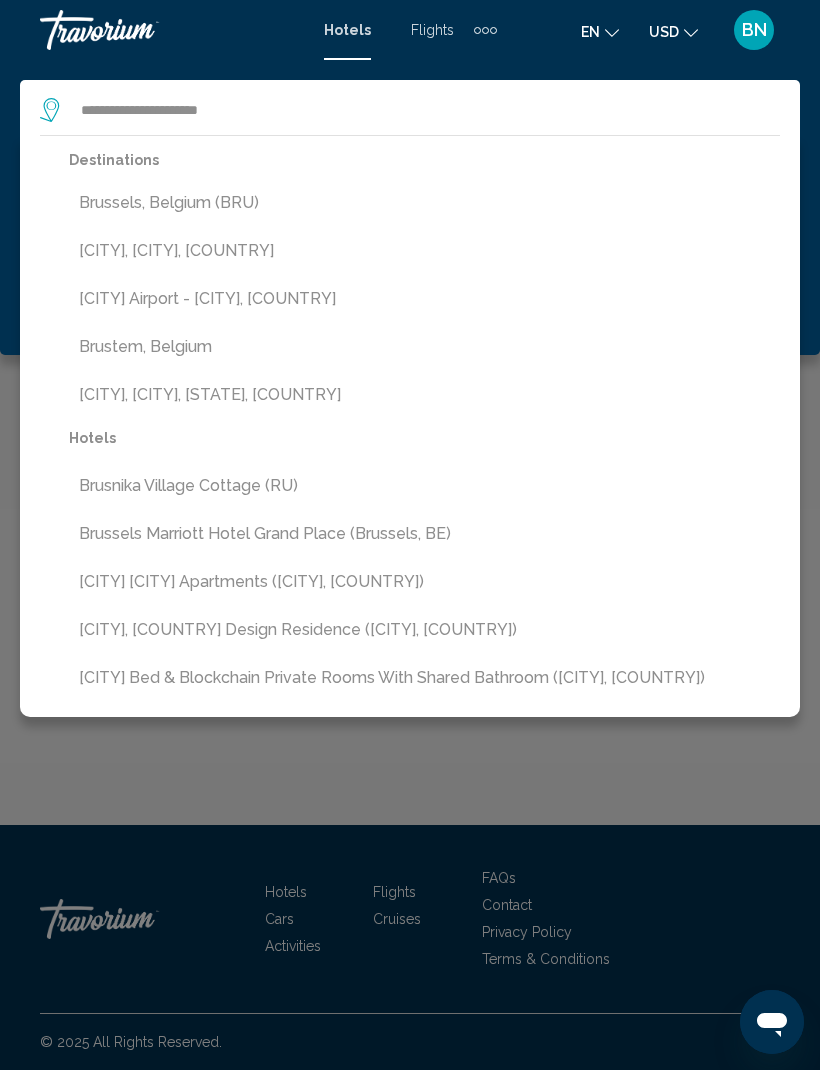 click on "Brustem, Belgium" at bounding box center (424, 347) 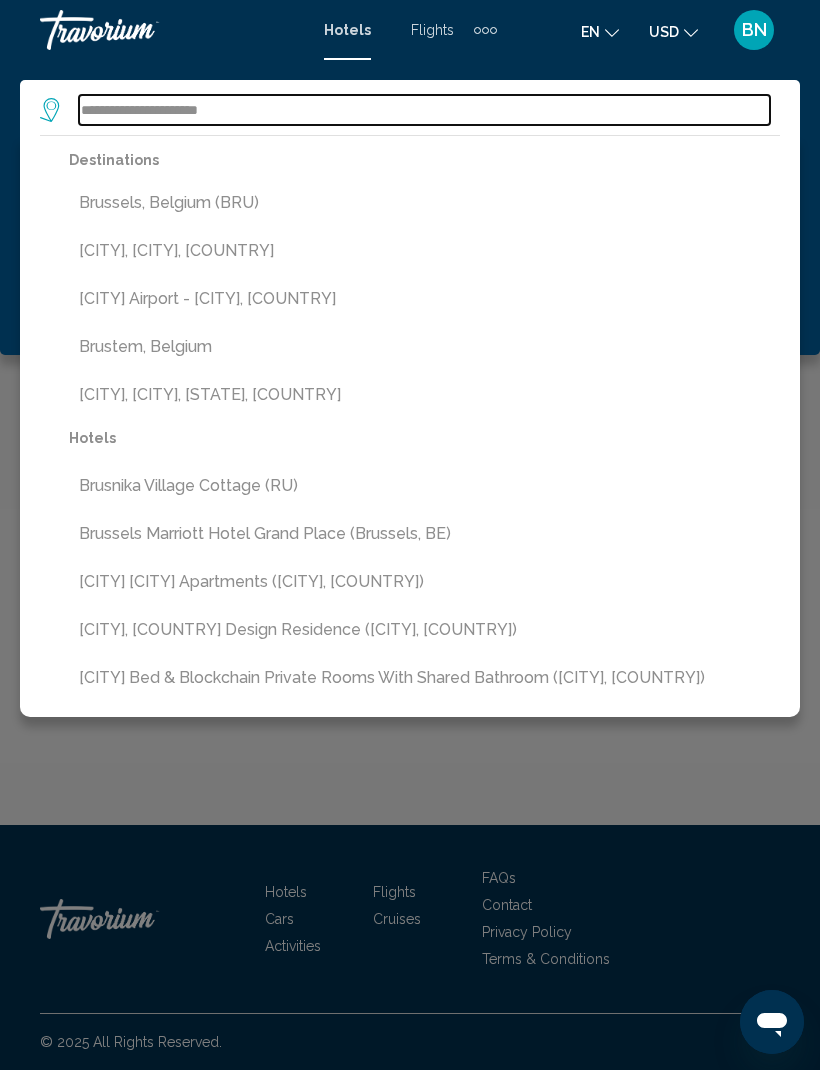 type on "**********" 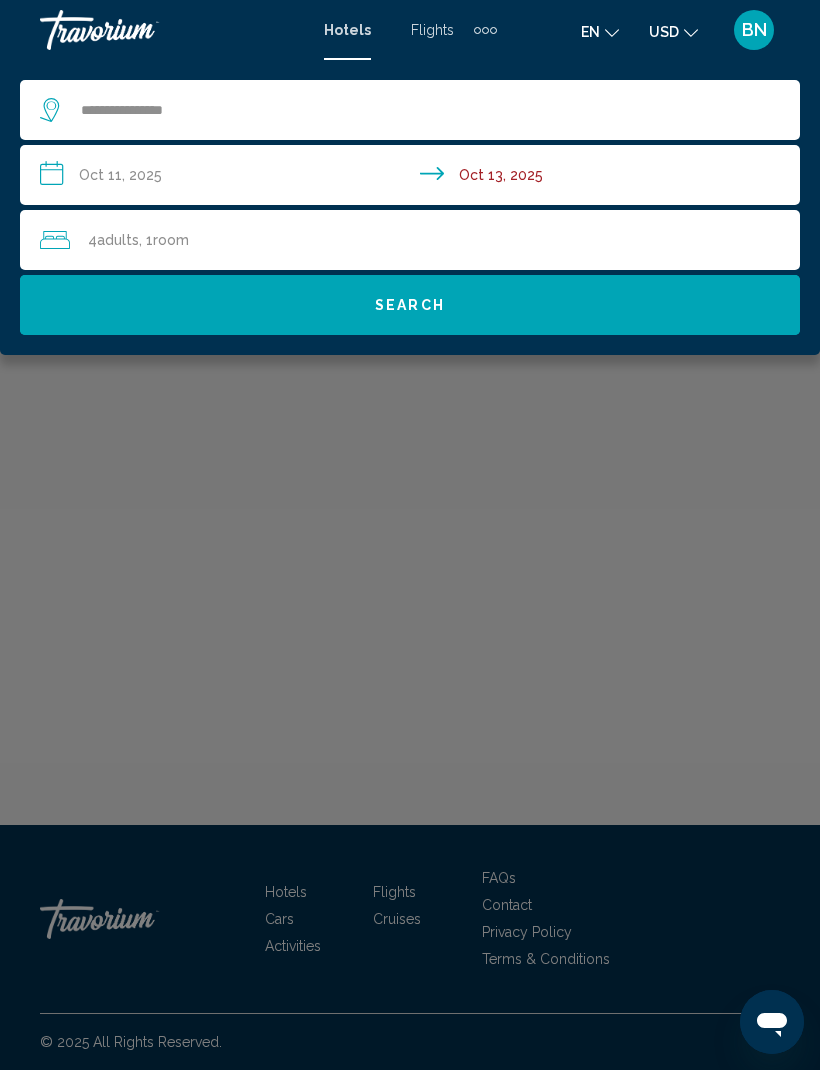 click on "Search" 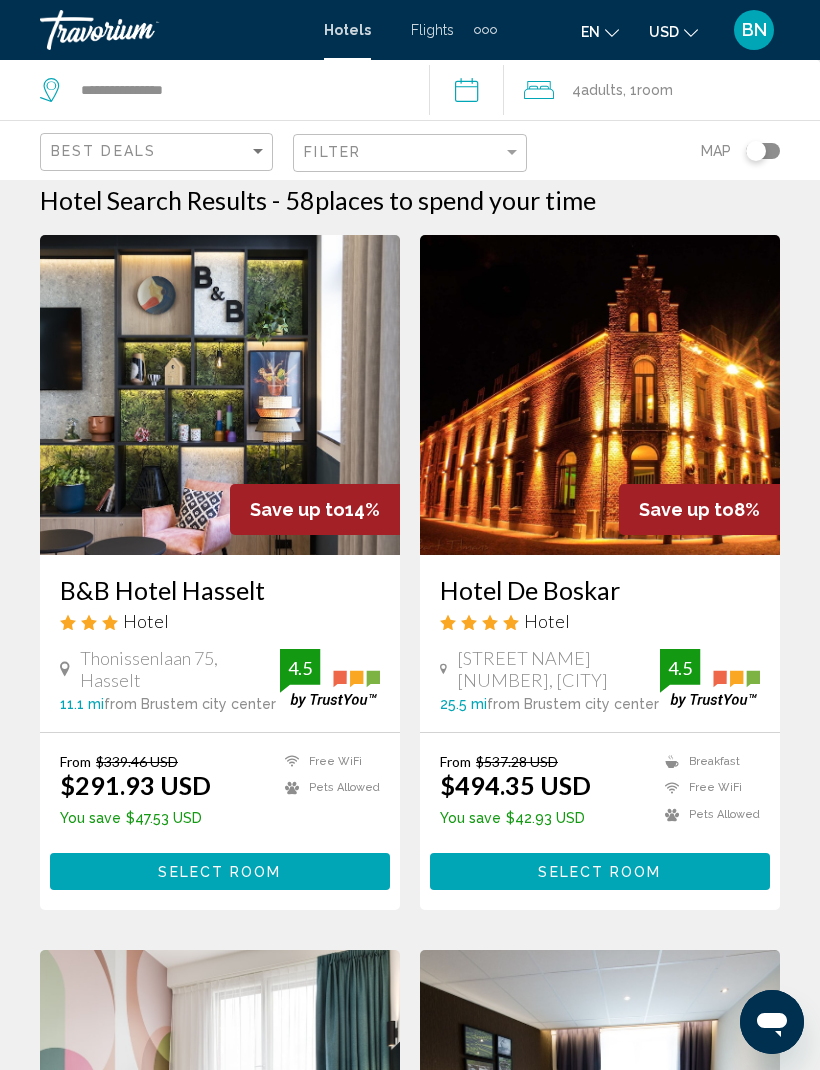 scroll, scrollTop: 0, scrollLeft: 0, axis: both 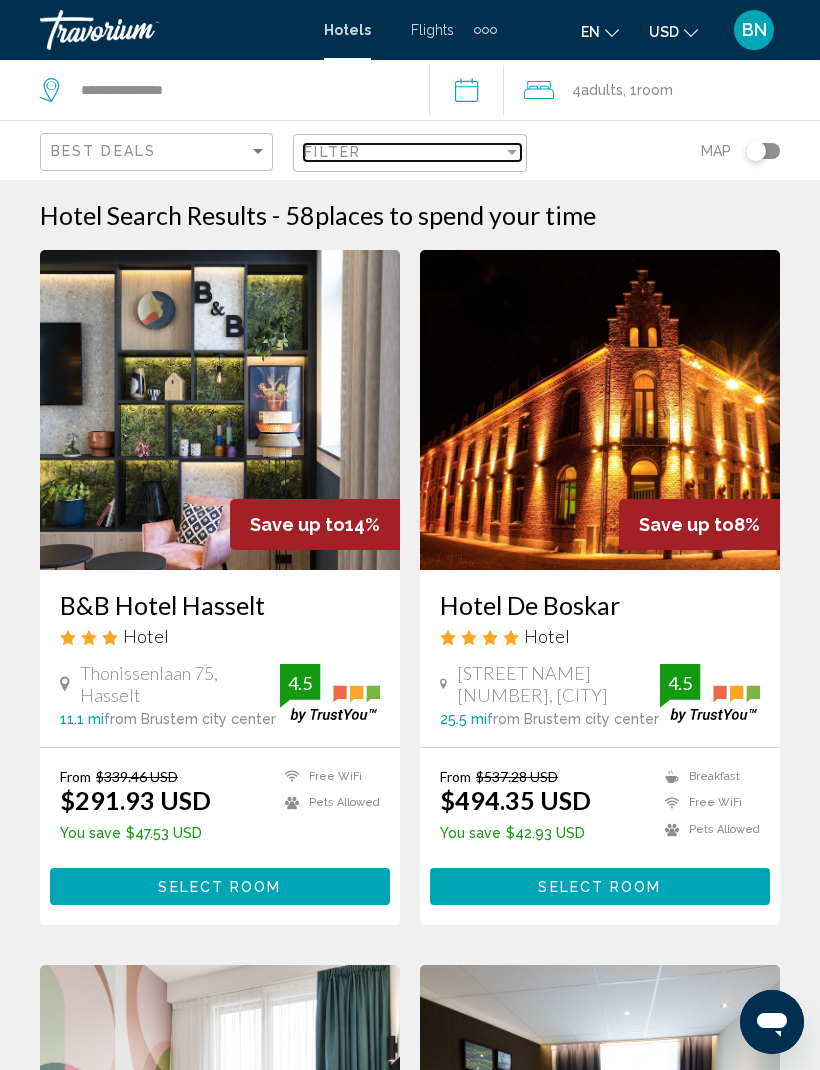 click at bounding box center (512, 152) 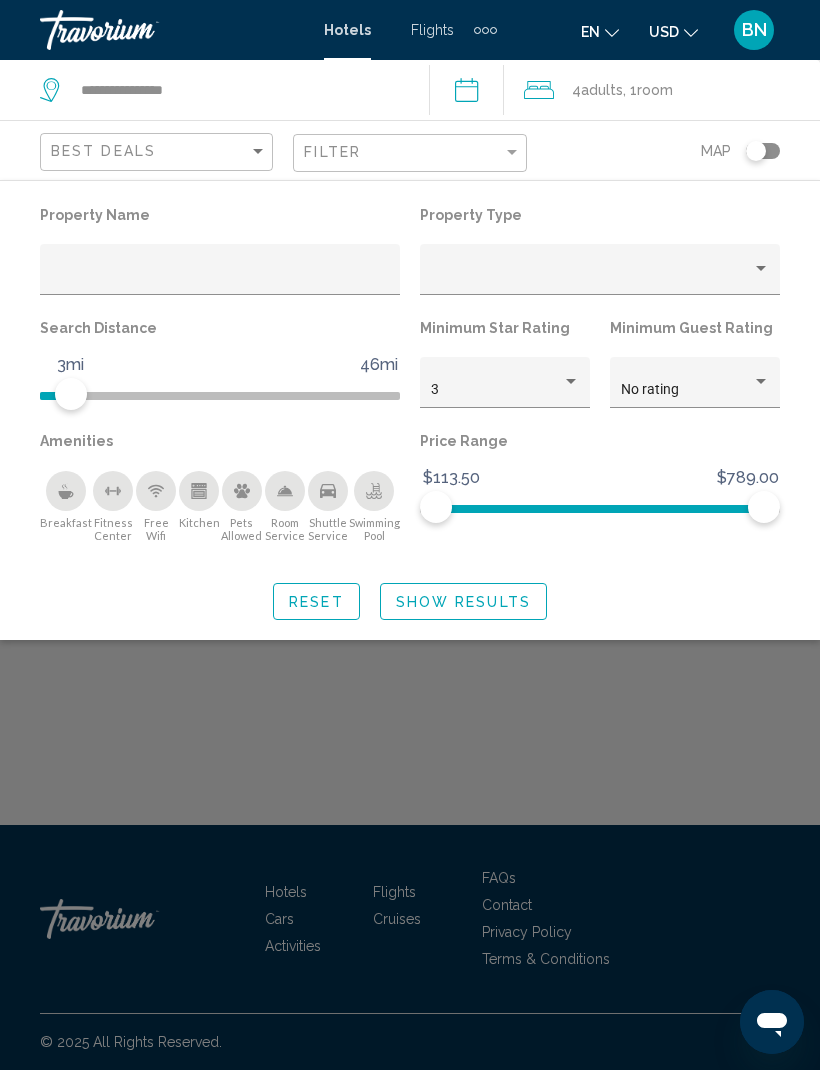 click on "Show Results" 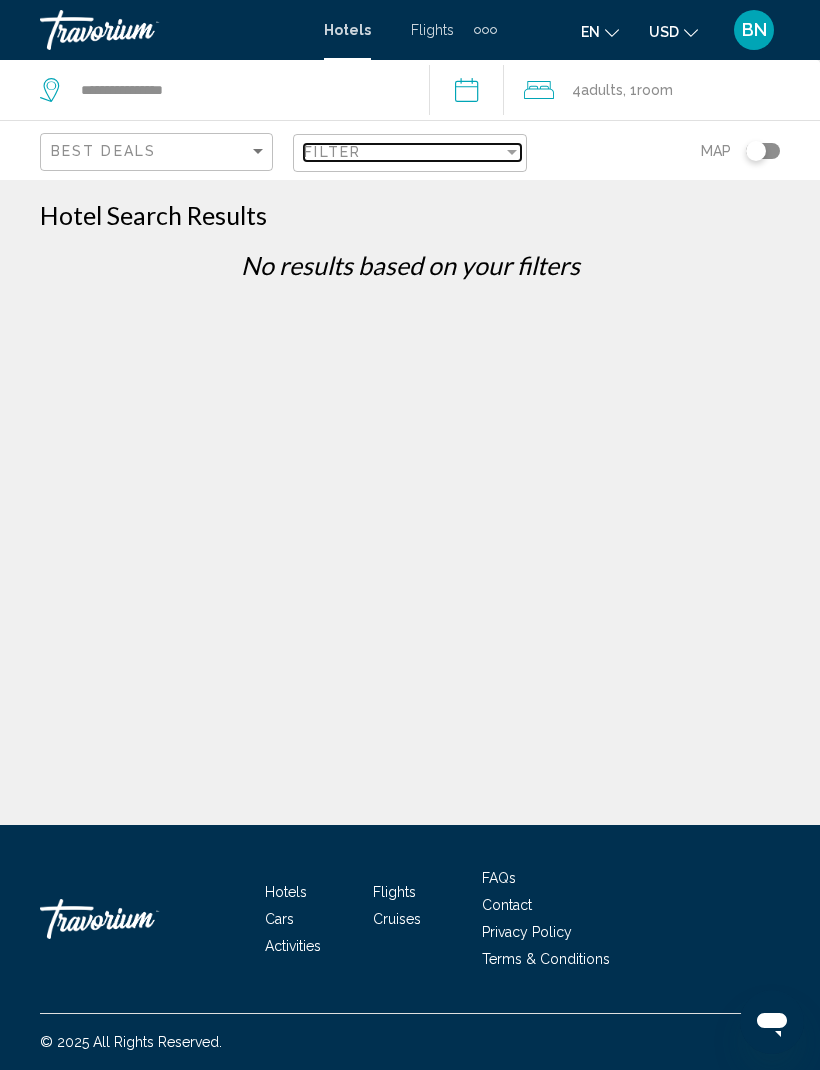 click at bounding box center [512, 152] 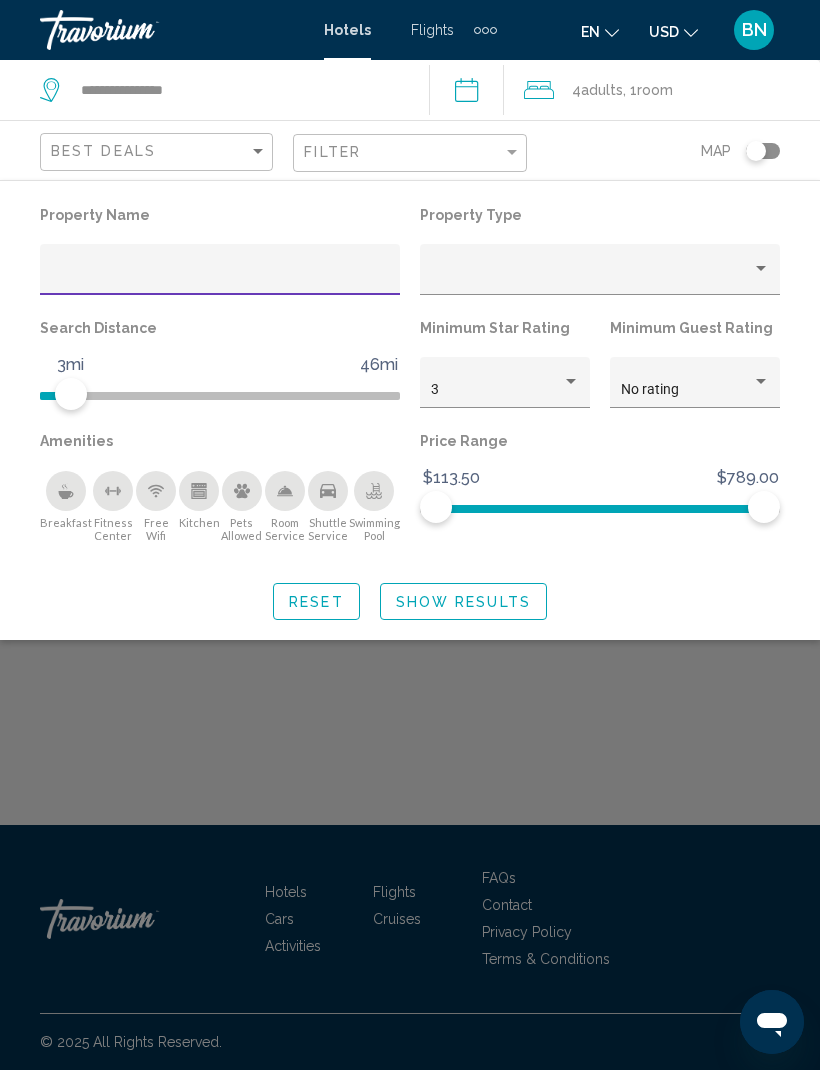 click on "Show Results" 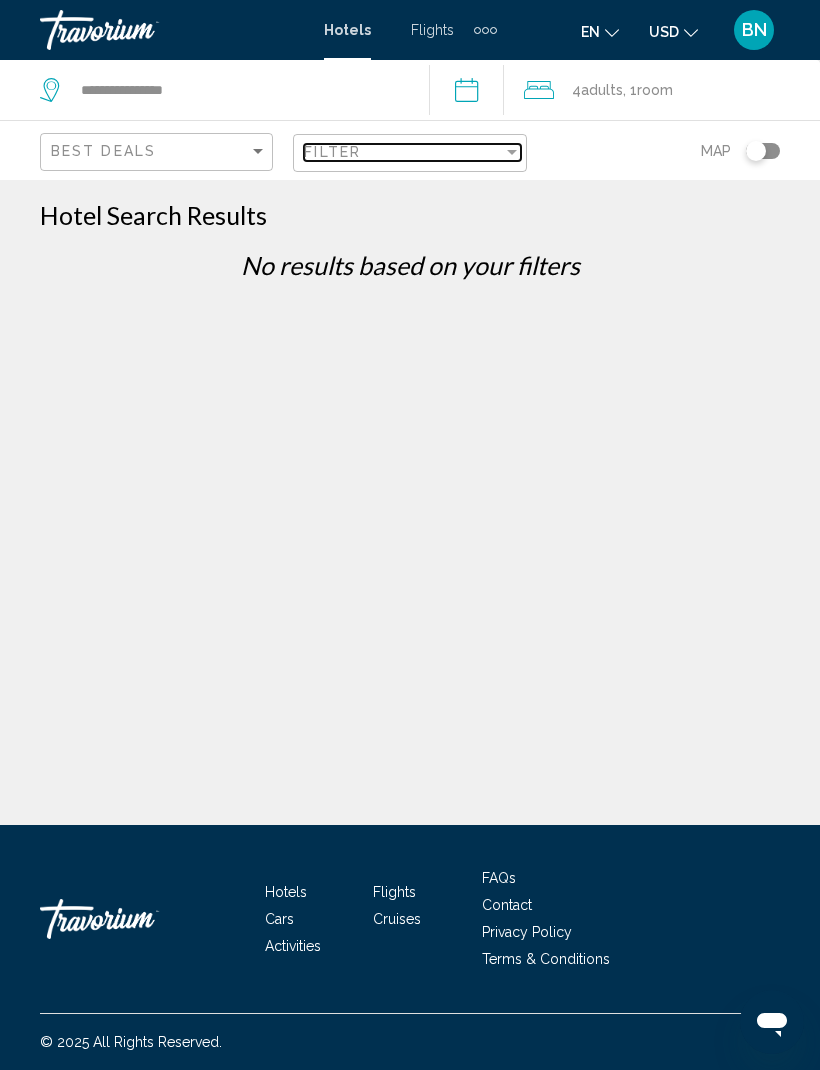 click at bounding box center (512, 152) 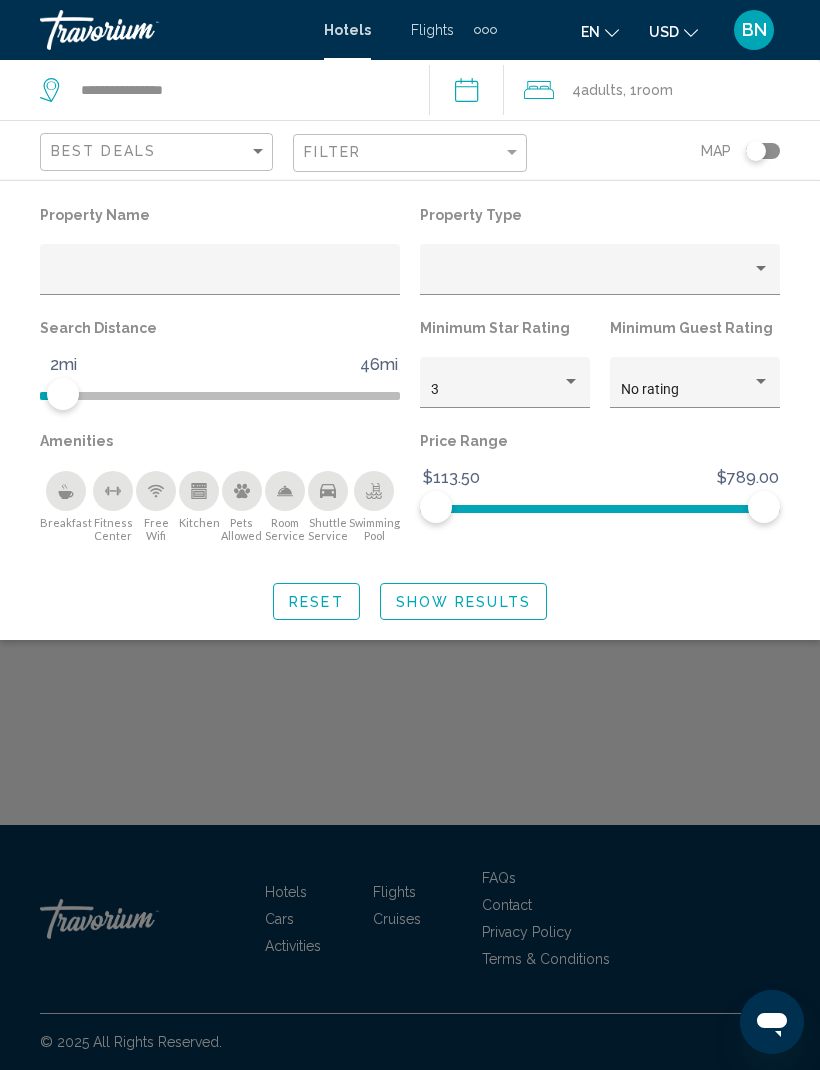 click on "Show Results" 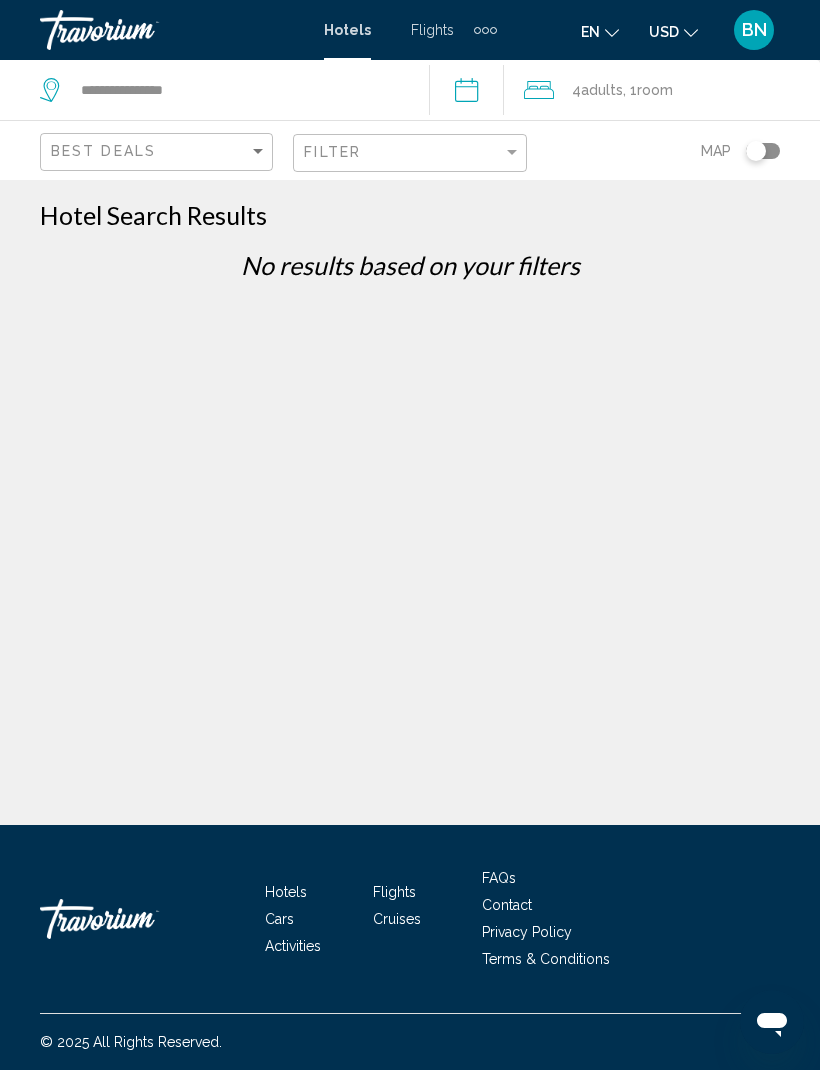 click on "Hotels" at bounding box center [347, 30] 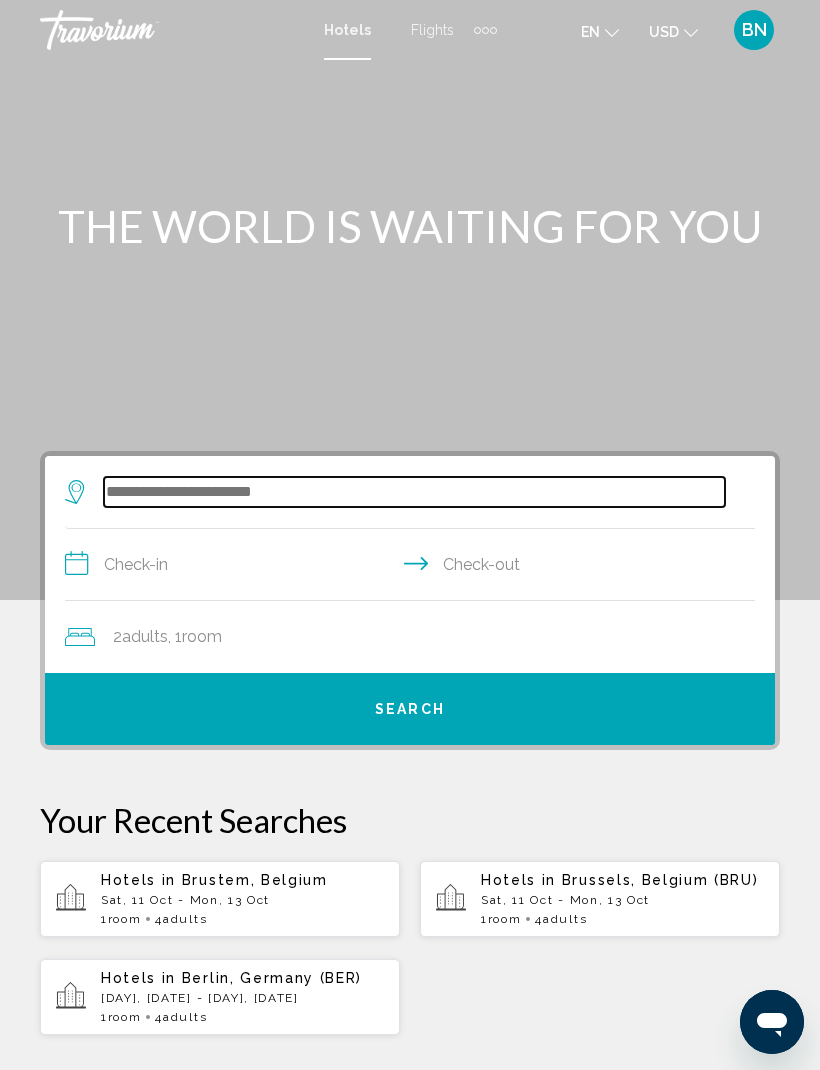 click at bounding box center (414, 492) 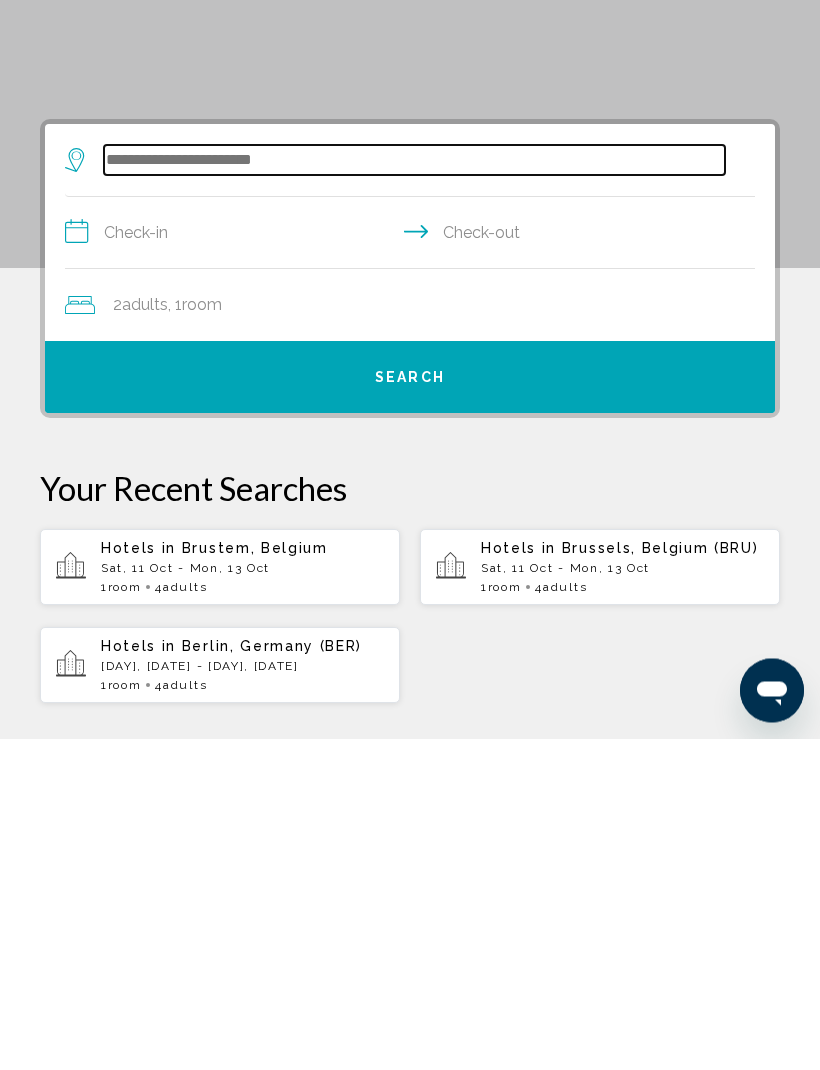 scroll, scrollTop: 48, scrollLeft: 0, axis: vertical 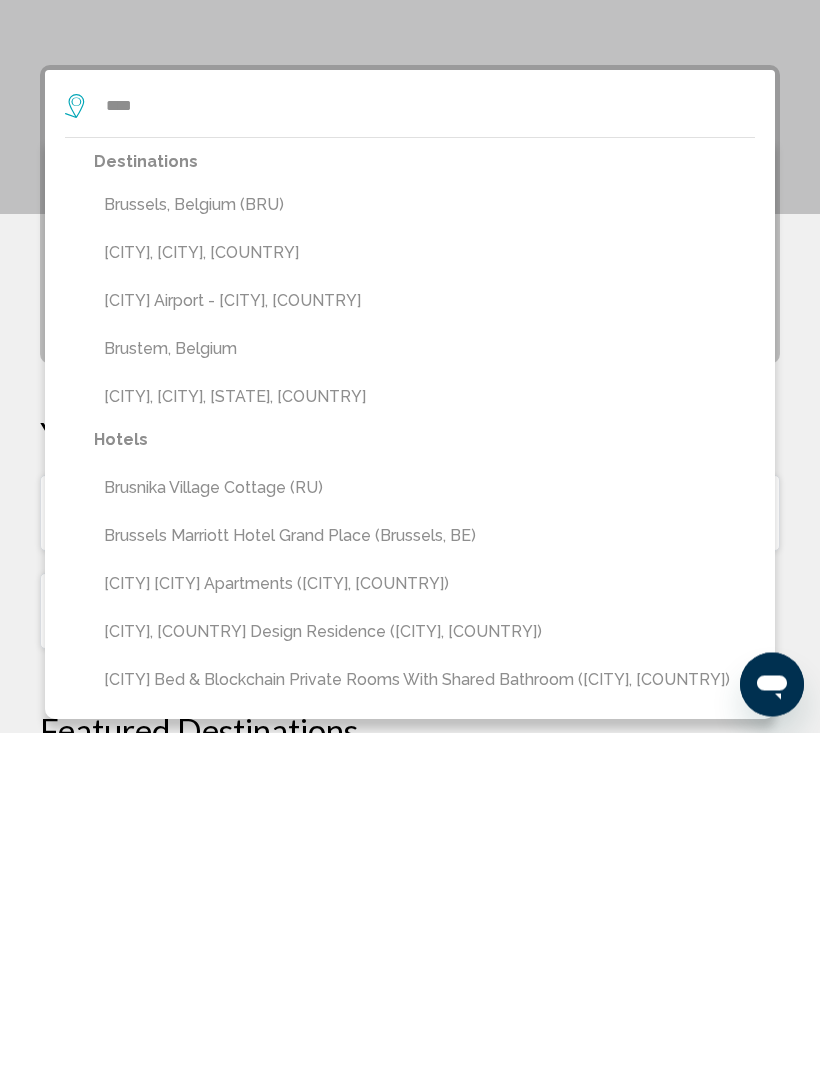 click on "Brussels, Belgium (BRU)" at bounding box center [424, 543] 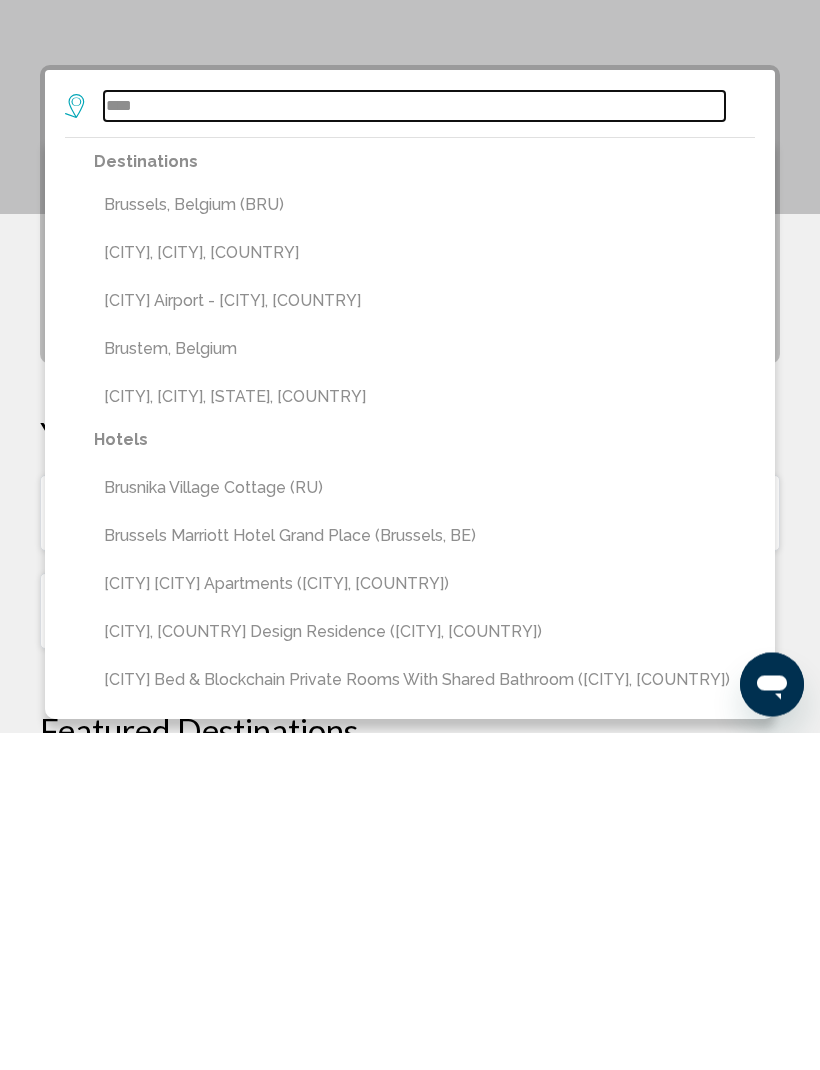 type on "**********" 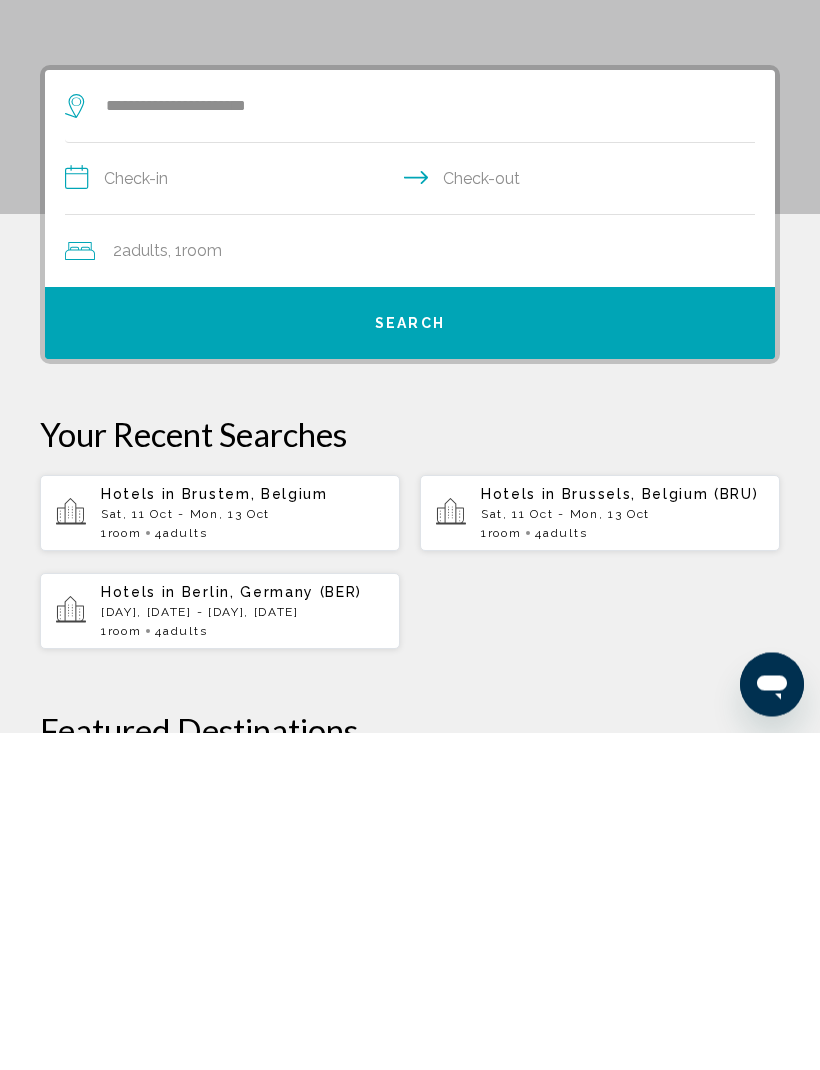 click on "**********" at bounding box center (414, 519) 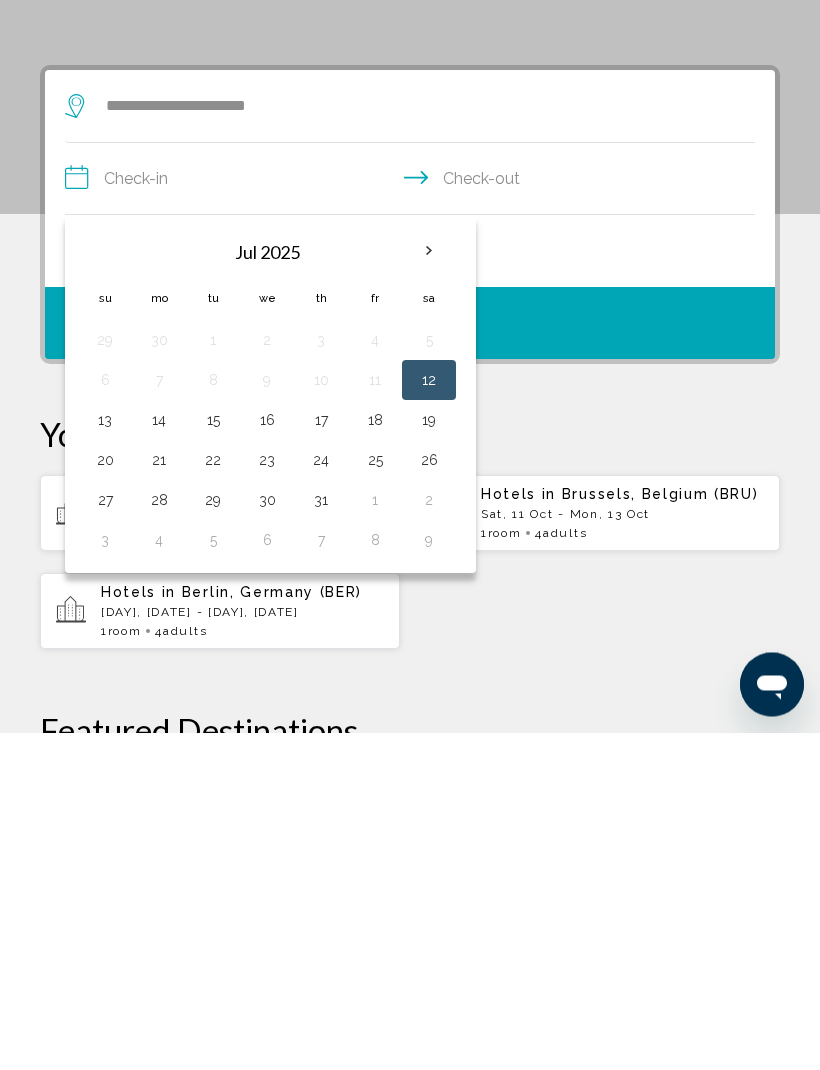scroll, scrollTop: 386, scrollLeft: 0, axis: vertical 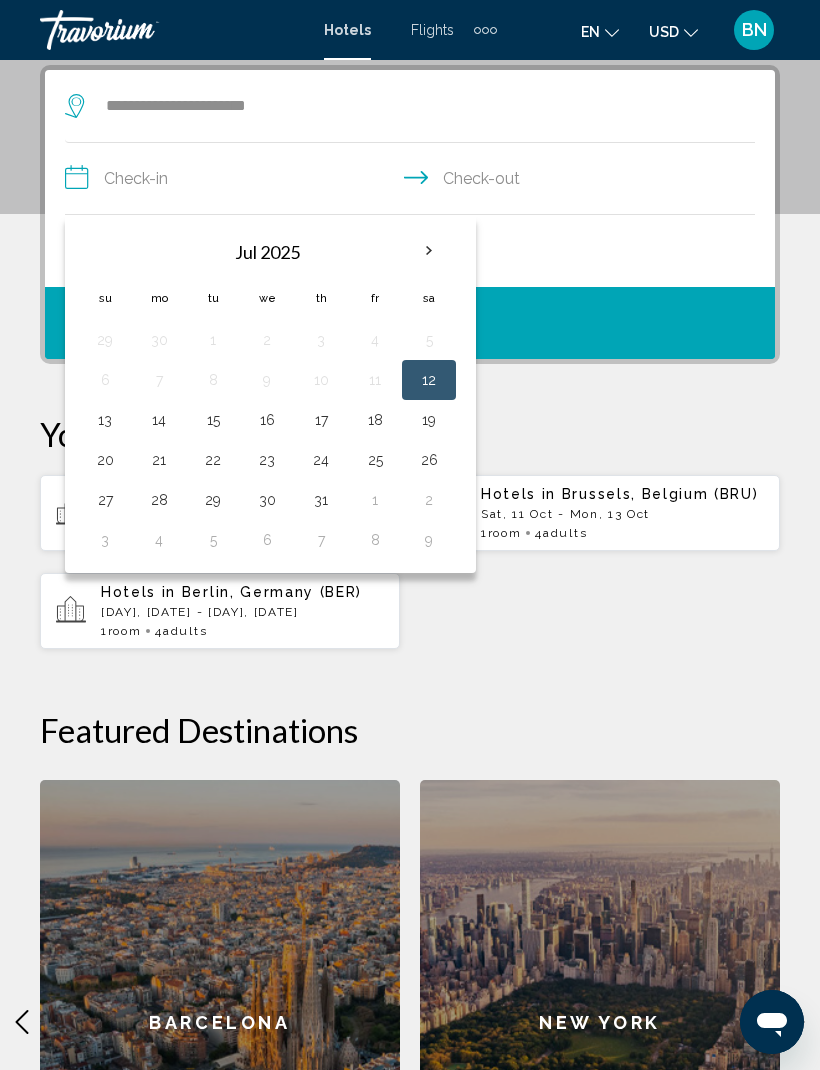 click at bounding box center (429, 251) 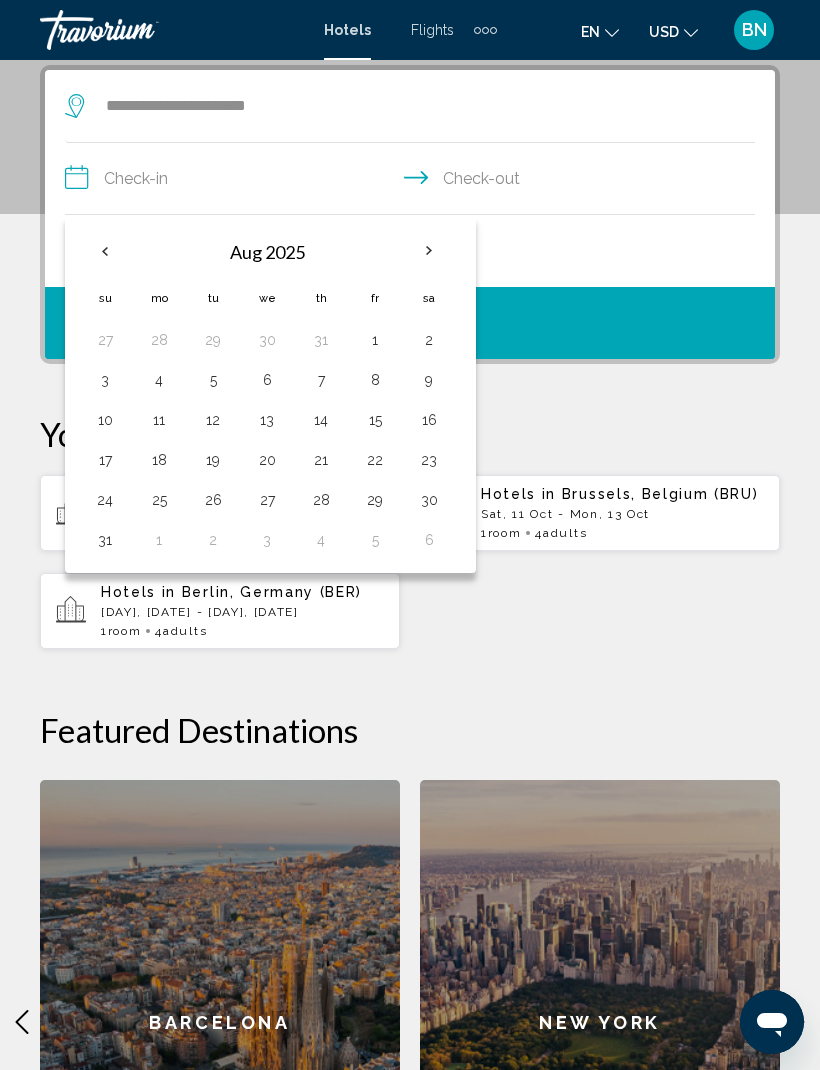 click at bounding box center (429, 251) 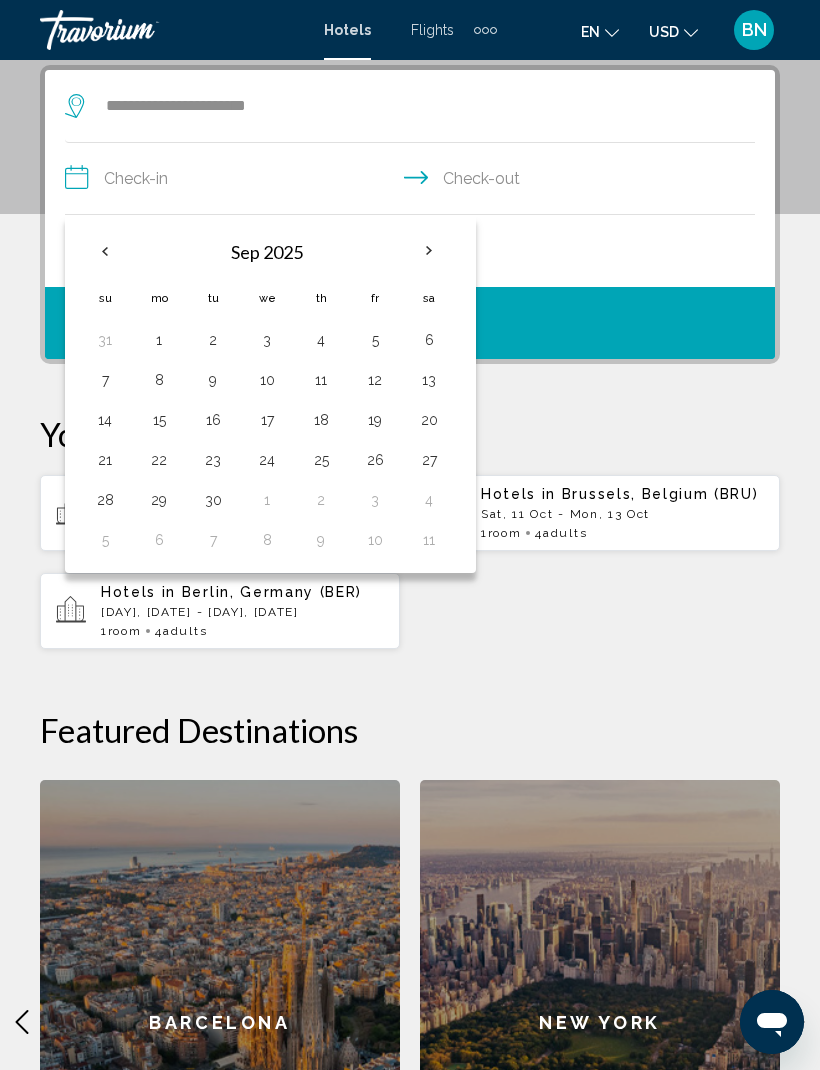 click at bounding box center [429, 251] 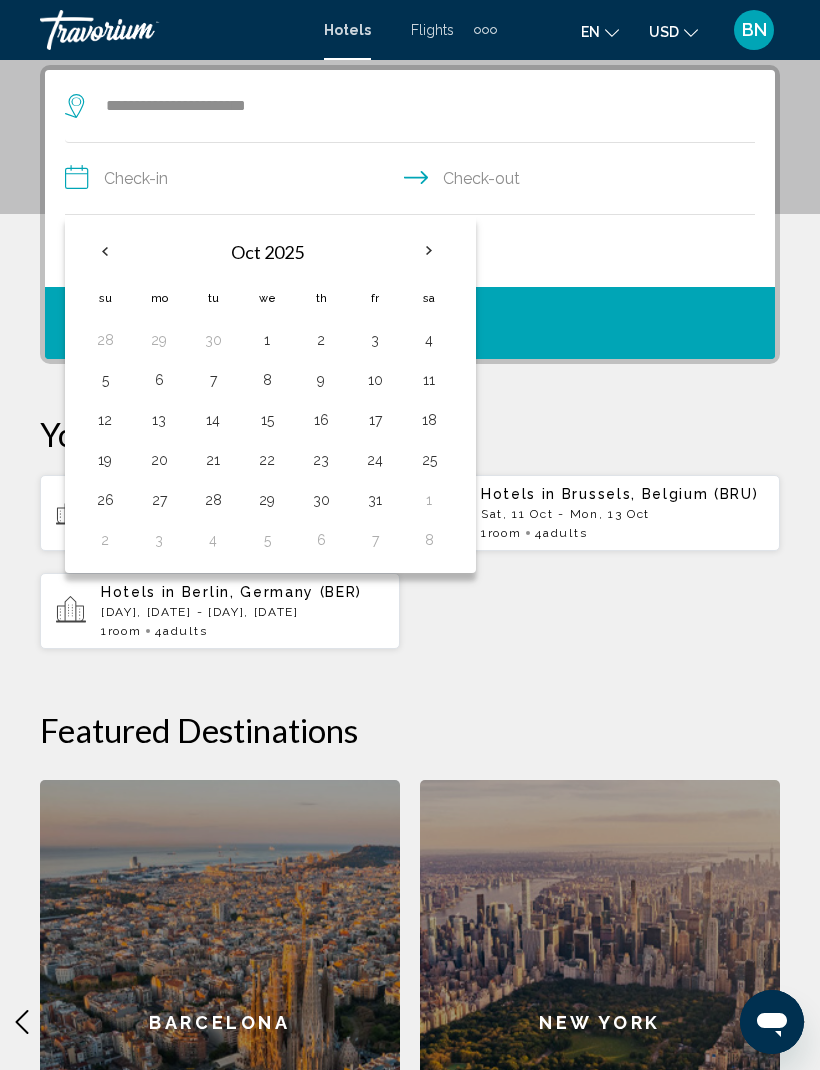 click on "11" at bounding box center (429, 380) 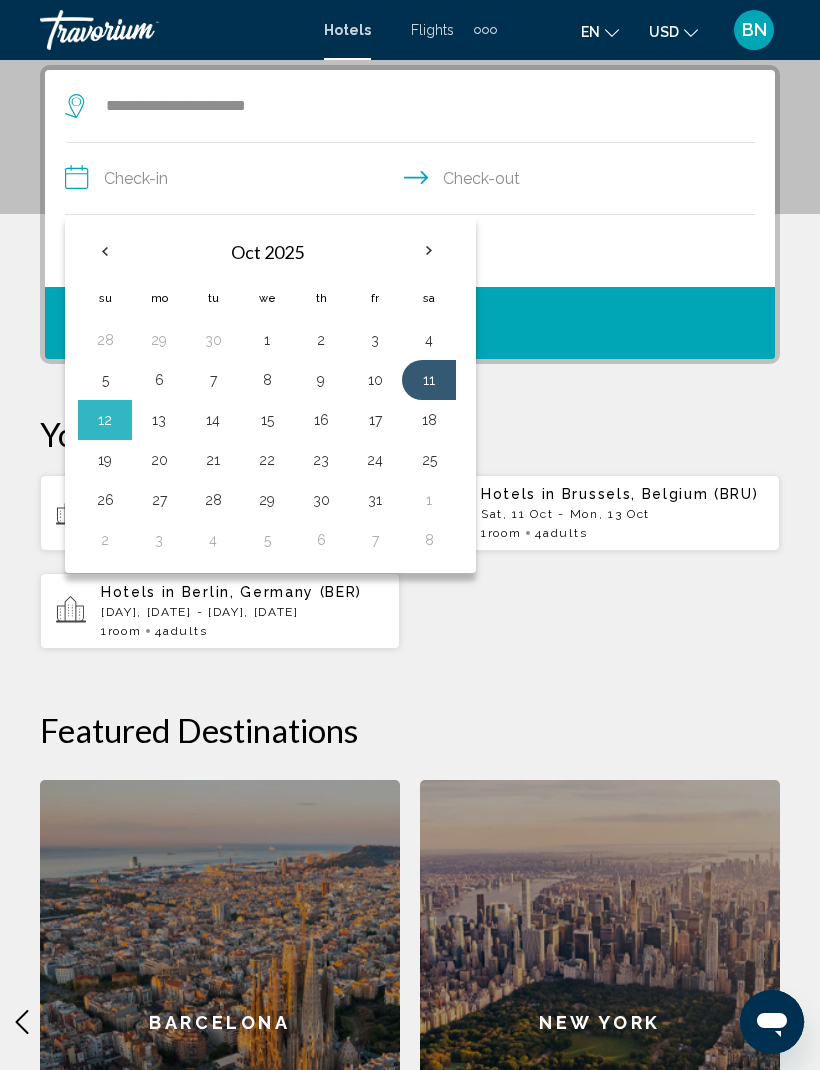 click on "13" at bounding box center [159, 420] 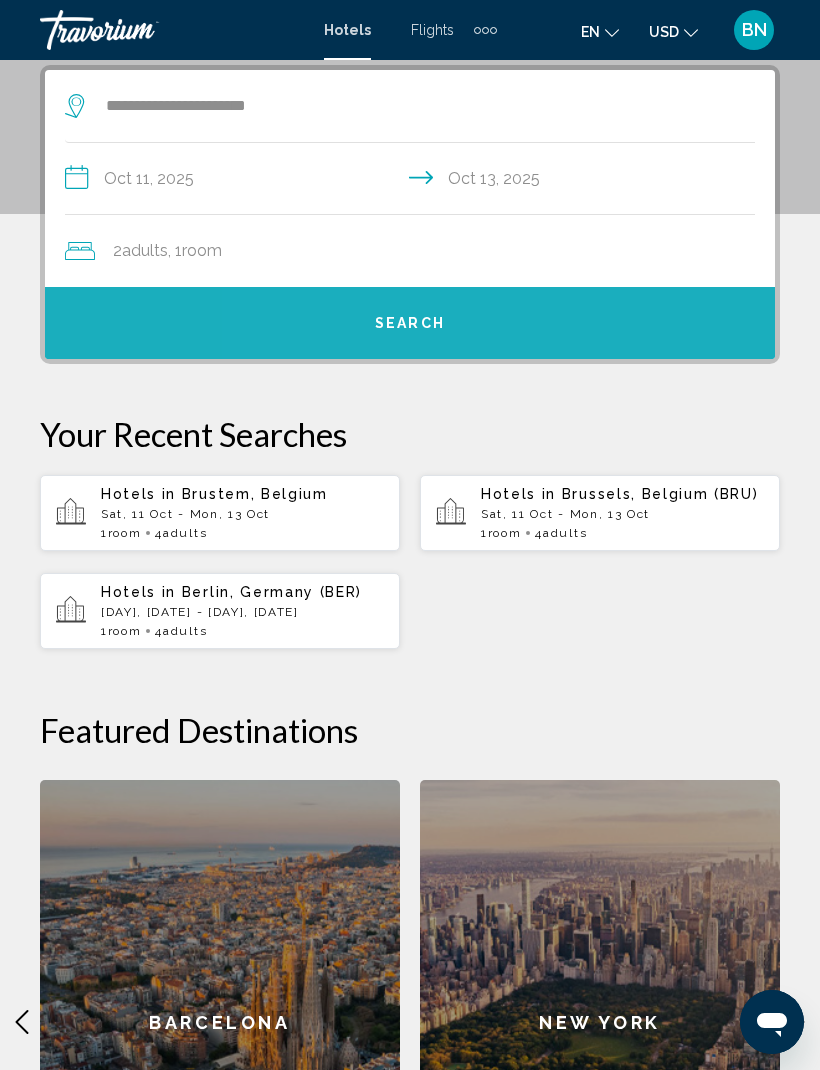 click on "Search" at bounding box center (410, 323) 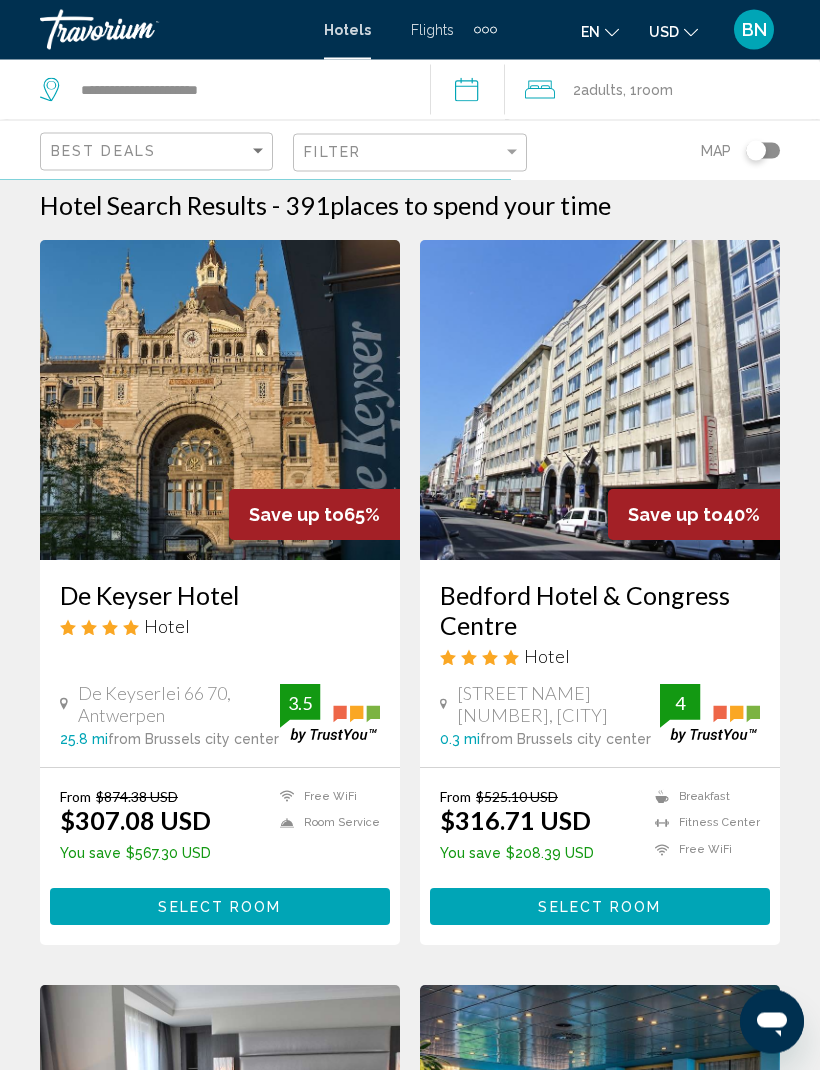 scroll, scrollTop: 0, scrollLeft: 0, axis: both 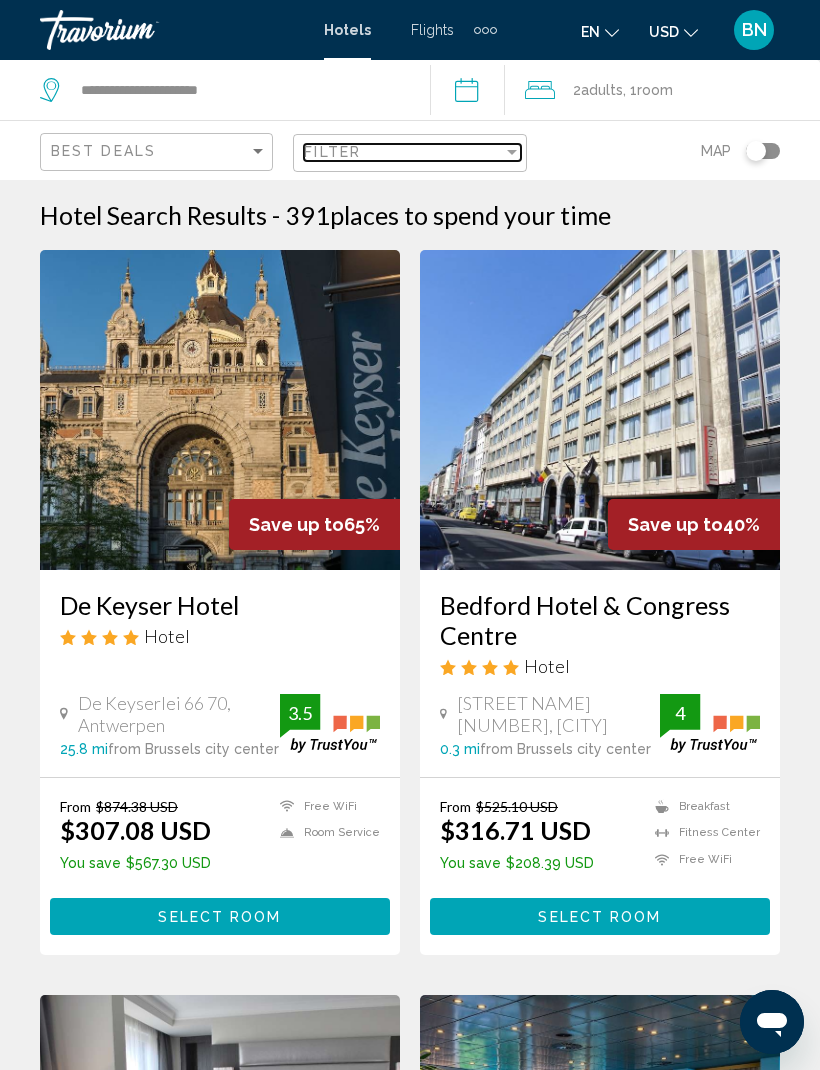 click at bounding box center (512, 152) 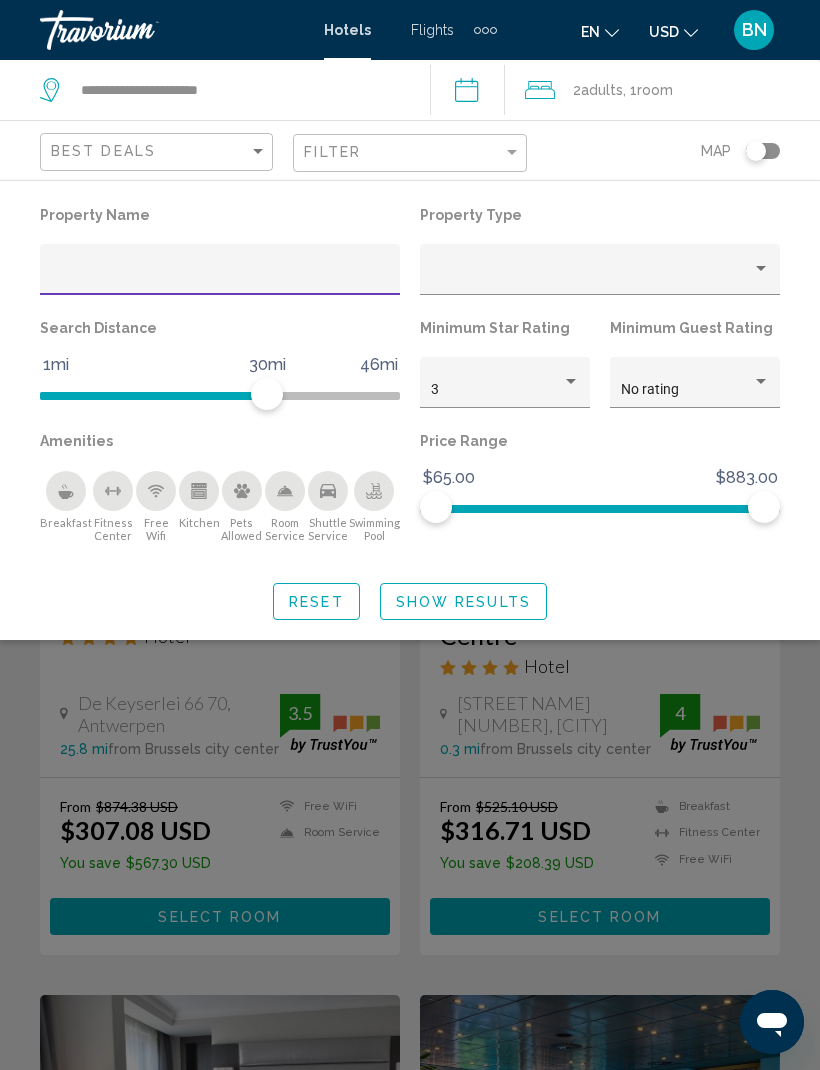 click at bounding box center (220, 277) 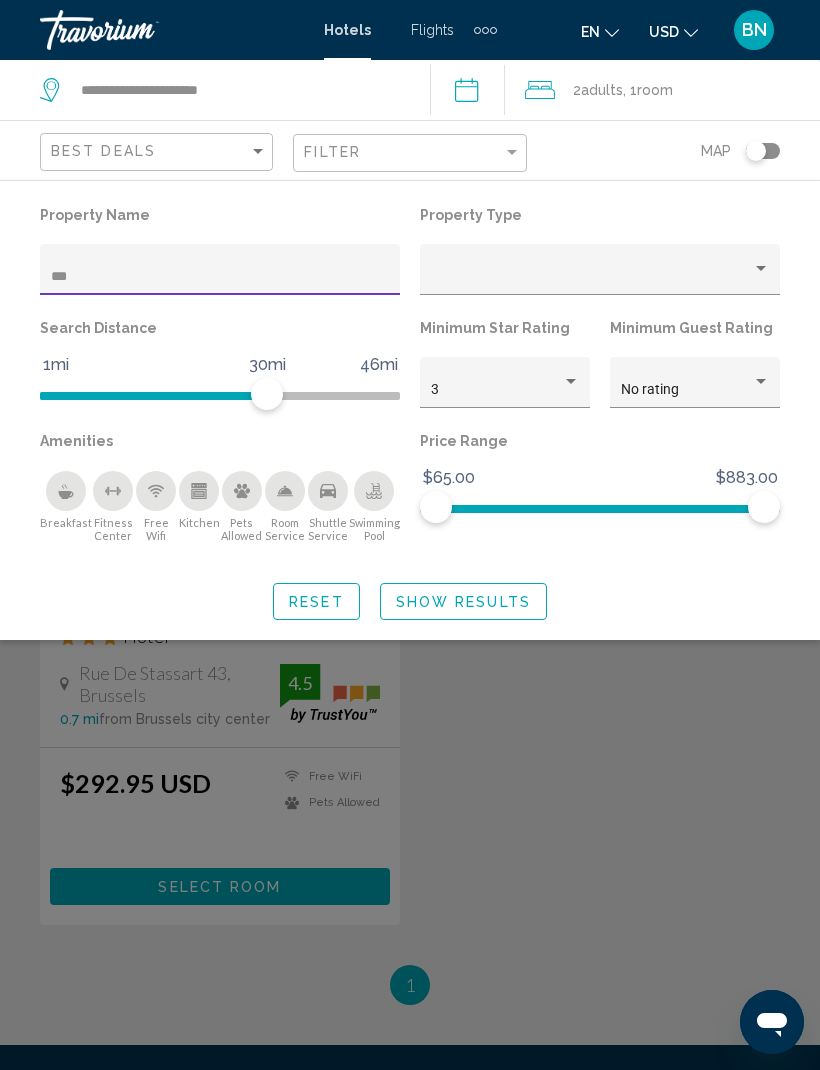 type on "****" 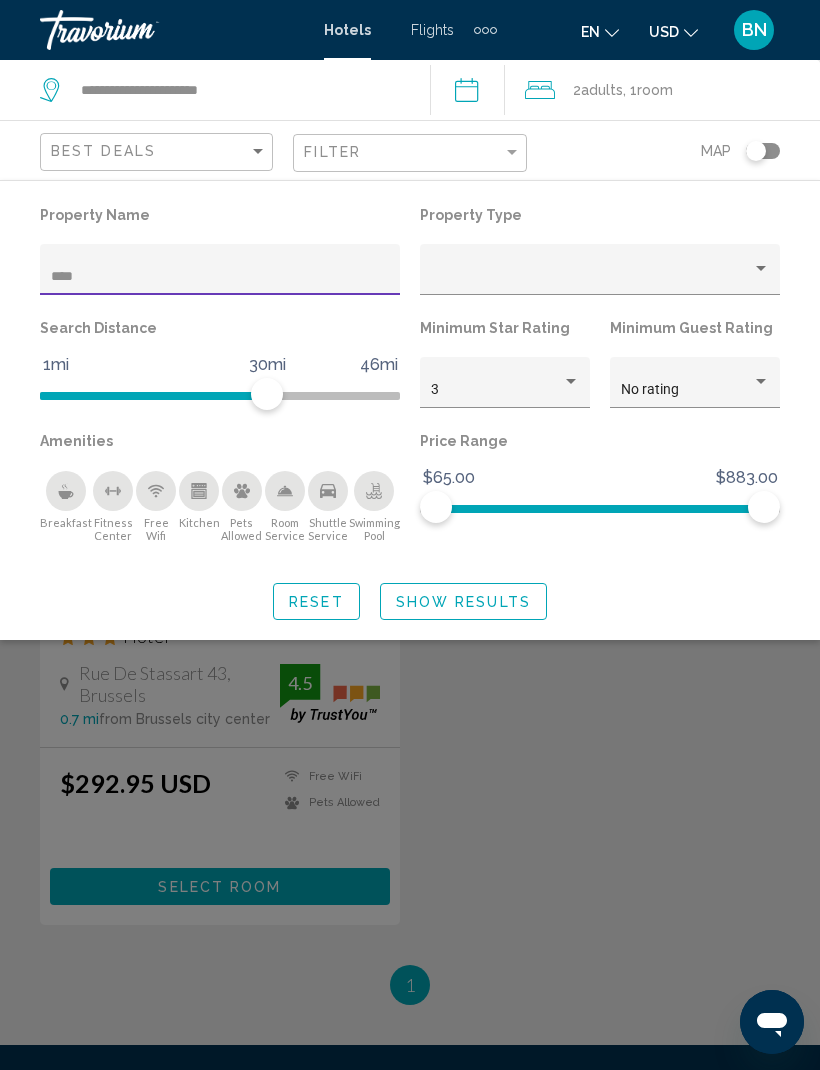 click on "Show Results" 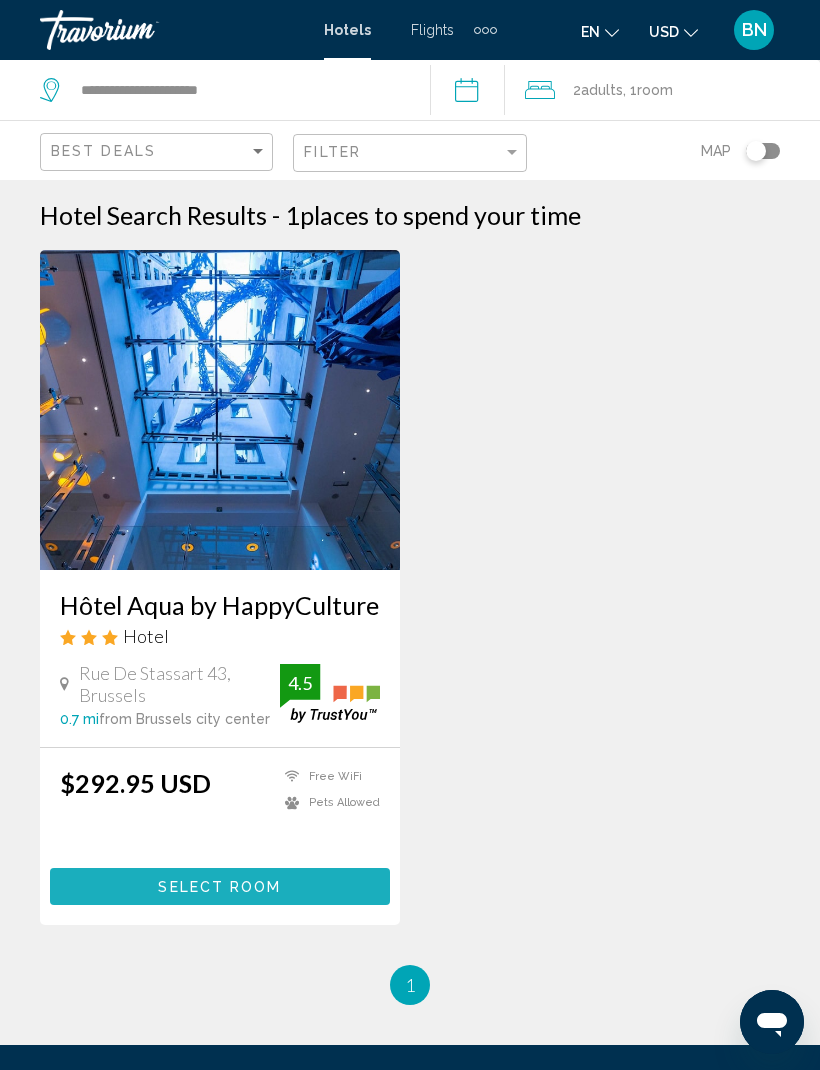 click on "Select Room" at bounding box center [219, 887] 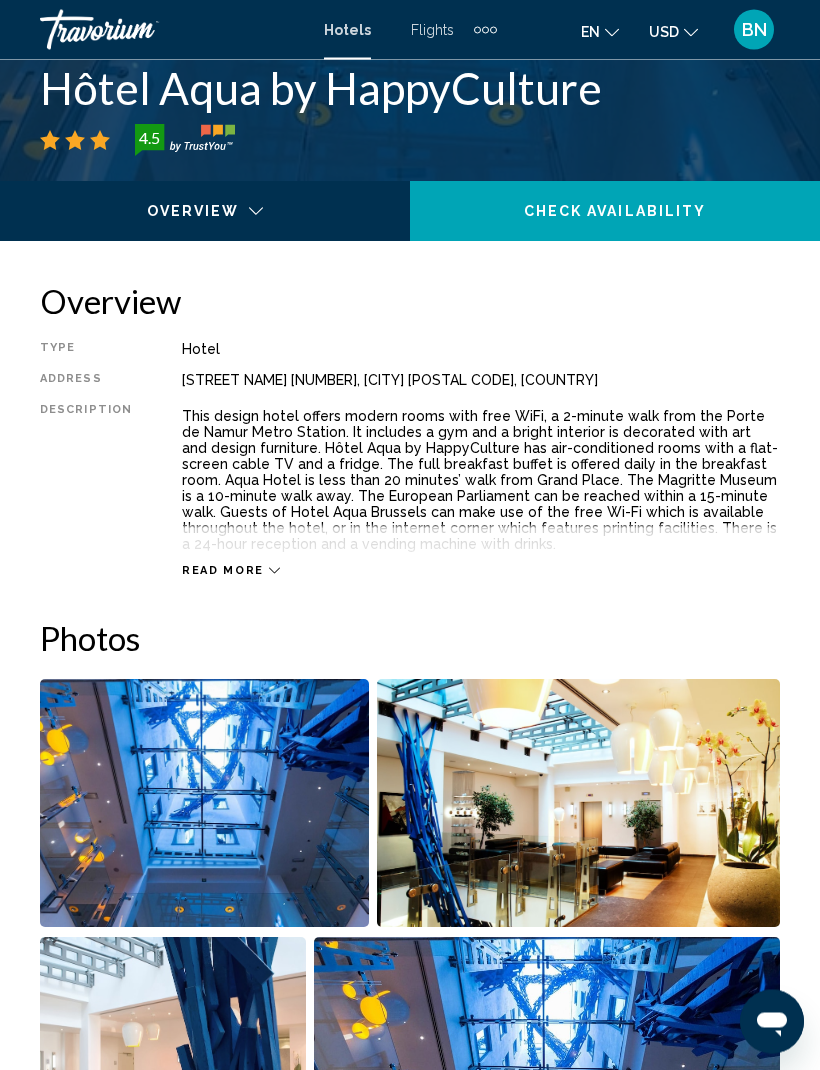 scroll, scrollTop: 790, scrollLeft: 0, axis: vertical 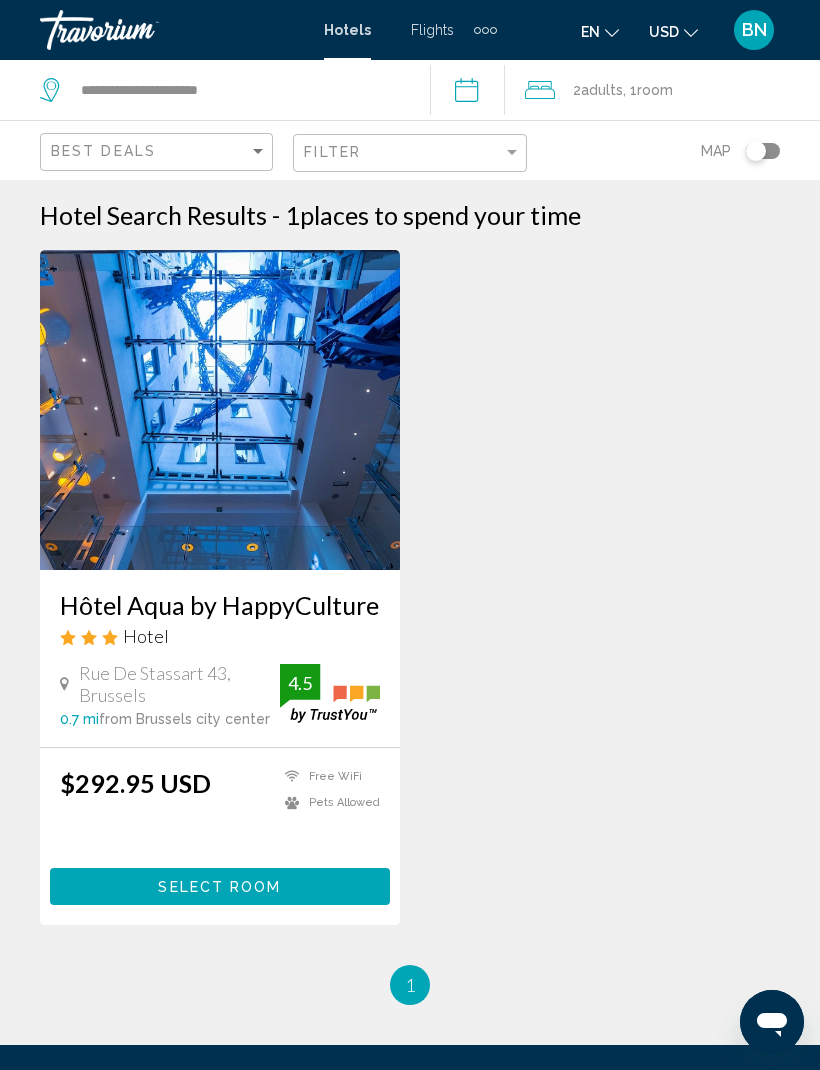 click on "Hotels" at bounding box center (347, 30) 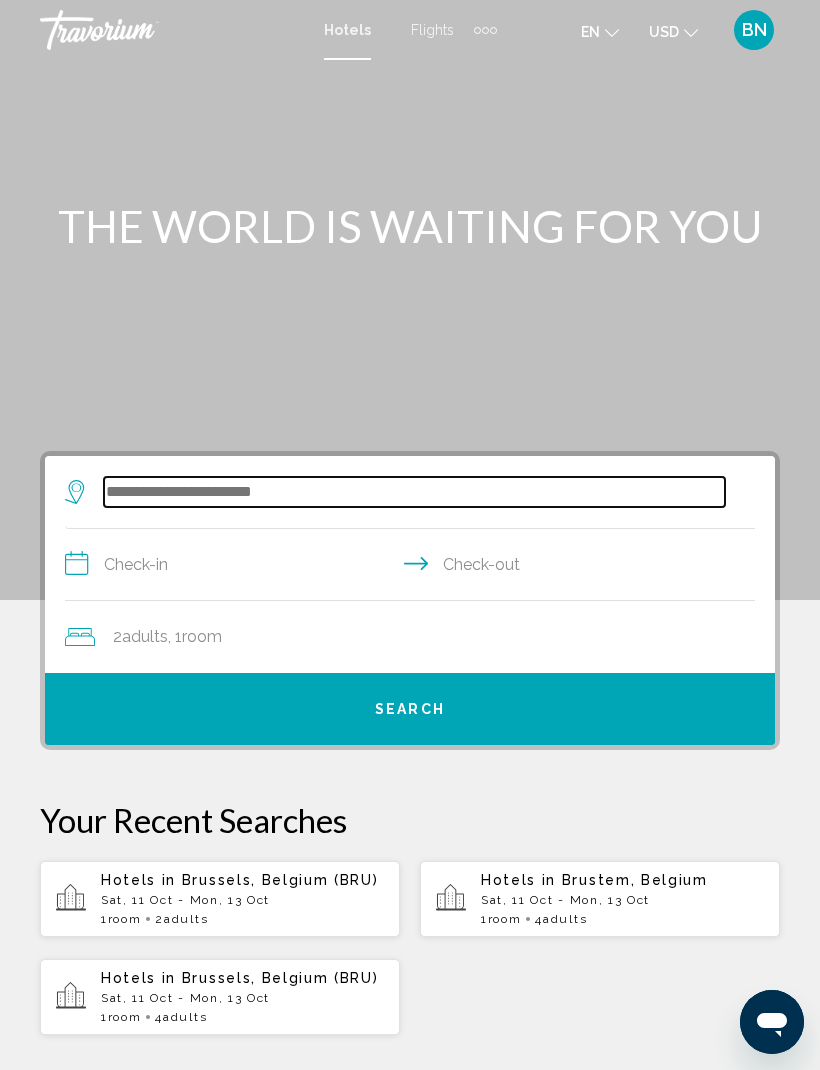 click at bounding box center [414, 492] 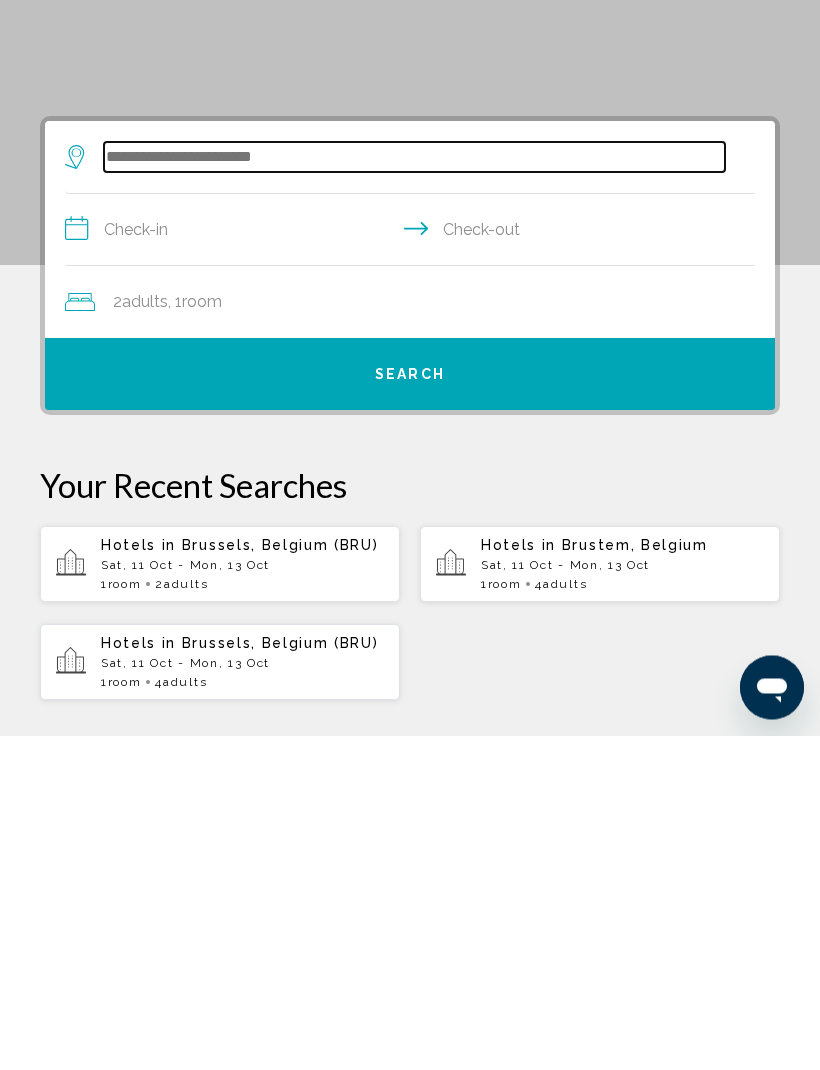 scroll, scrollTop: 48, scrollLeft: 0, axis: vertical 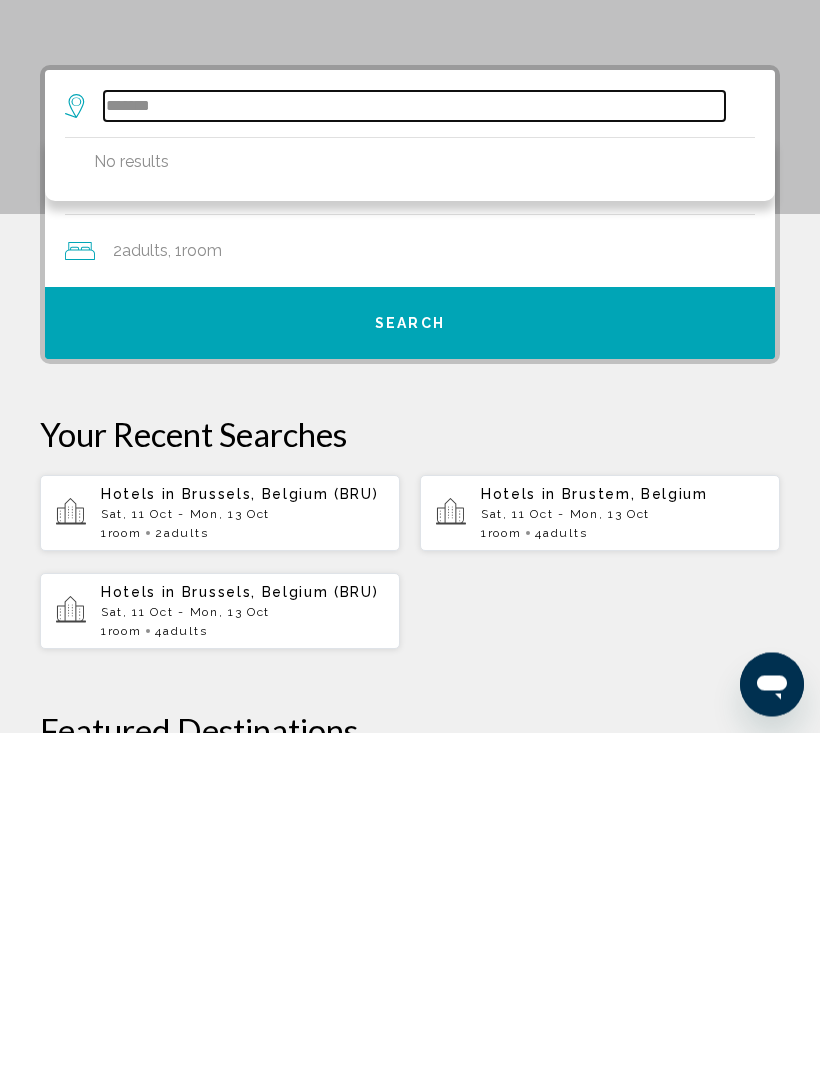 type on "*******" 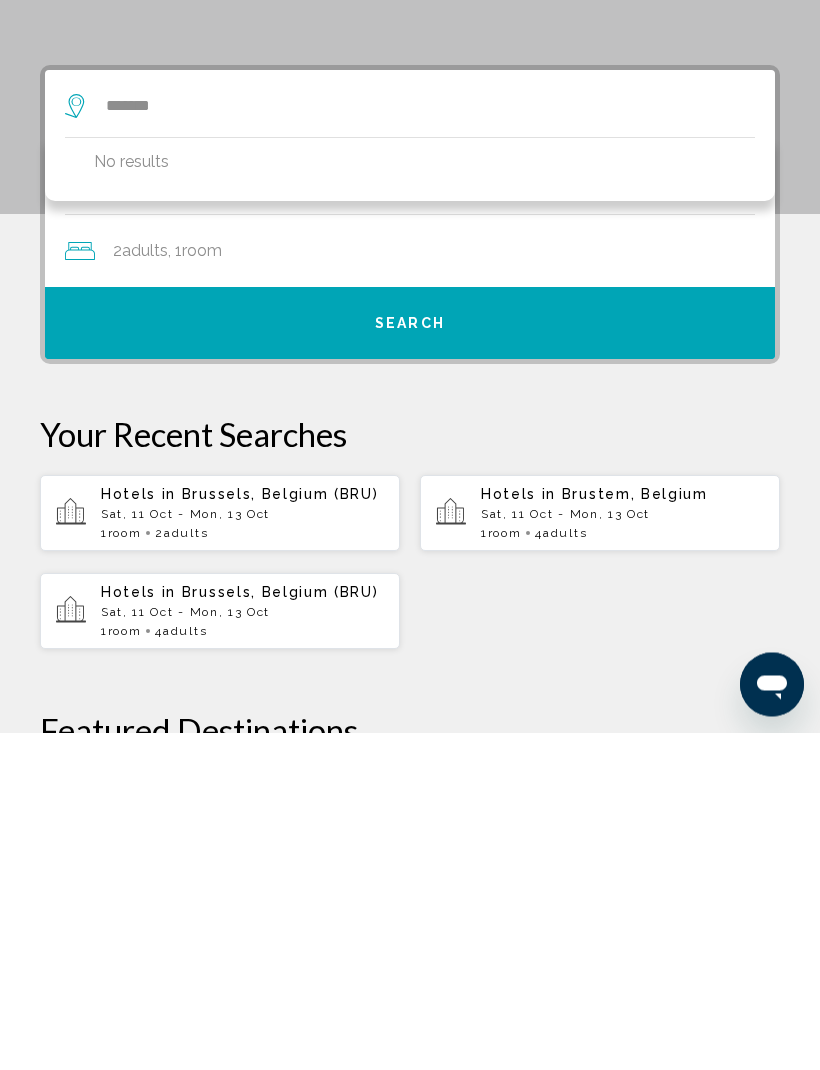 click on "Hotels in    [CITY], [COUNTRY]  [DAY], [DATE] - [DAY], [DATE]  1  Room rooms 4  Adult Adults" at bounding box center (600, 851) 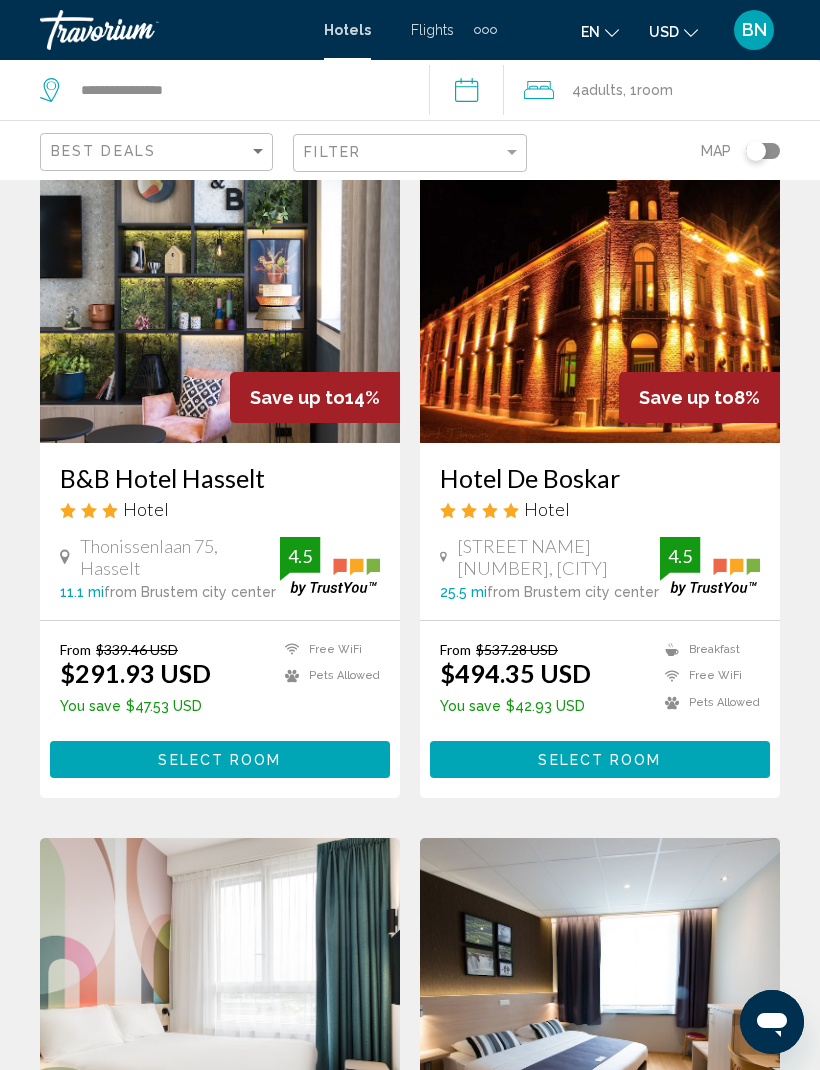 scroll, scrollTop: 0, scrollLeft: 0, axis: both 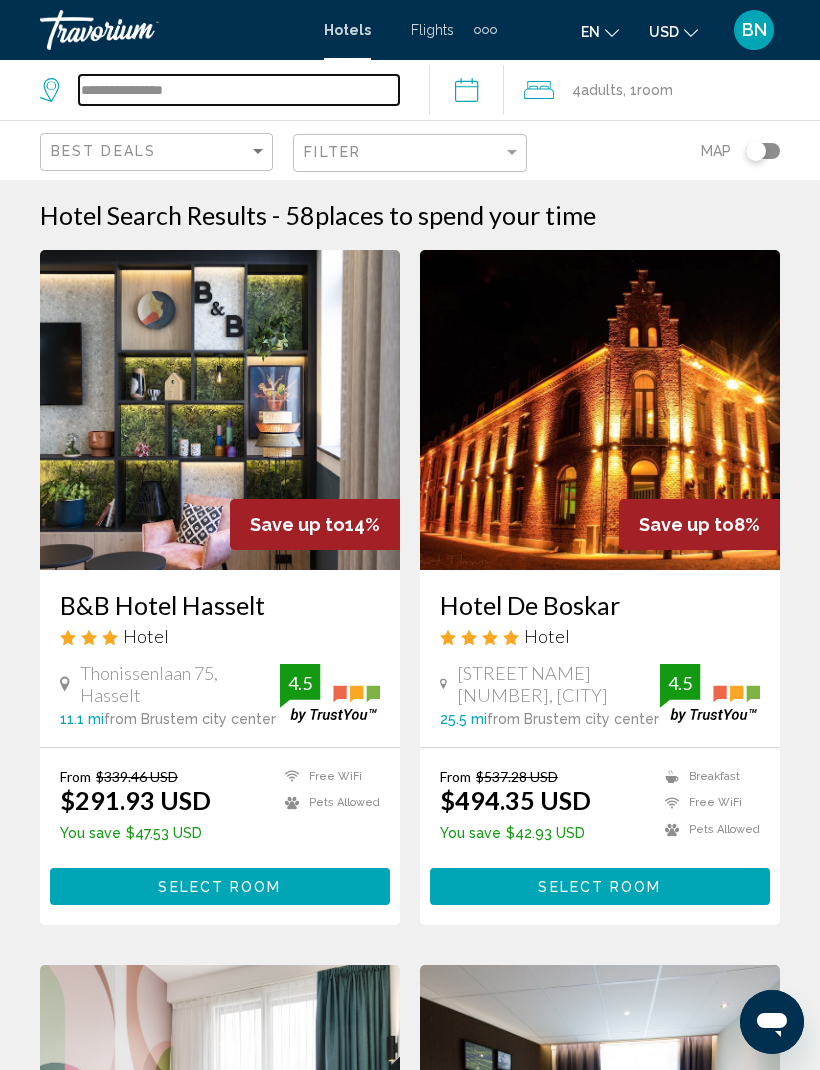 click on "**********" at bounding box center [239, 90] 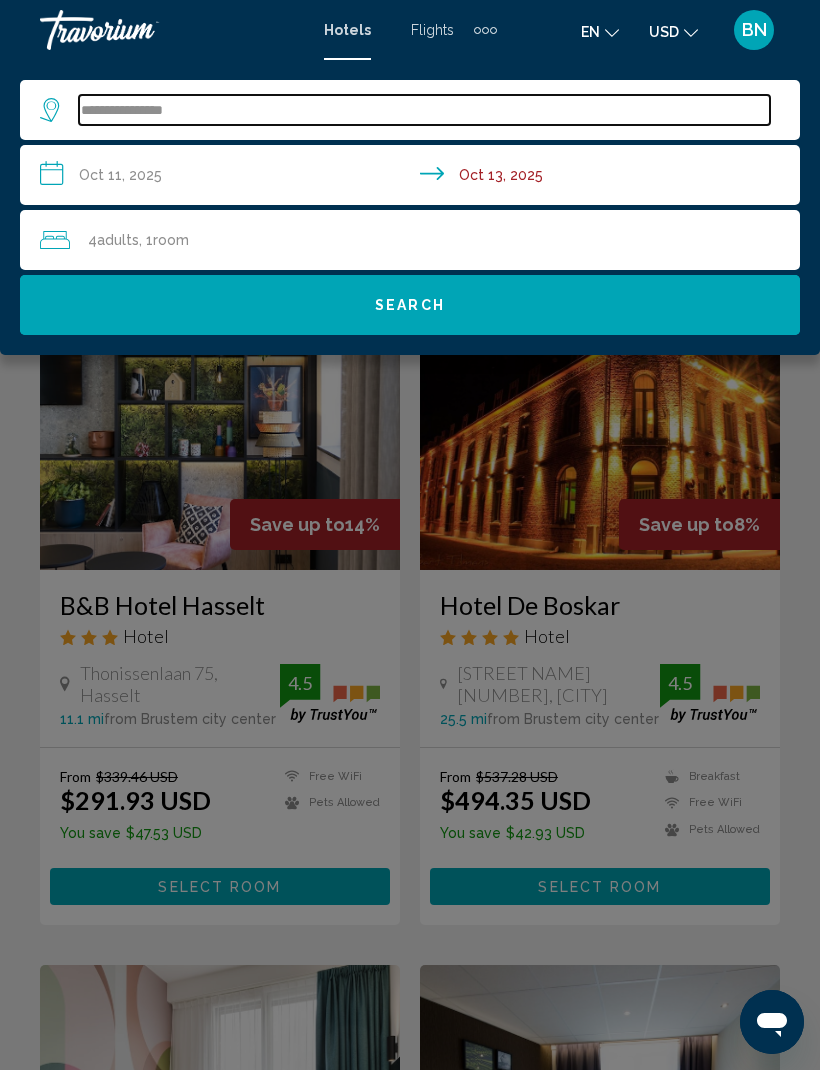 click on "**********" at bounding box center (424, 110) 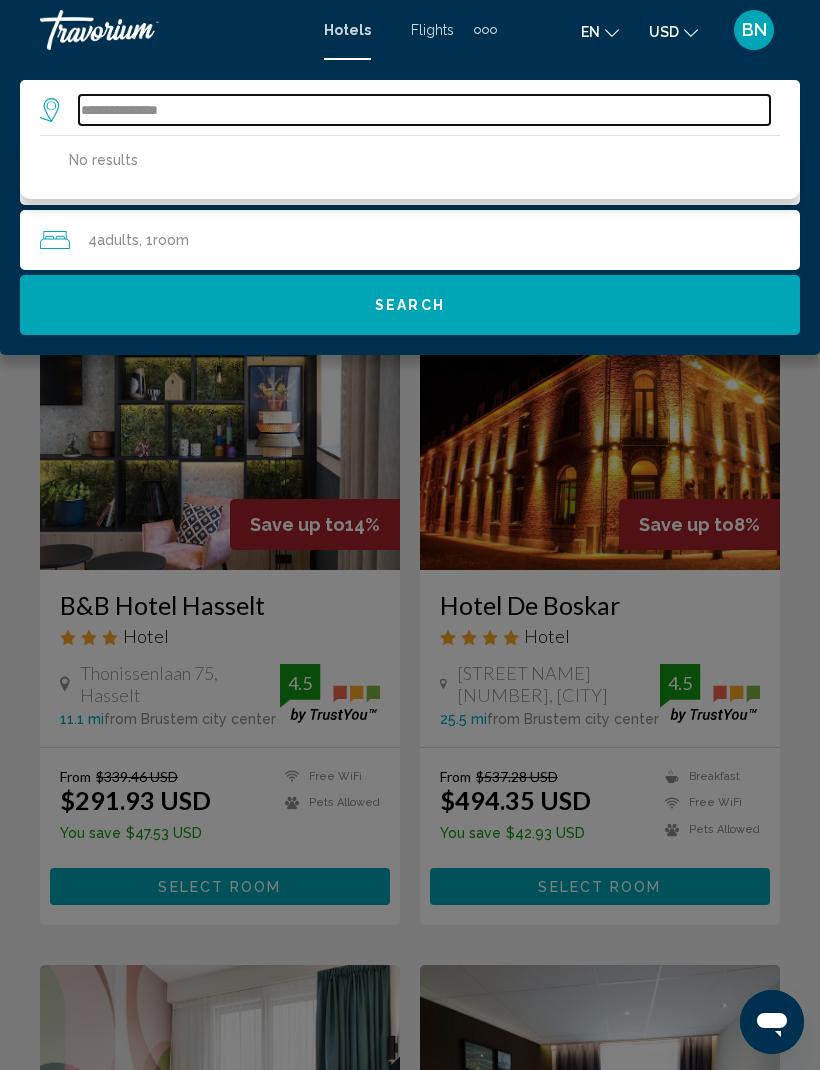 click on "**********" at bounding box center [424, 110] 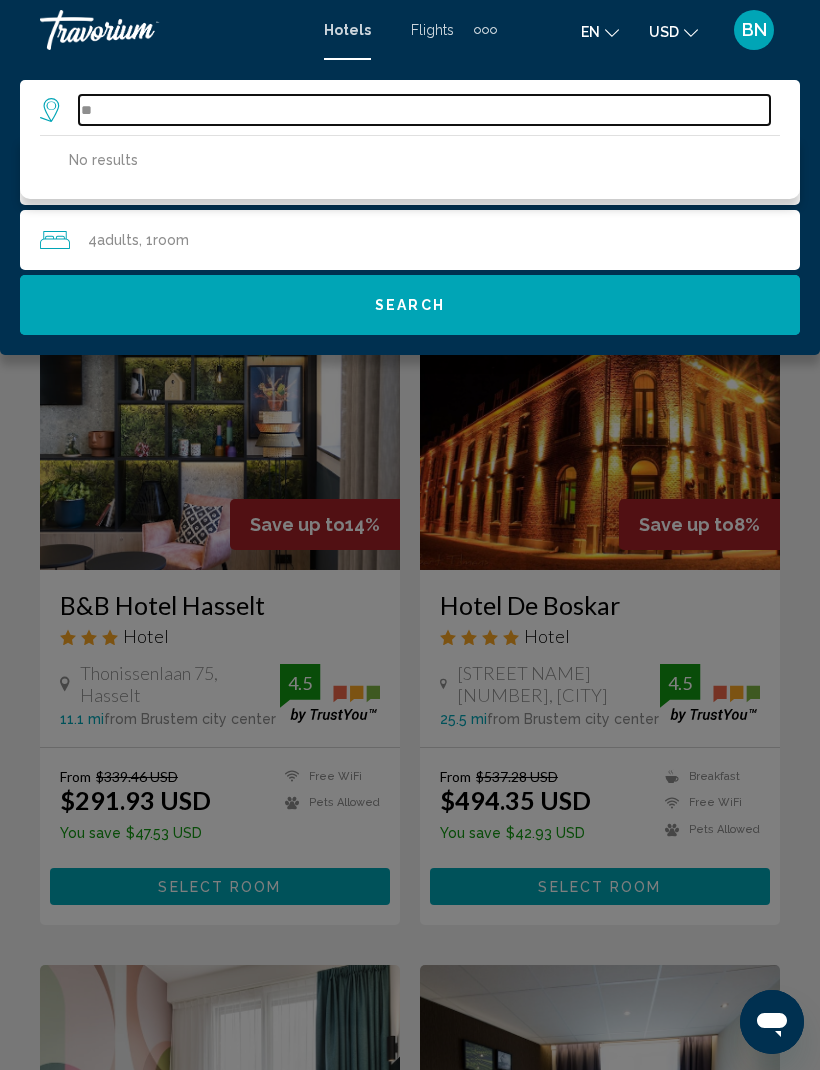 type on "*" 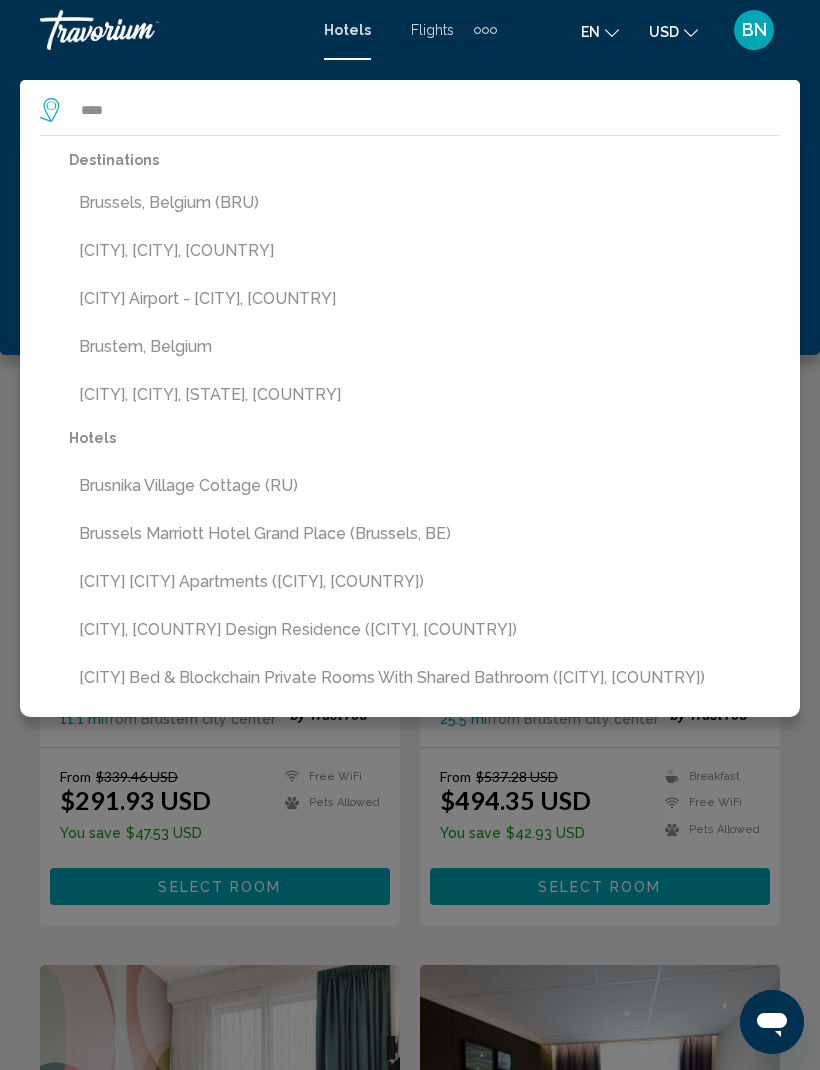 click on "Brussels, Belgium (BRU)" at bounding box center (424, 203) 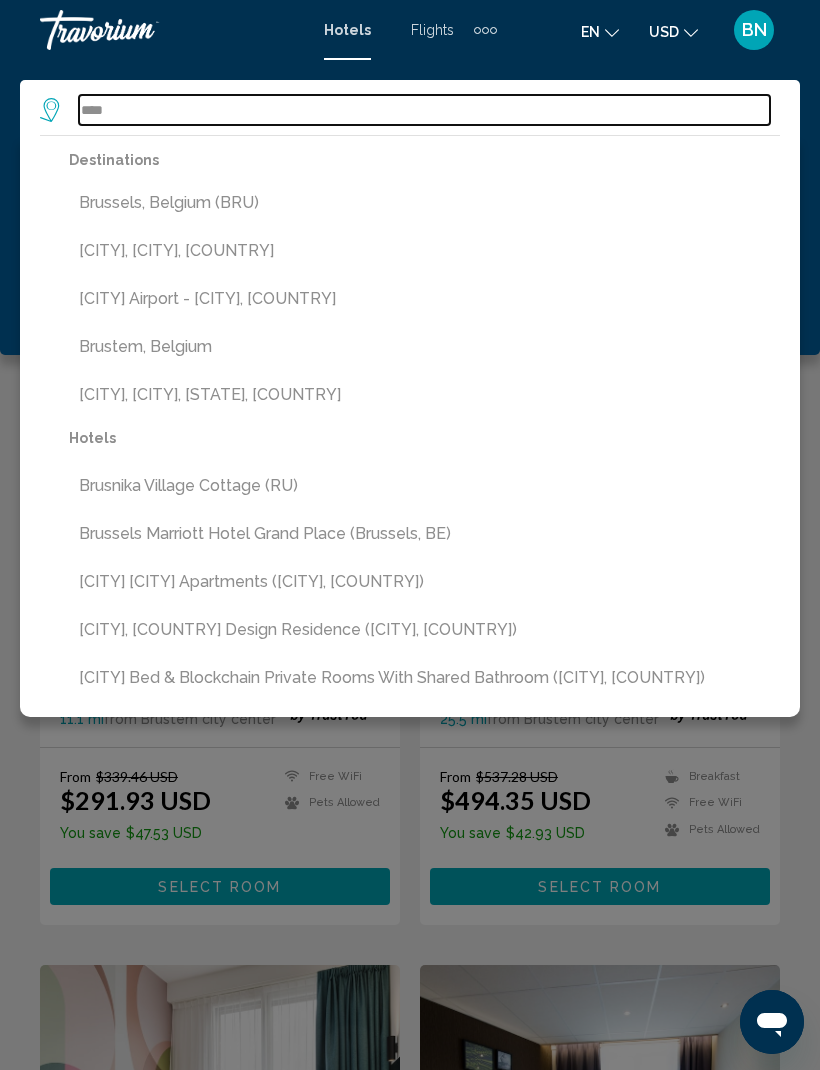 type on "**********" 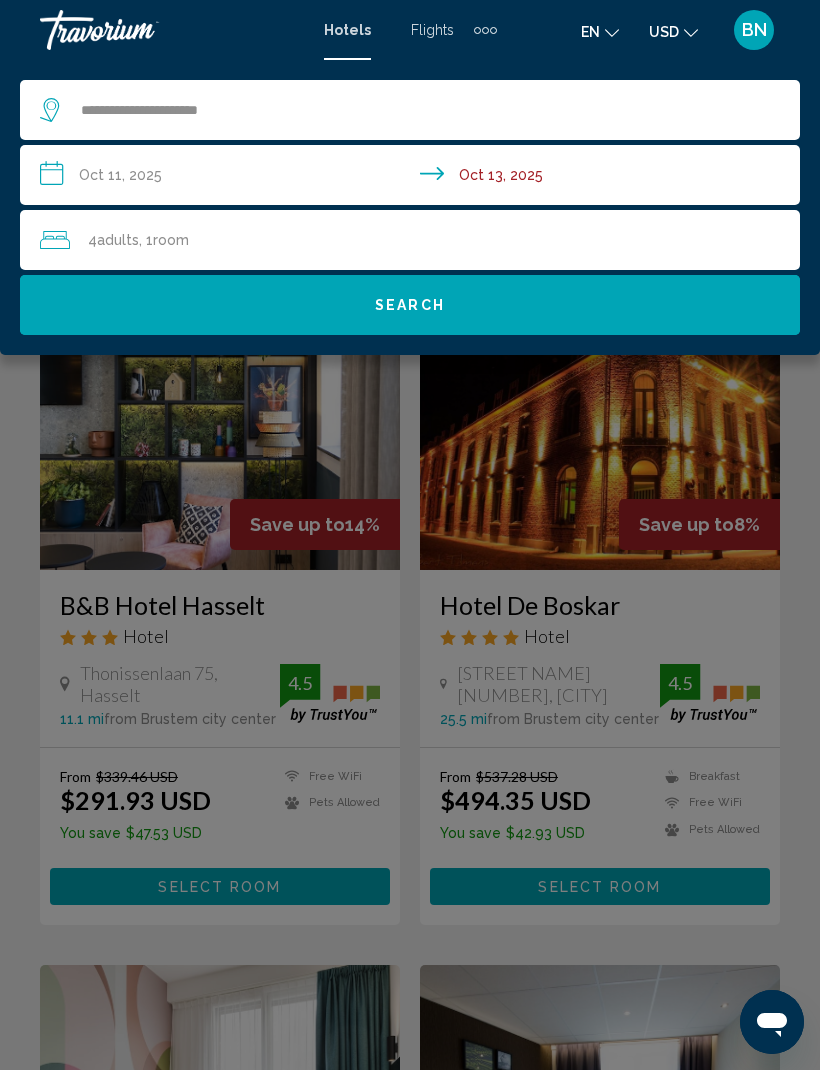 click on "Search" 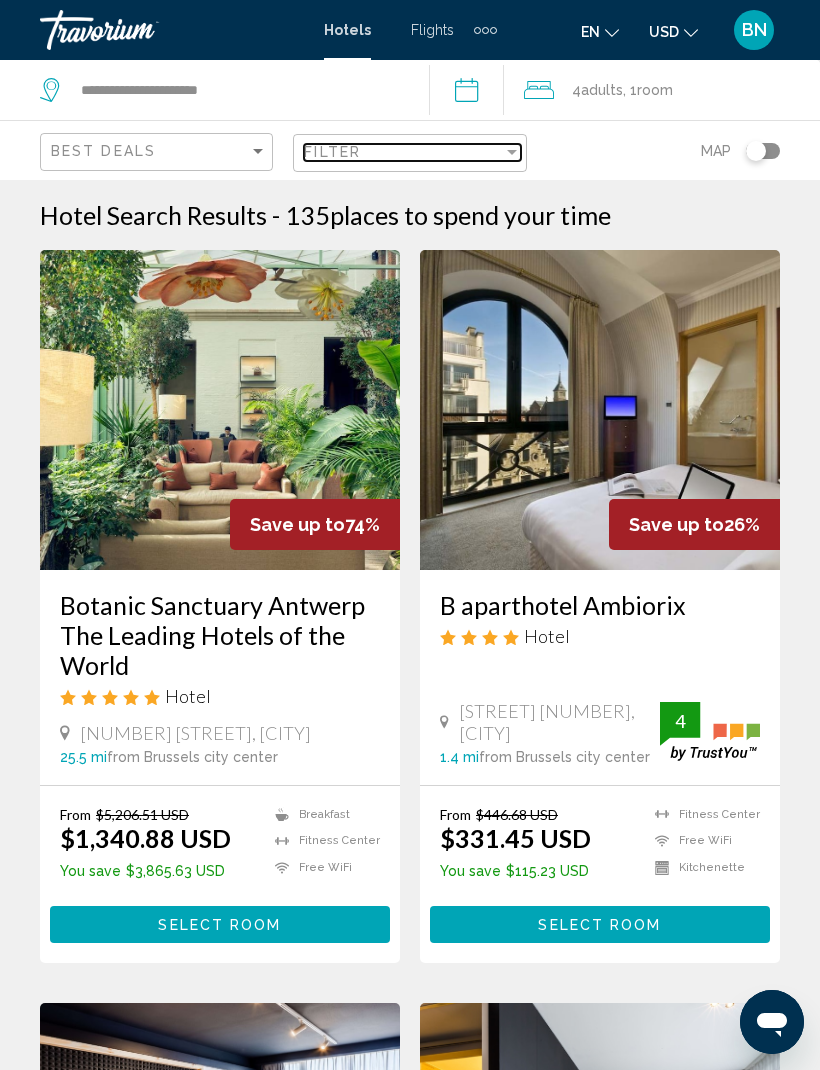 click on "Filter" at bounding box center [403, 152] 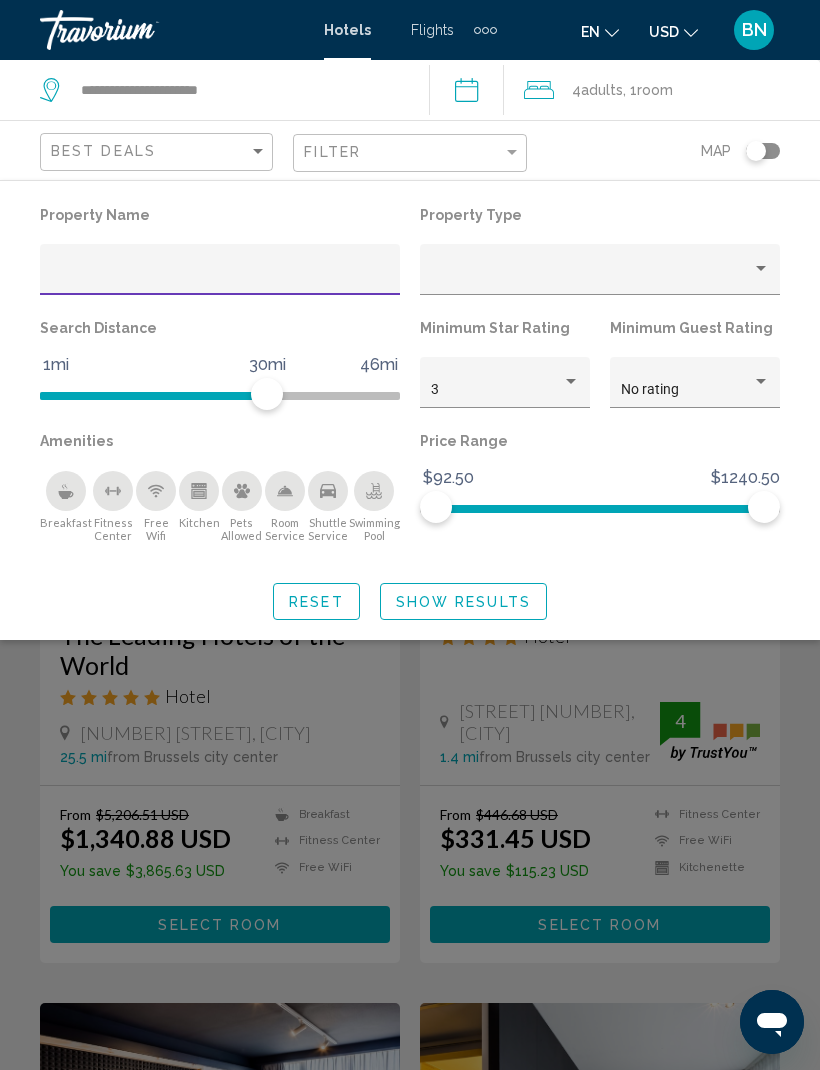 click 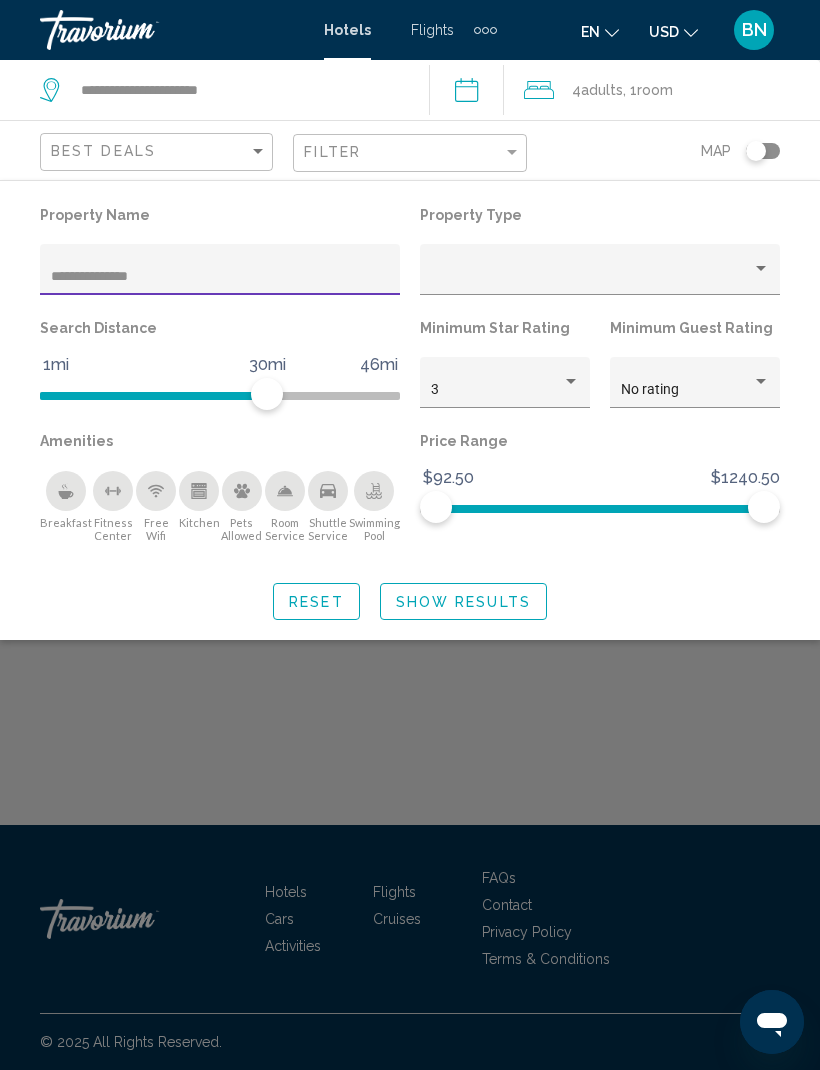 type on "**********" 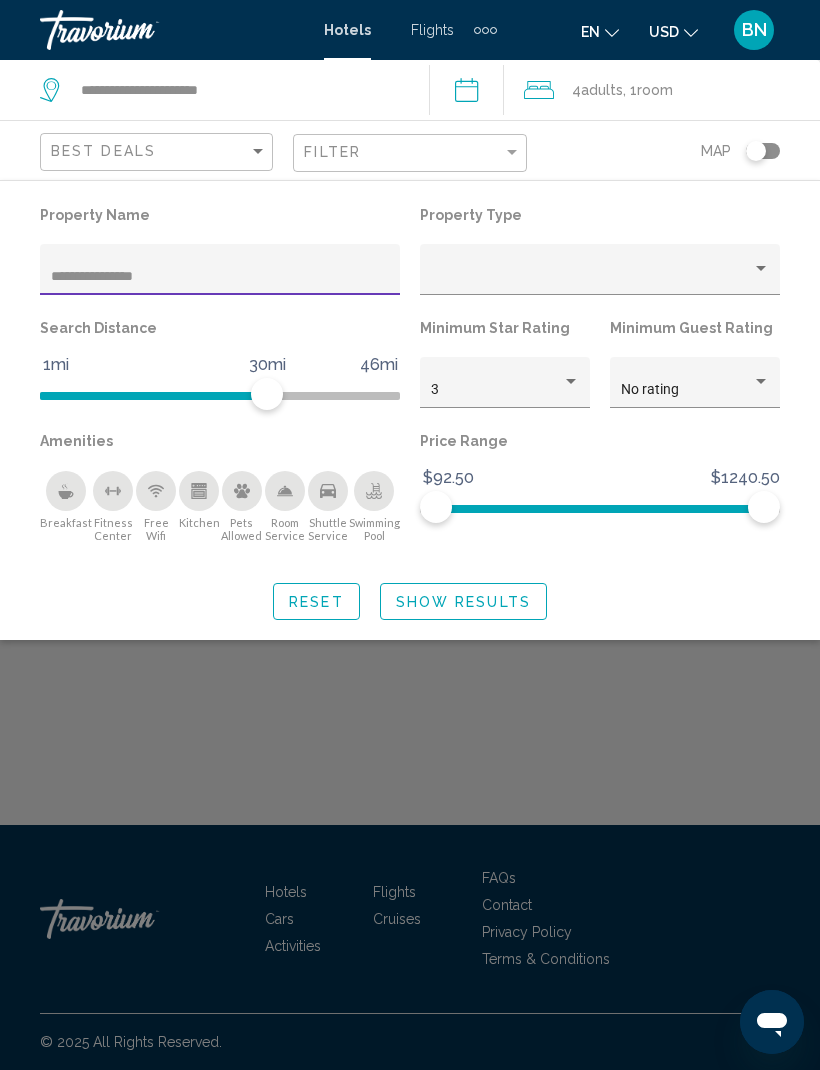 click on "Show Results" 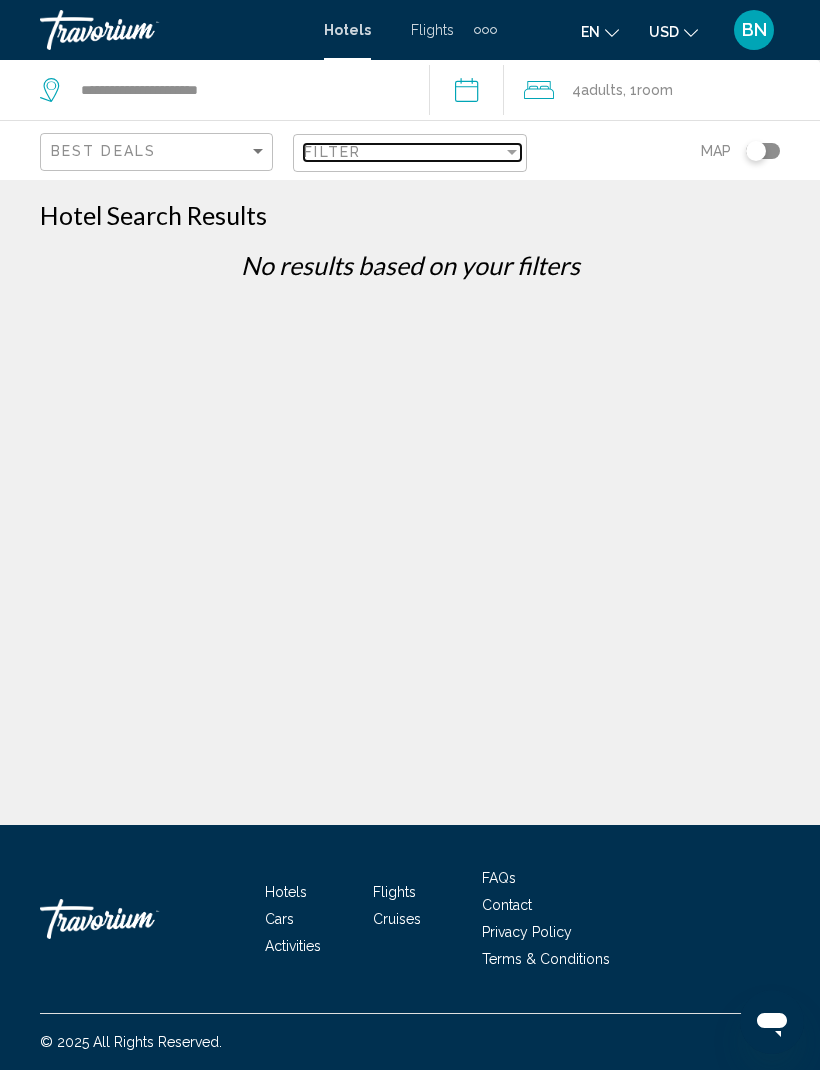 click at bounding box center [512, 152] 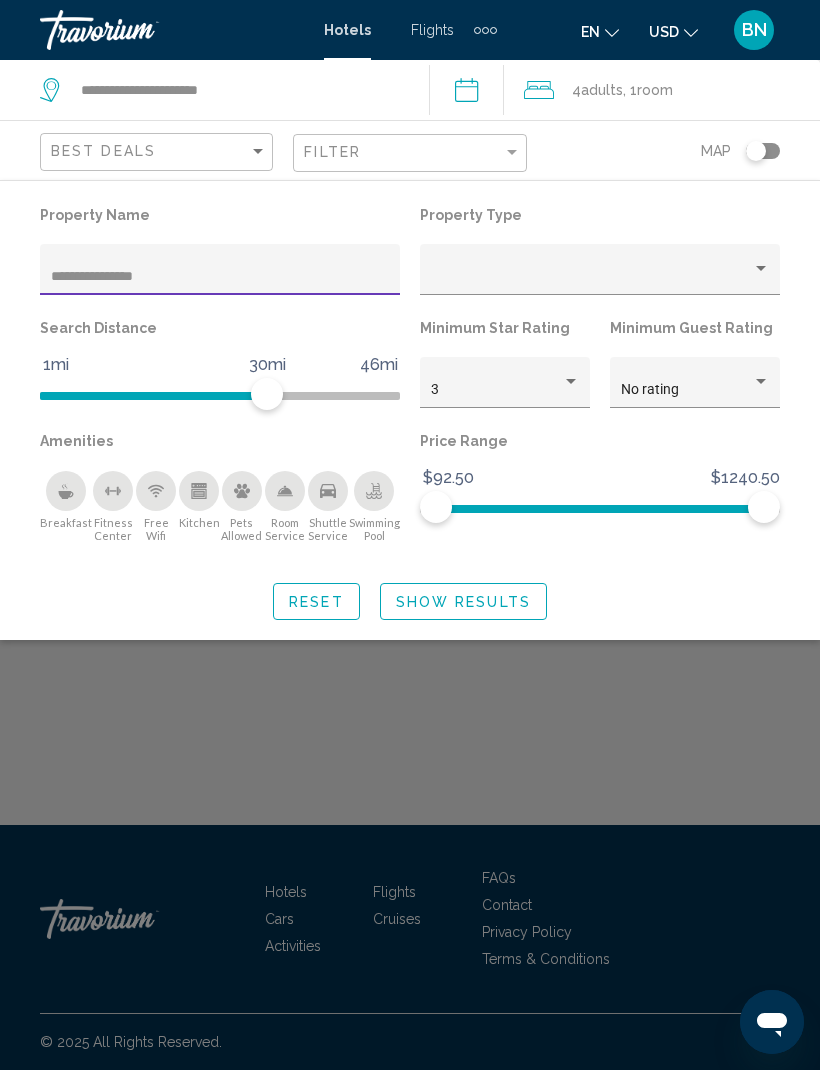 click on "**********" at bounding box center (220, 277) 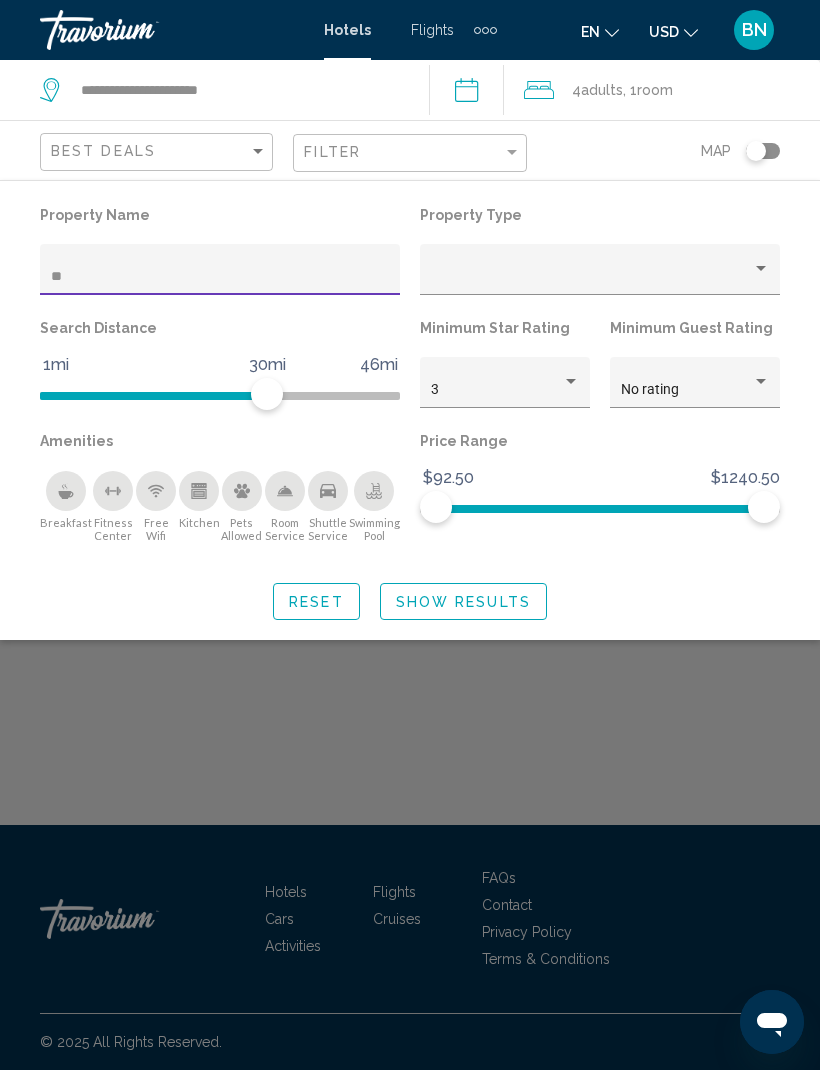 type on "*" 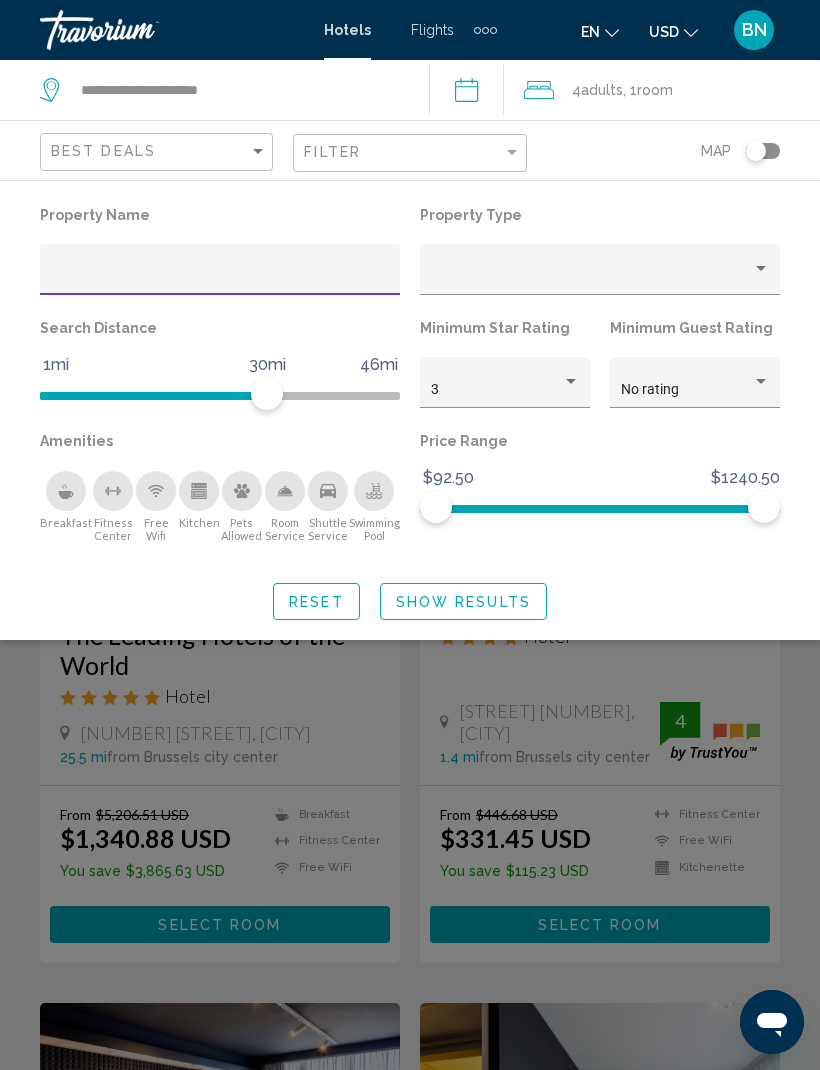 type 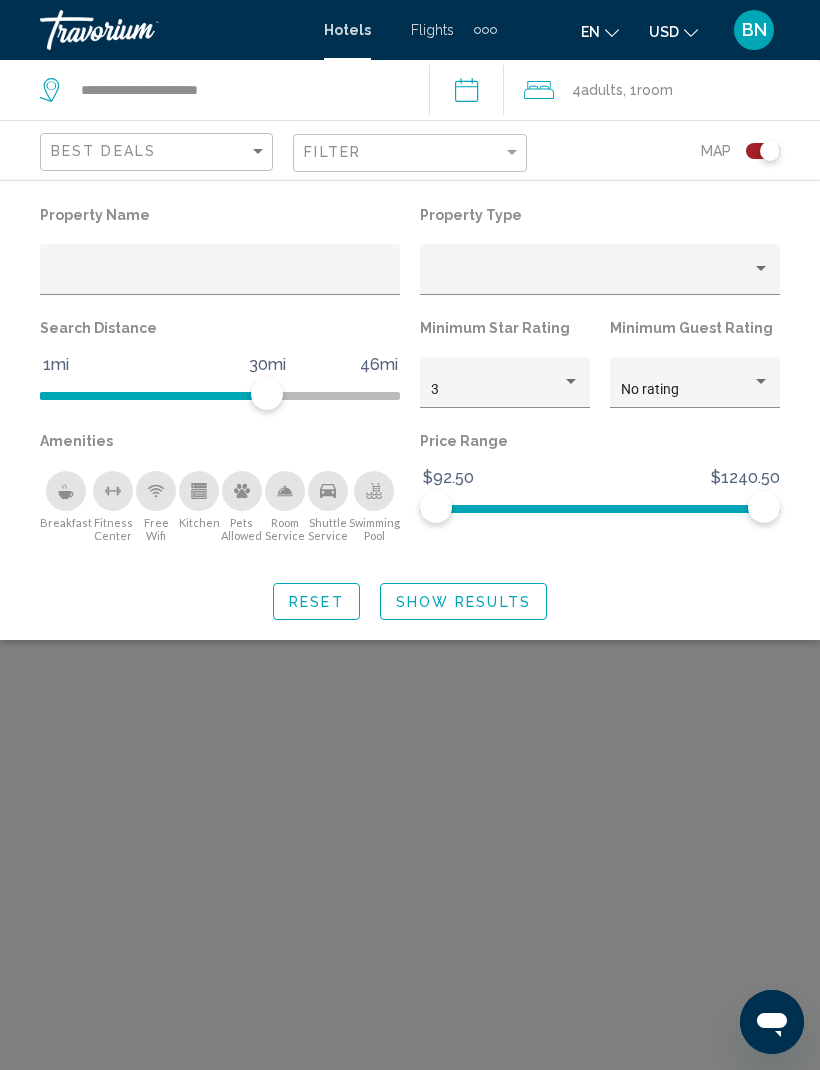scroll, scrollTop: 246, scrollLeft: 0, axis: vertical 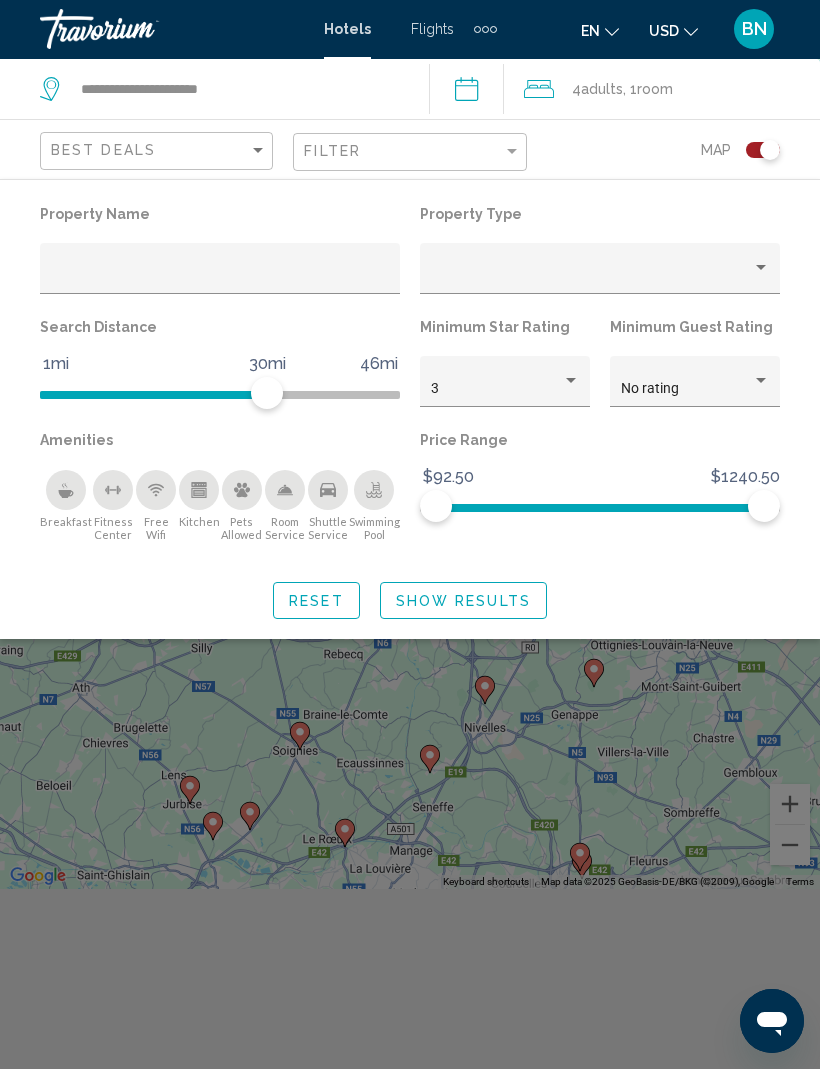 click 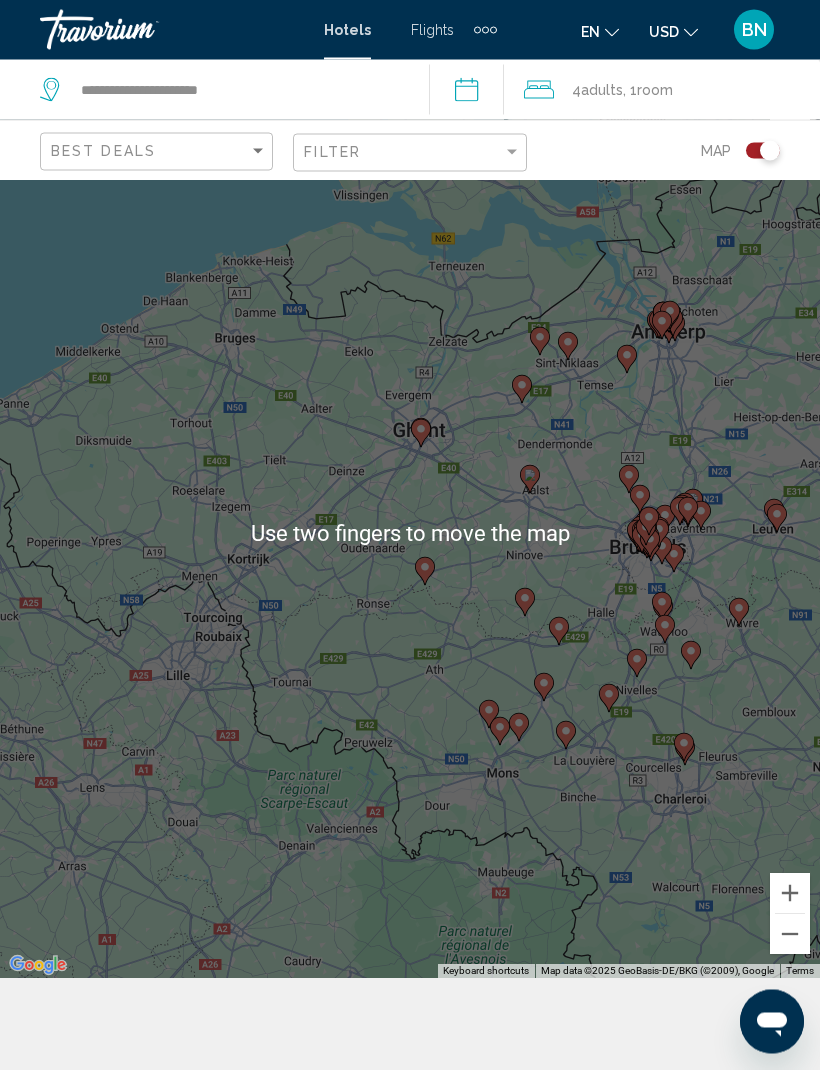 scroll, scrollTop: 79, scrollLeft: 0, axis: vertical 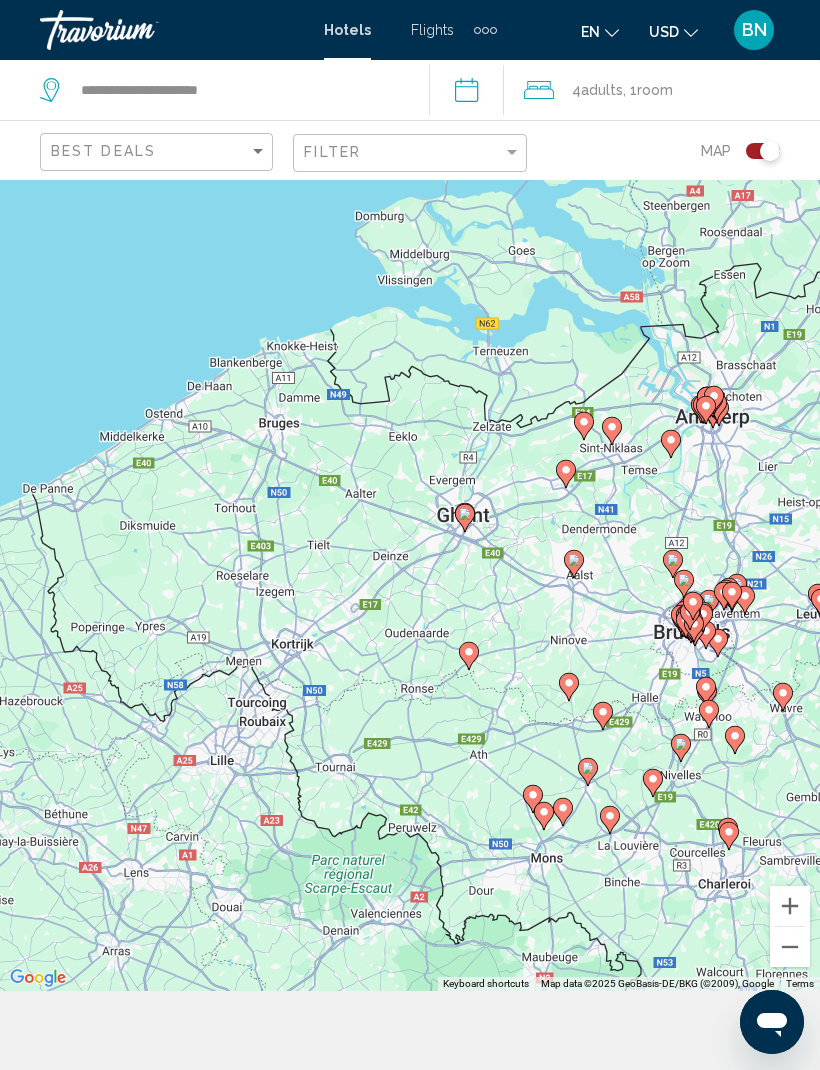 click on "To activate drag with keyboard, press Alt + Enter. Once in keyboard drag state, use the arrow keys to move the marker. To complete the drag, press the Enter key. To cancel, press Escape." at bounding box center [410, 546] 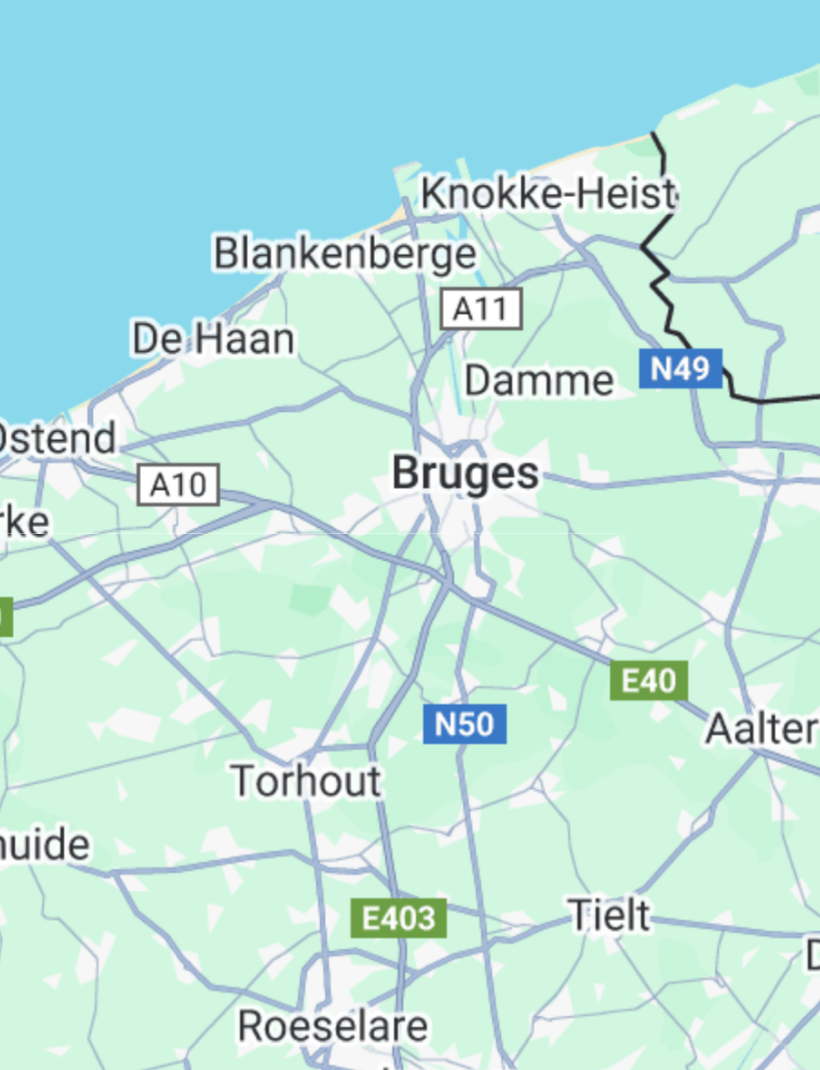 click on "To activate drag with keyboard, press Alt + Enter. Once in keyboard drag state, use the arrow keys to move the marker. To complete the drag, press the Enter key. To cancel, press Escape." at bounding box center (410, 546) 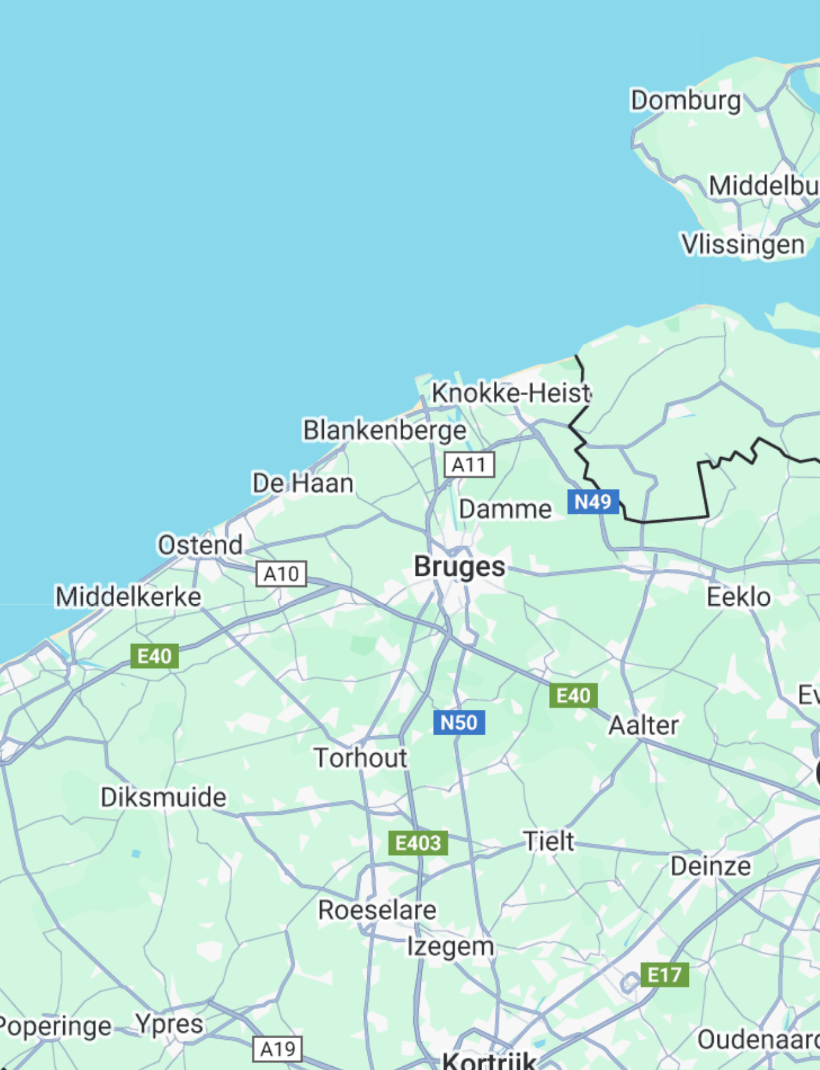 click on "To activate drag with keyboard, press Alt + Enter. Once in keyboard drag state, use the arrow keys to move the marker. To complete the drag, press the Enter key. To cancel, press Escape." at bounding box center [410, 546] 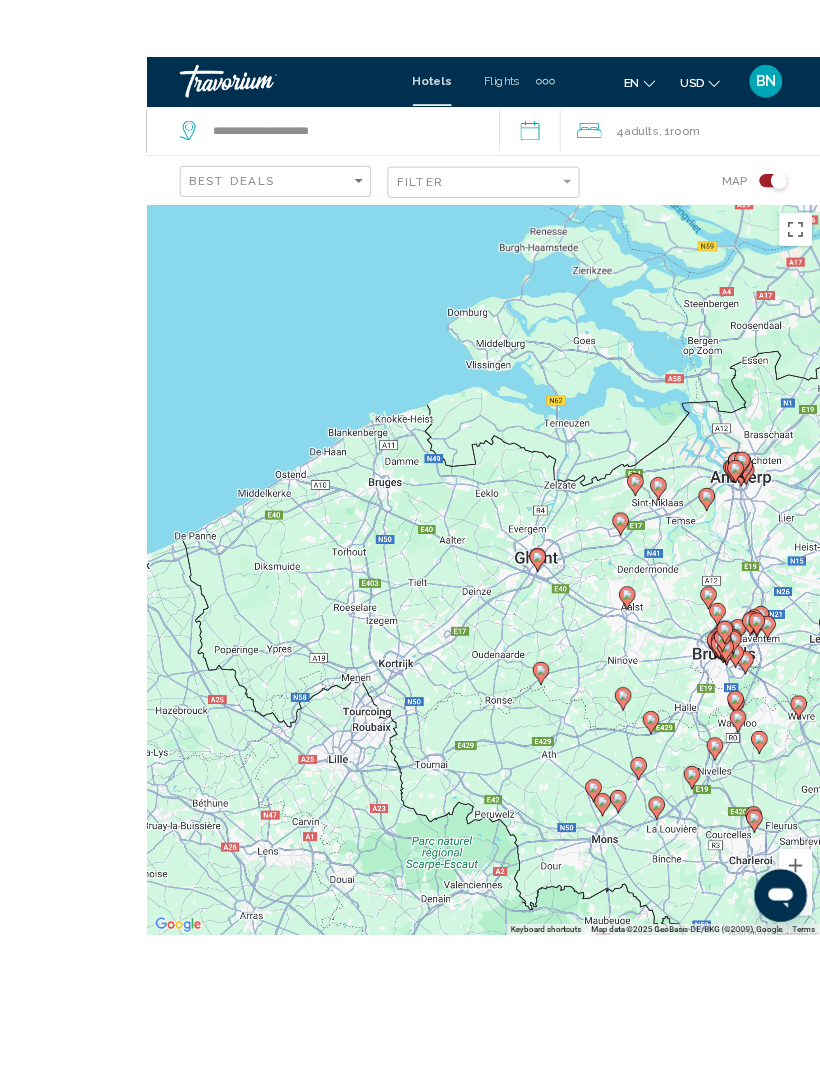 scroll, scrollTop: 31, scrollLeft: 0, axis: vertical 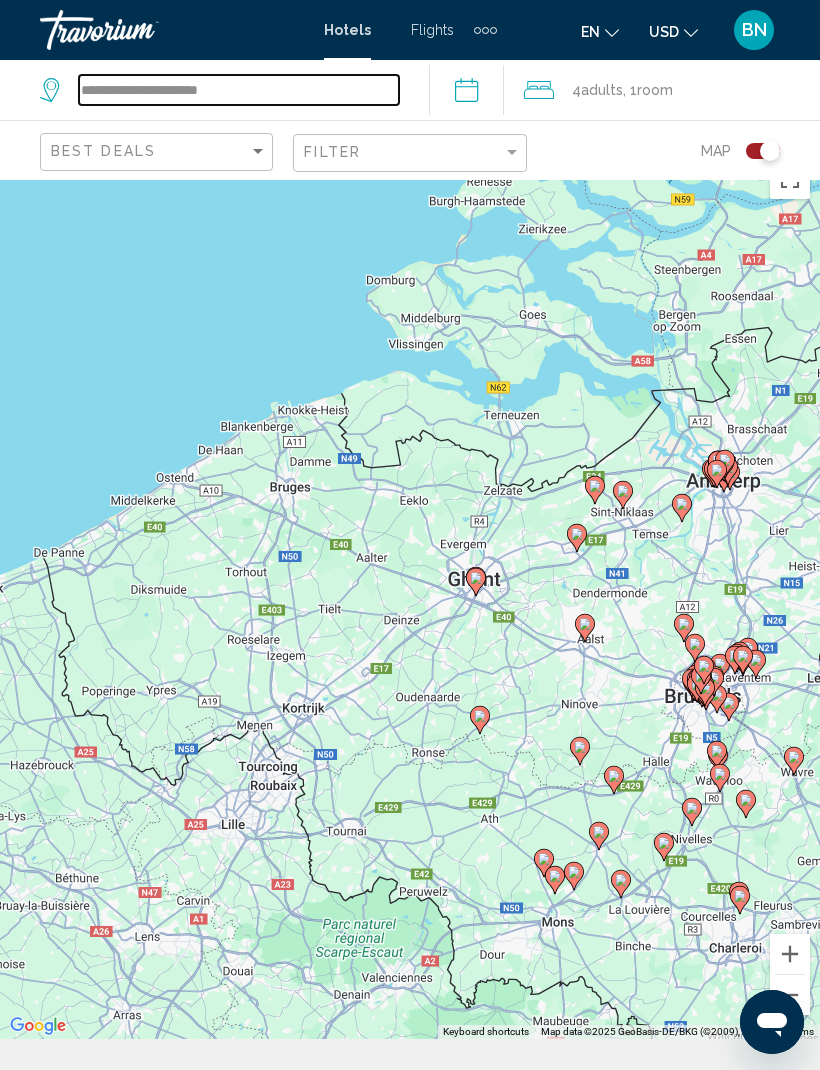 click on "**********" at bounding box center (239, 90) 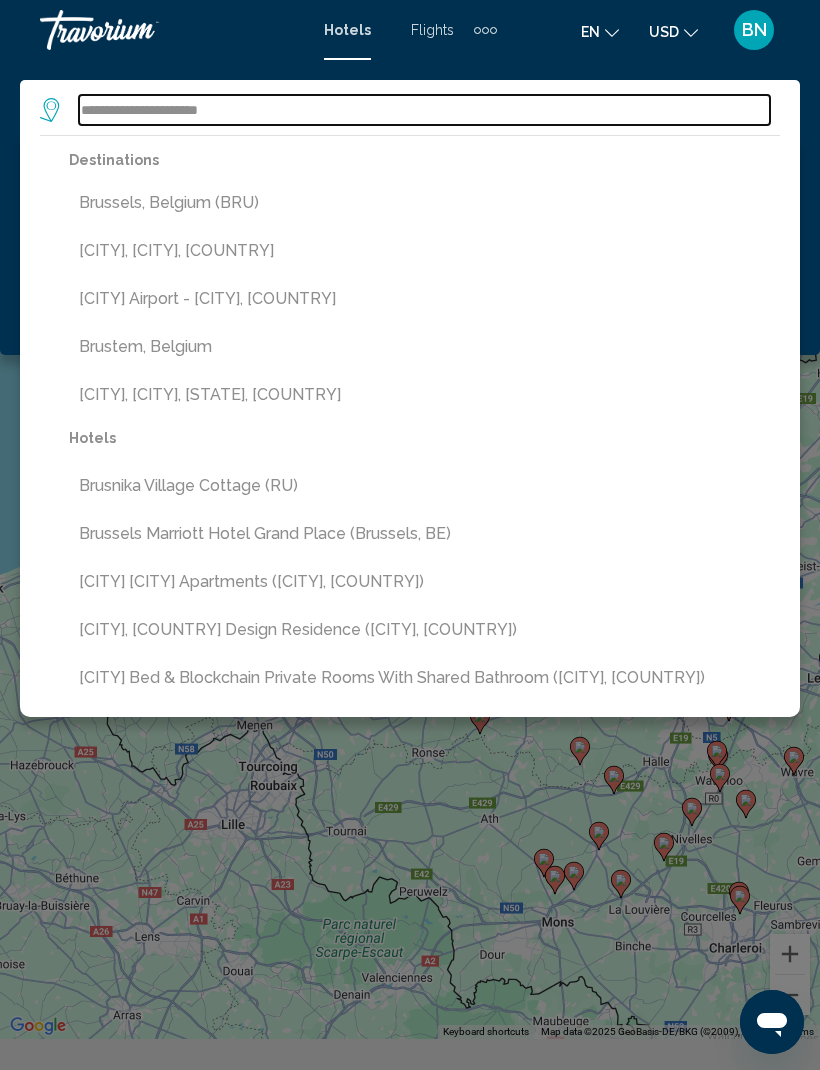 scroll, scrollTop: 30, scrollLeft: 0, axis: vertical 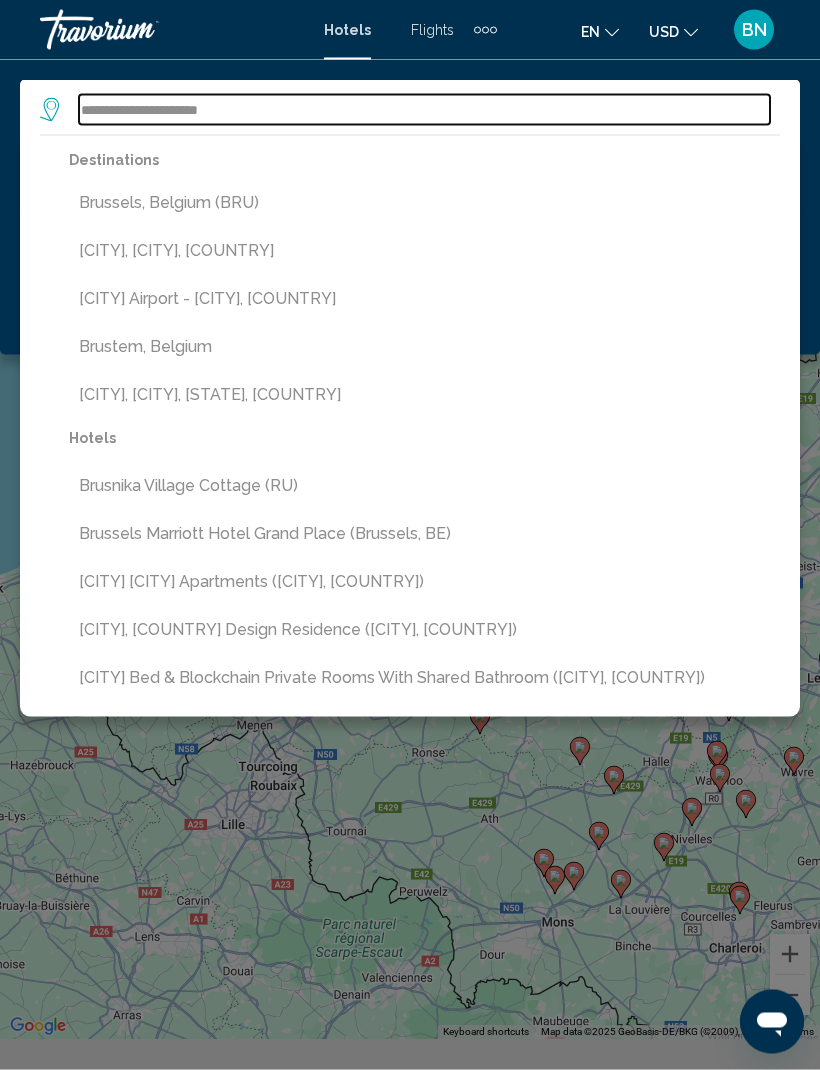 click on "**********" at bounding box center (424, 110) 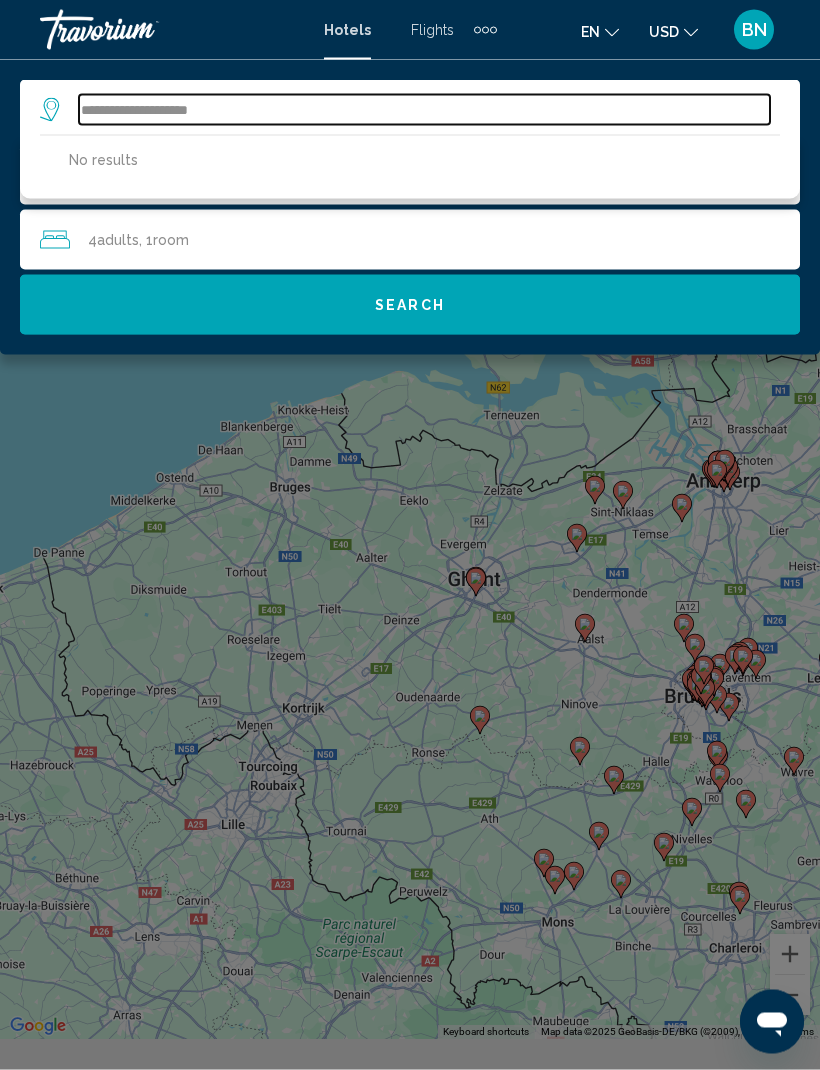 click on "**********" at bounding box center [424, 110] 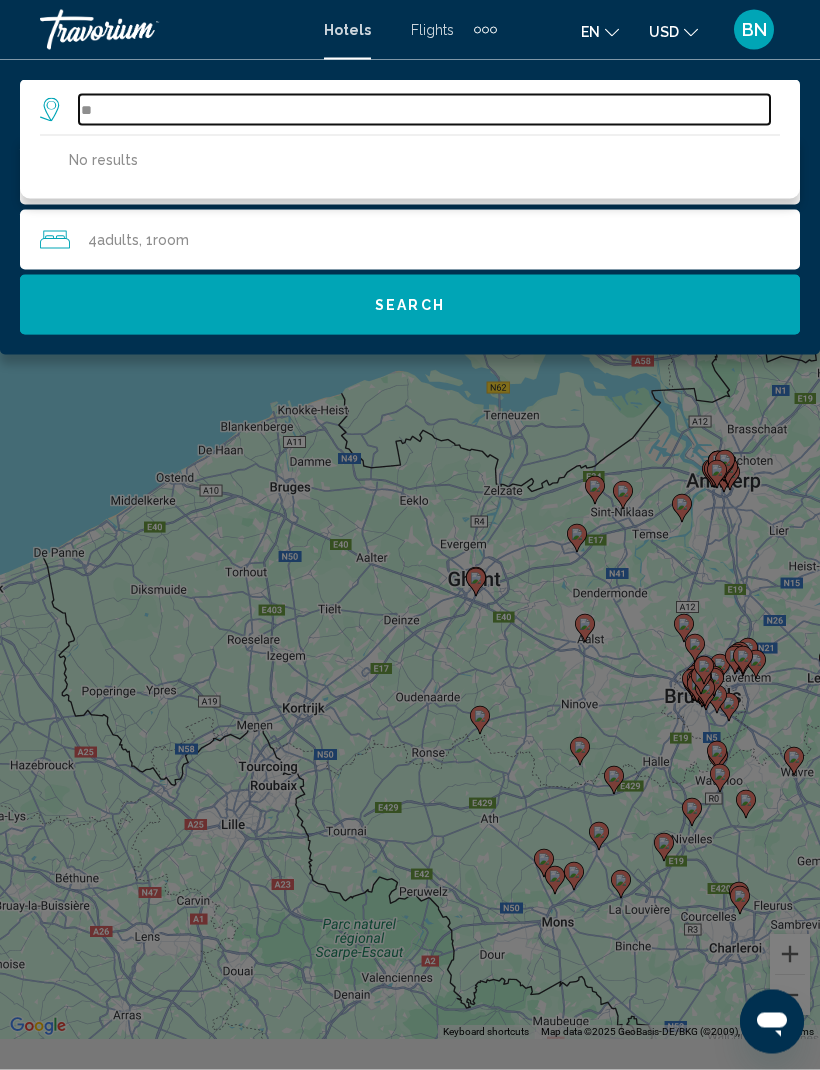 type on "*" 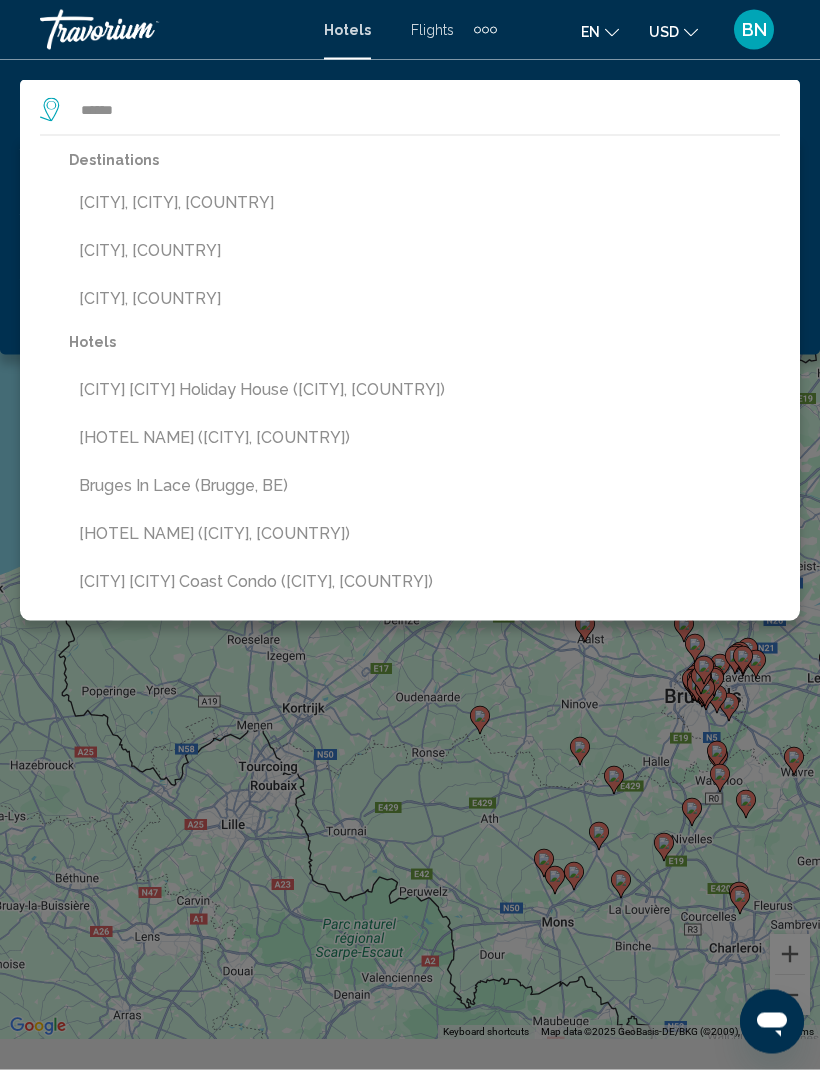 click on "[CITY], [COUNTRY]" at bounding box center (424, 299) 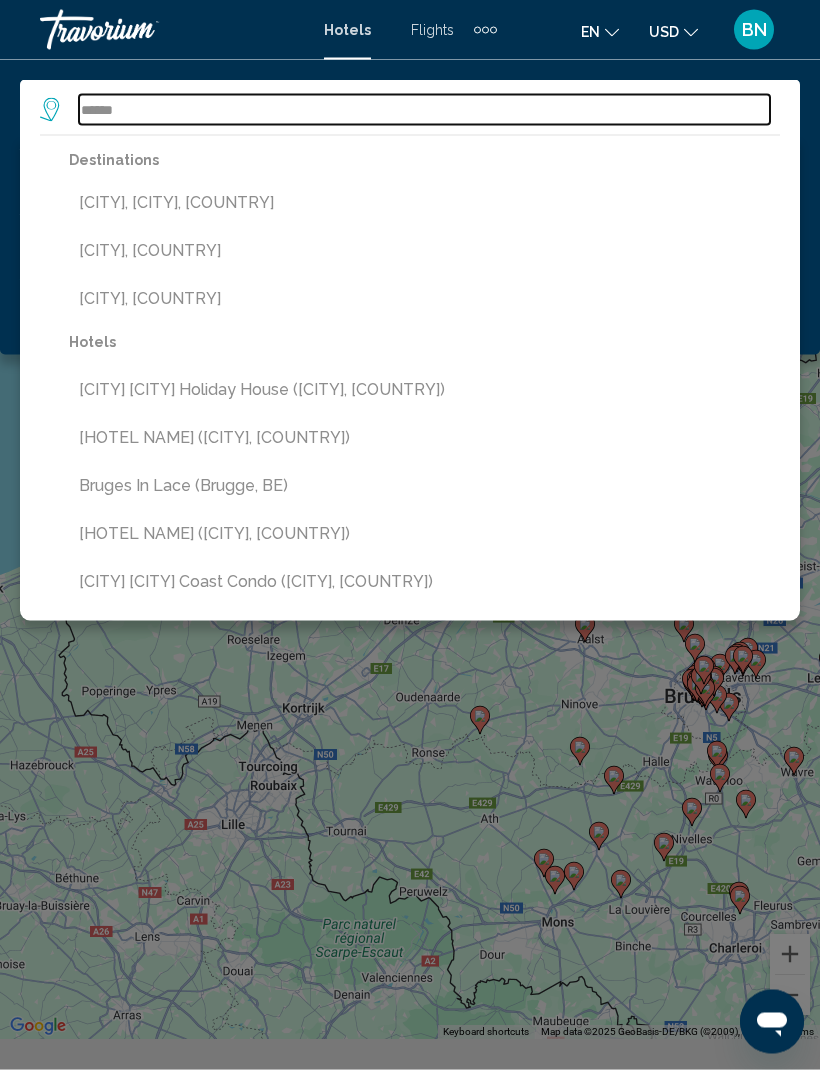 type on "**********" 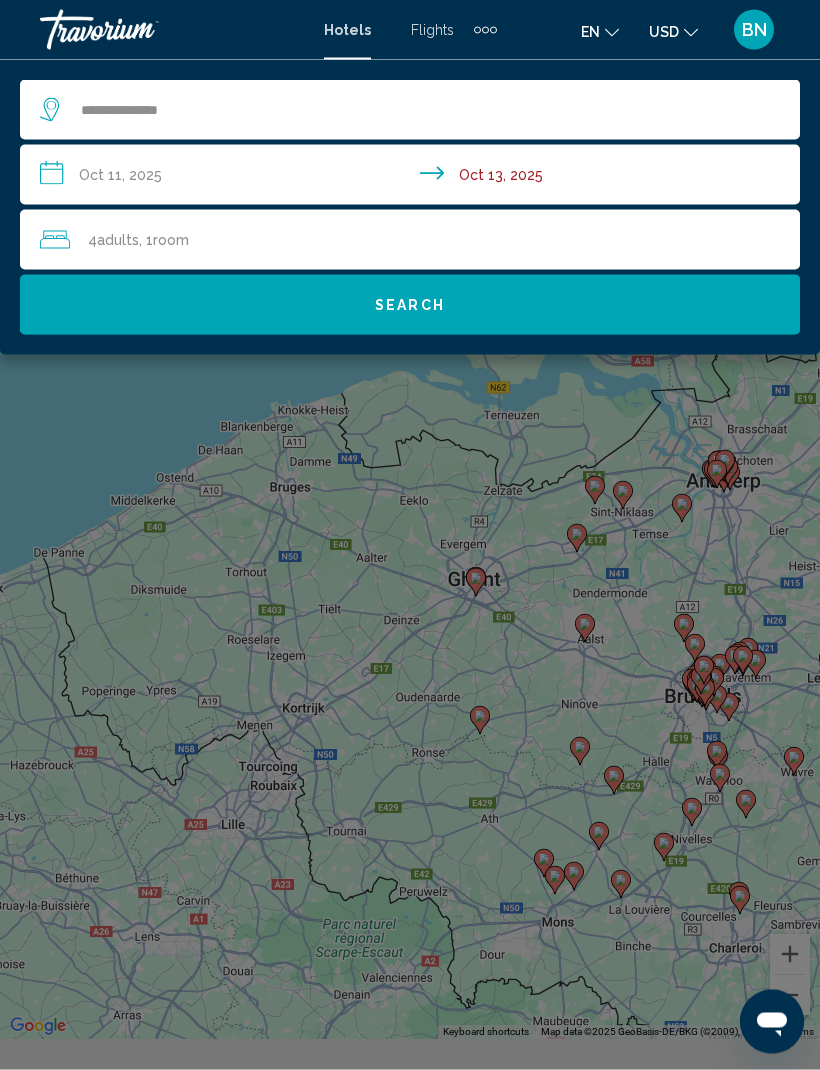 click on "**********" at bounding box center (414, 178) 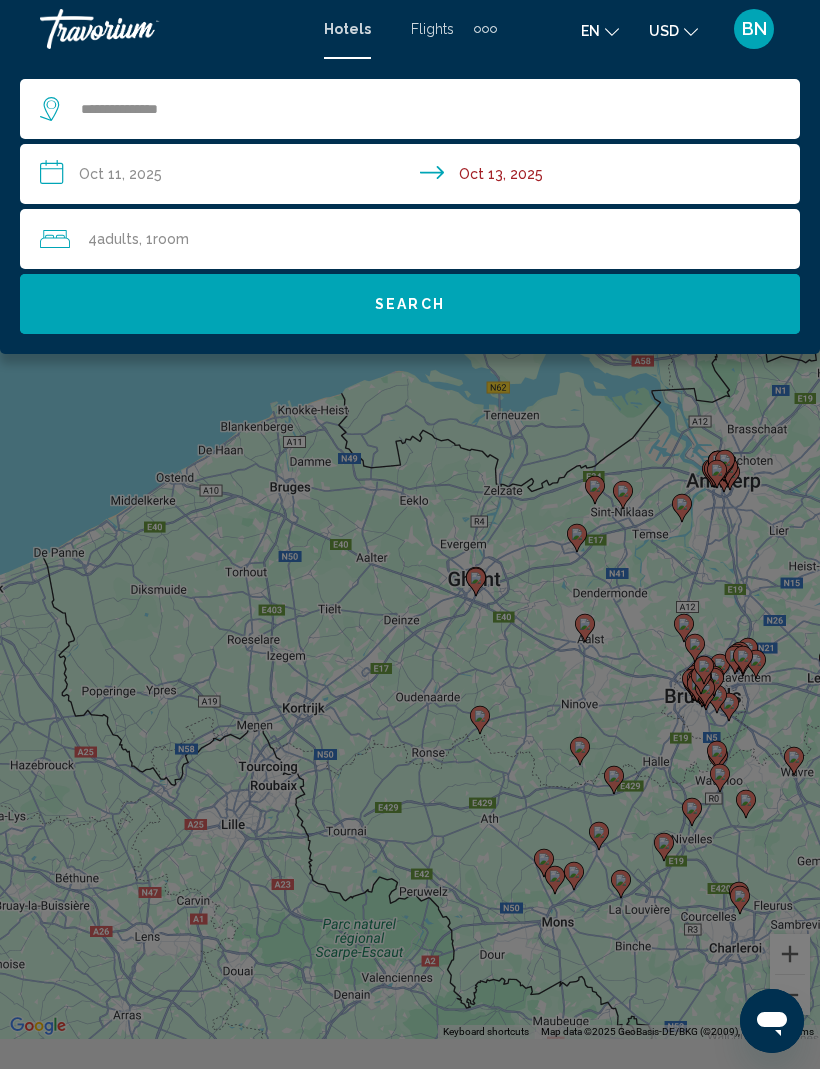 scroll, scrollTop: 31, scrollLeft: 0, axis: vertical 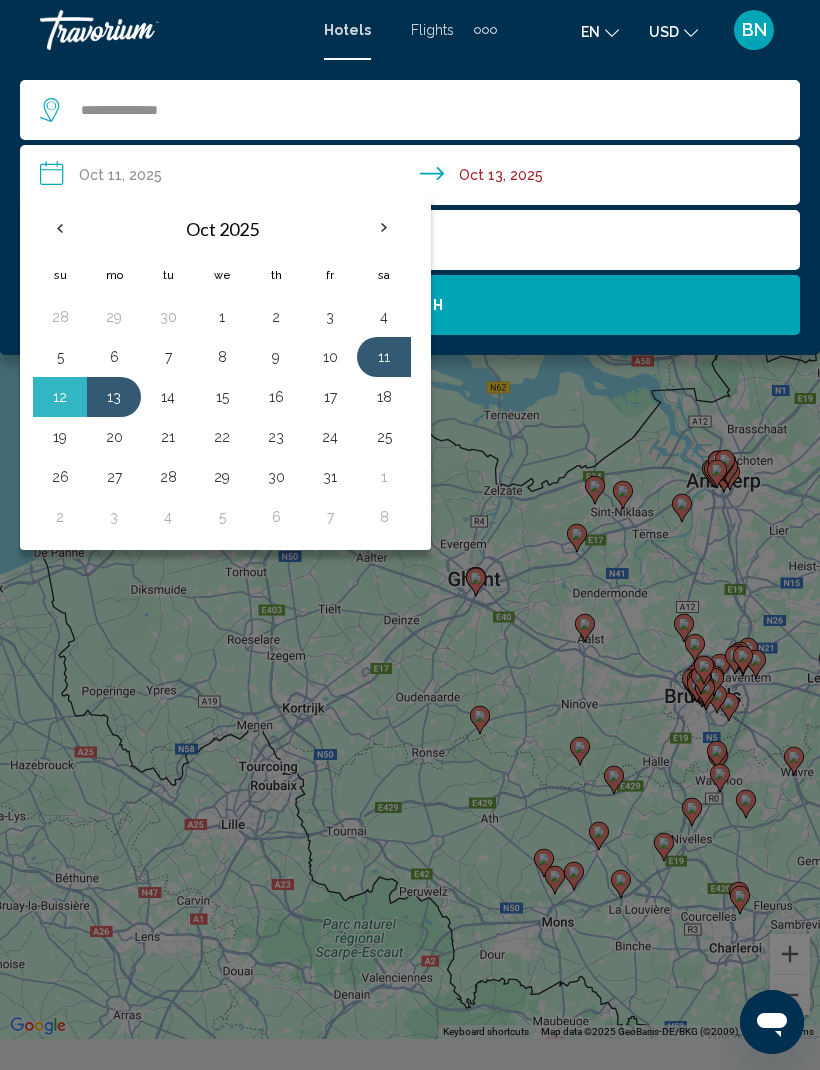click on "13" at bounding box center (114, 397) 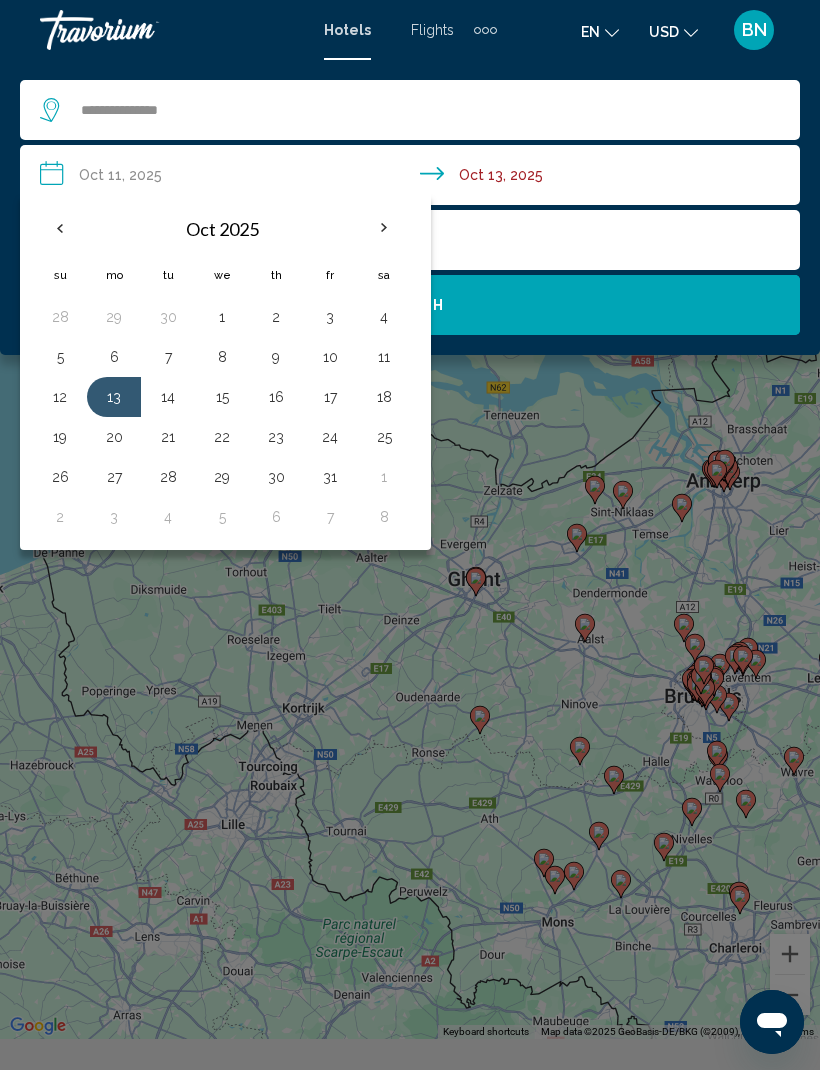click on "14" at bounding box center (168, 397) 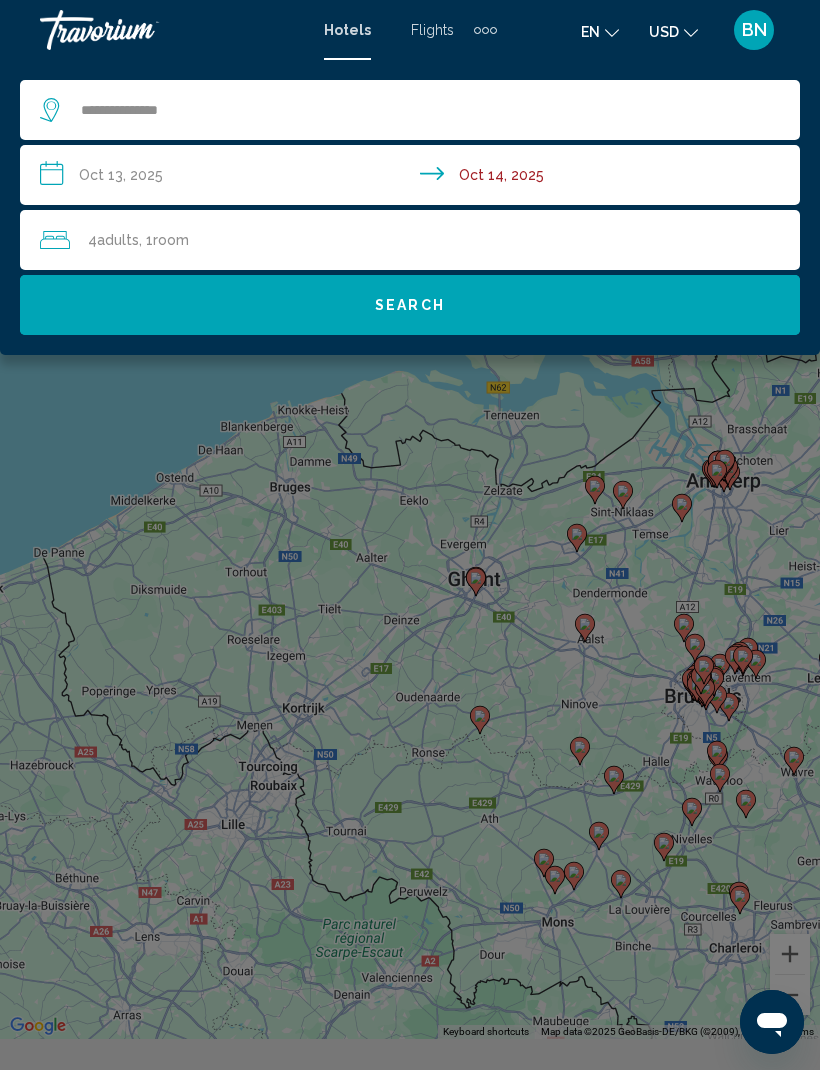 click on "Search" 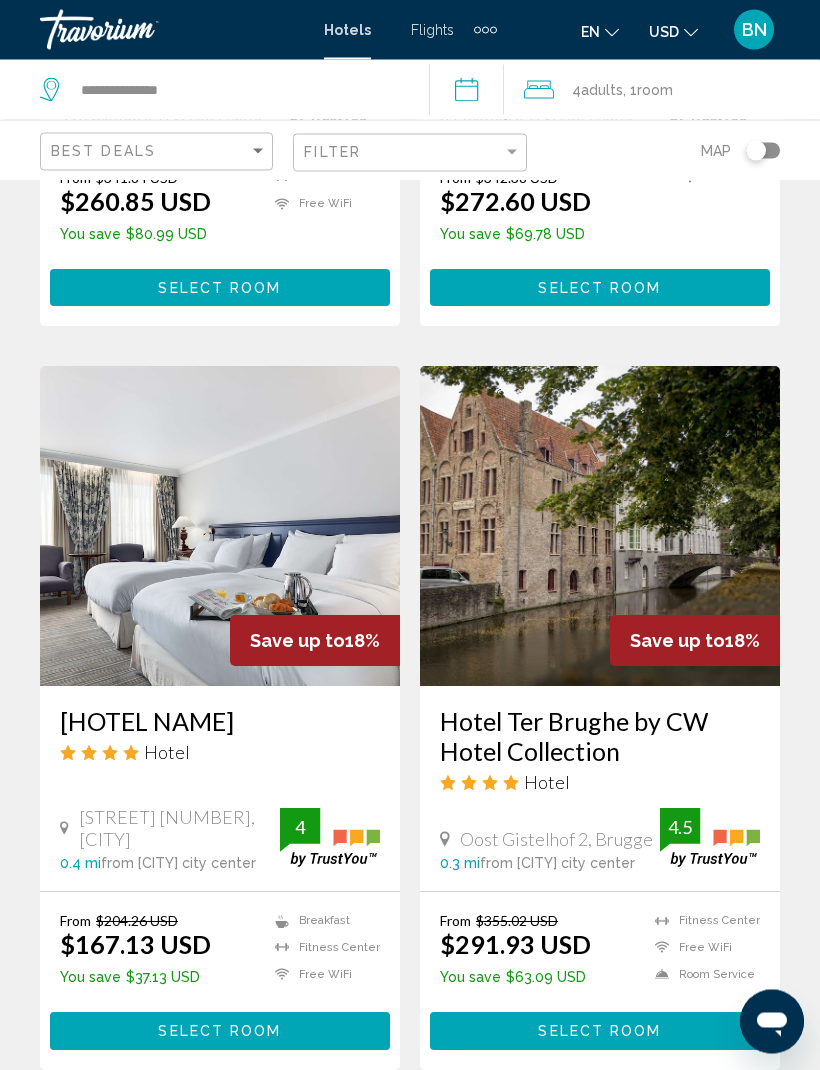 scroll, scrollTop: 2053, scrollLeft: 0, axis: vertical 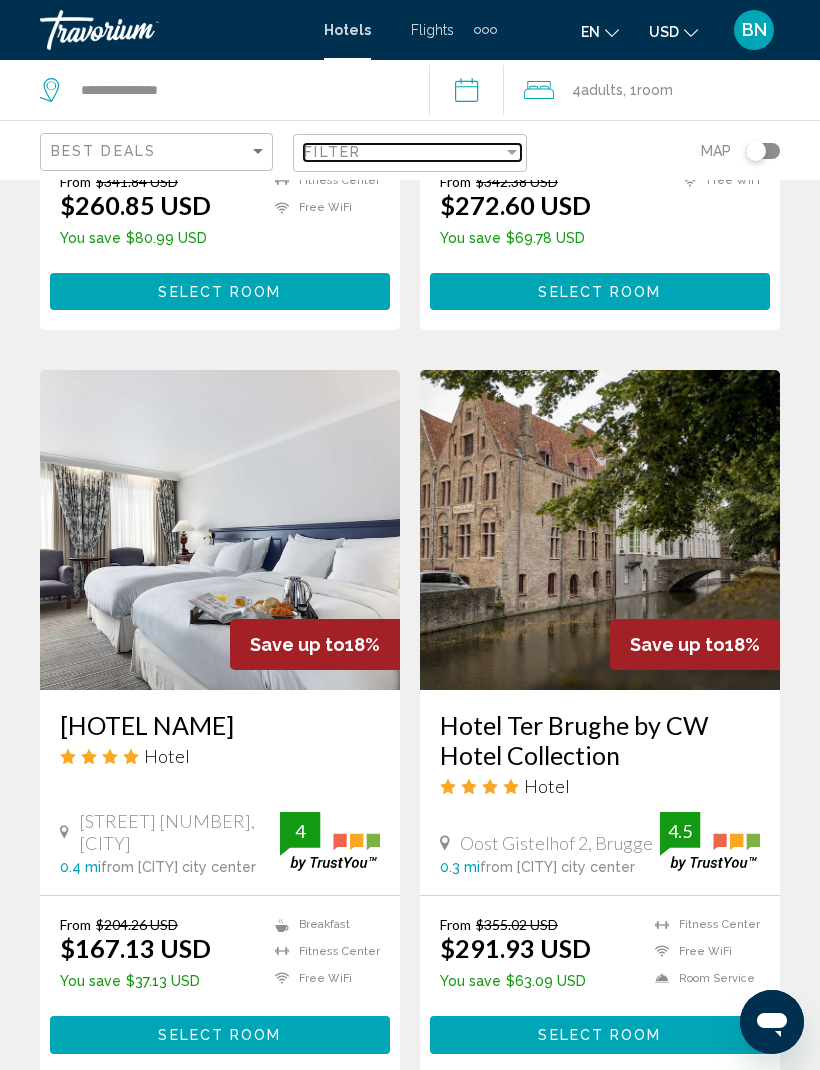 click at bounding box center (512, 152) 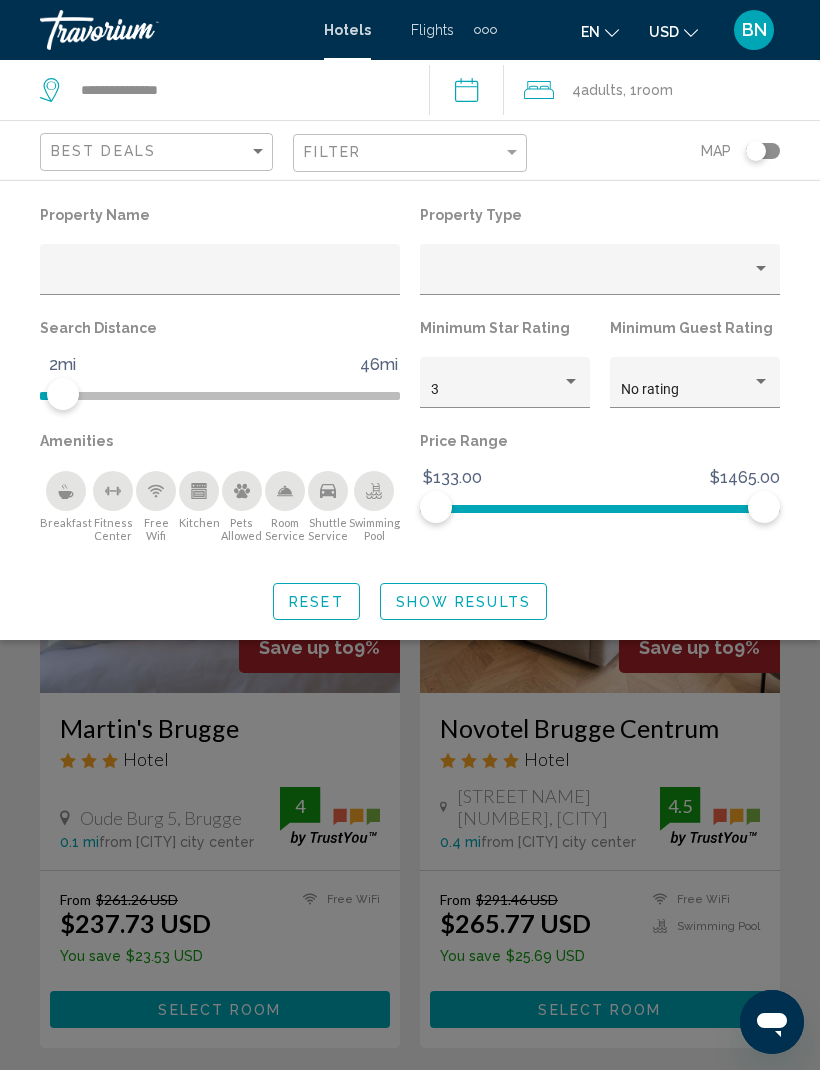 click on "Show Results" 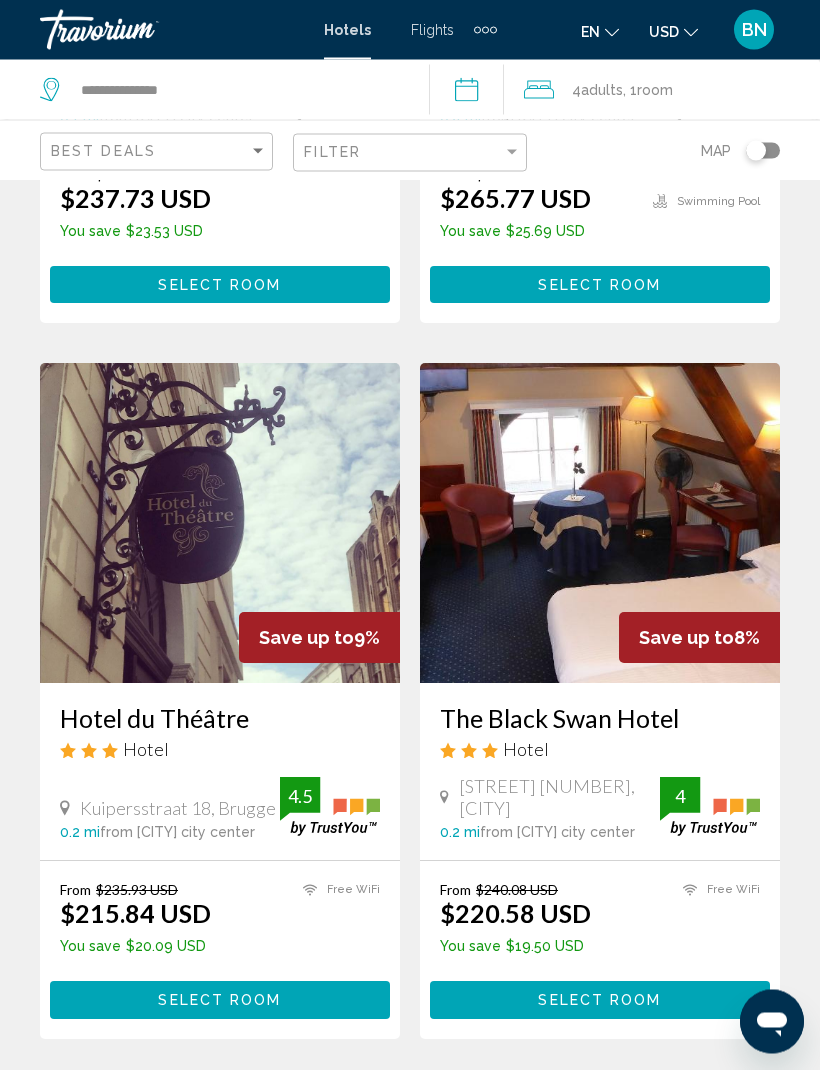 scroll, scrollTop: 2778, scrollLeft: 0, axis: vertical 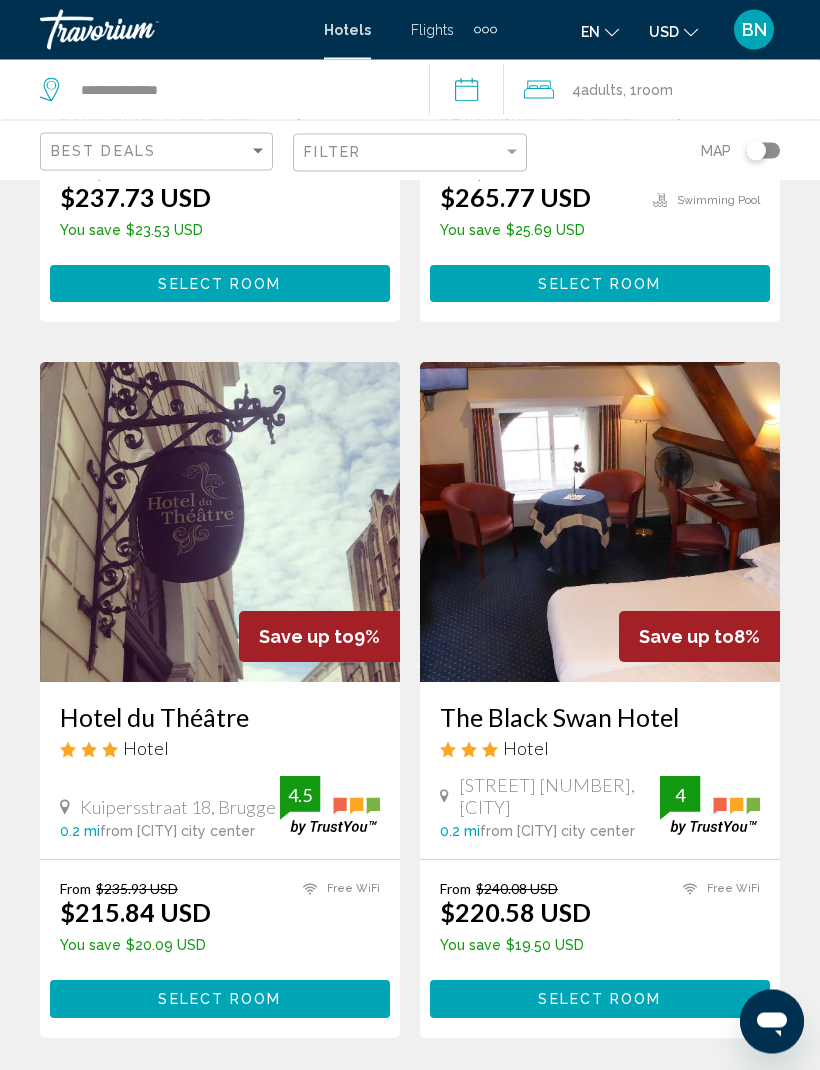 click on "Hotel Search Results  -   31  places to spend your time Save up to  64%   The Notary
Apartment/Condo/Home
[NUMBER] [STREET], [CITY] [POSTAL_CODE] [DISTANCE]  from [CITY] city center from hotel From $[PRICE] USD $[PRICE] USD  You save  $[PRICE] USD
Free WiFi
Pets Allowed
Room Service
Shuttle Service
Swimming Pool  Select Room Save up to  31%   Hotel Jacobs
Hotel
[STREET] [NUMBER], [CITY] [DISTANCE]  from [CITY] city center from hotel 4 From $[PRICE] USD $[PRICE] USD  You save  $[PRICE] USD
Free WiFi  4 Select Room Save up to  20%   Hotel Acacia" at bounding box center [410, -372] 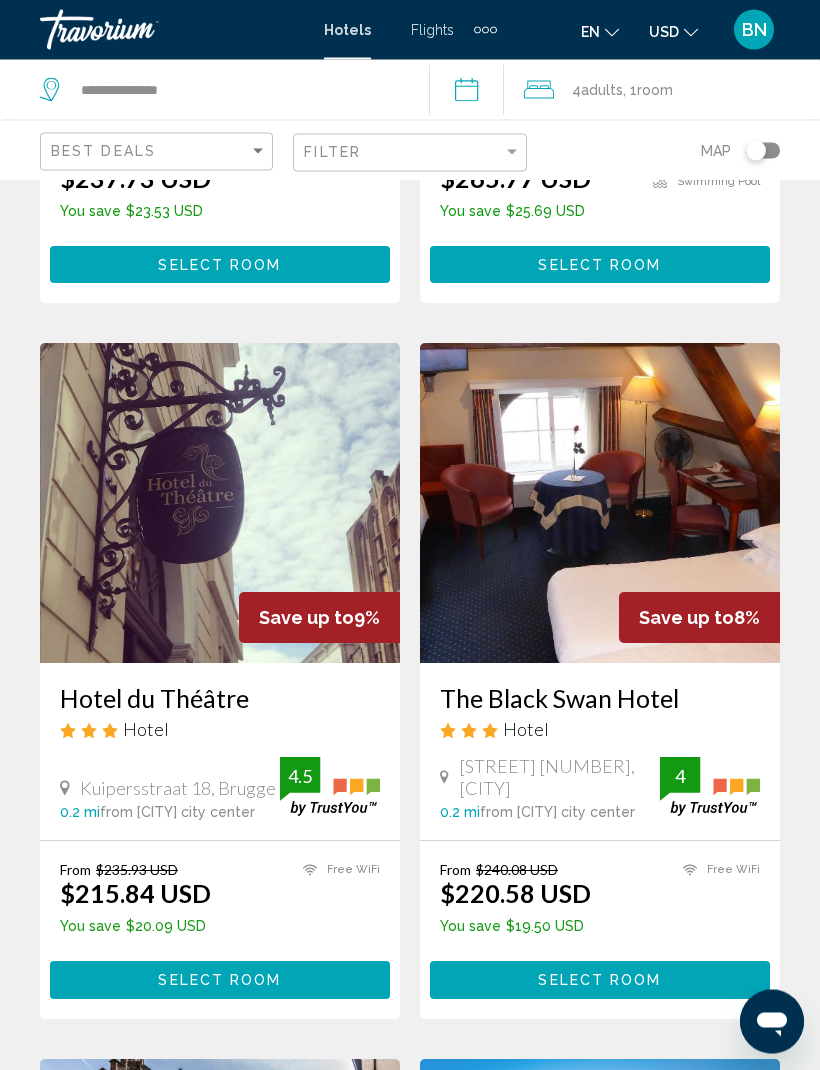 scroll, scrollTop: 2798, scrollLeft: 0, axis: vertical 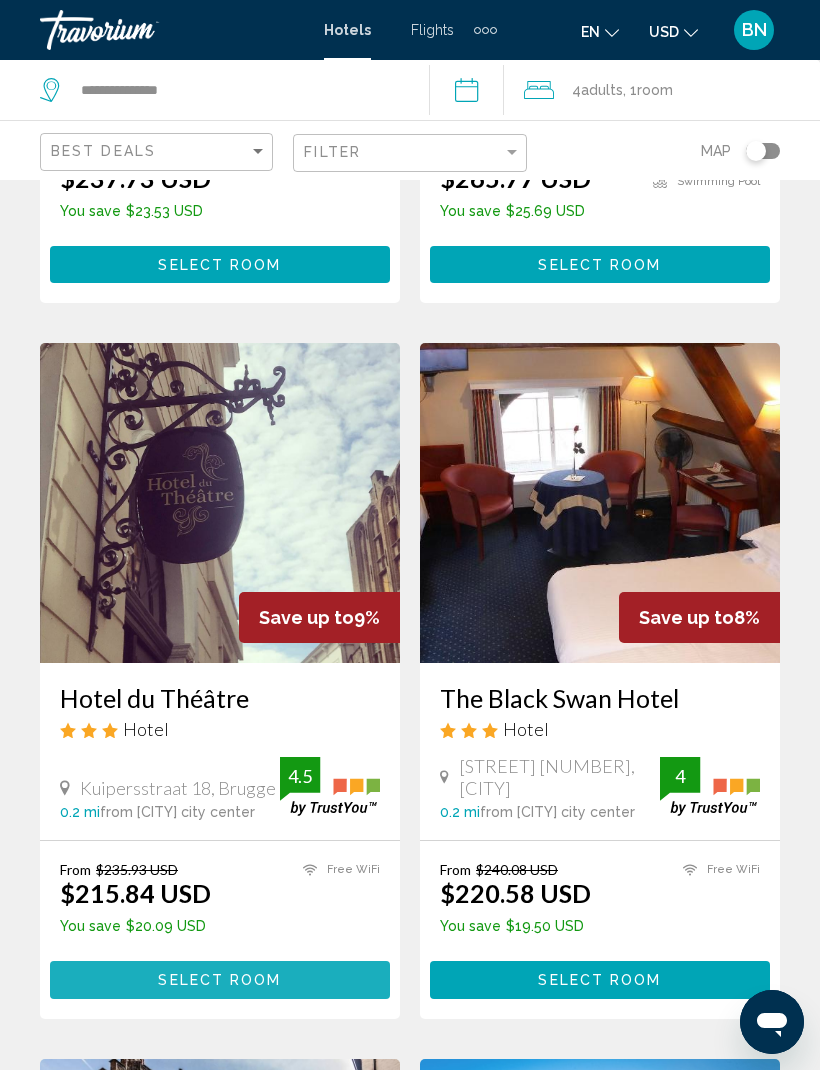 click on "Select Room" at bounding box center (219, 981) 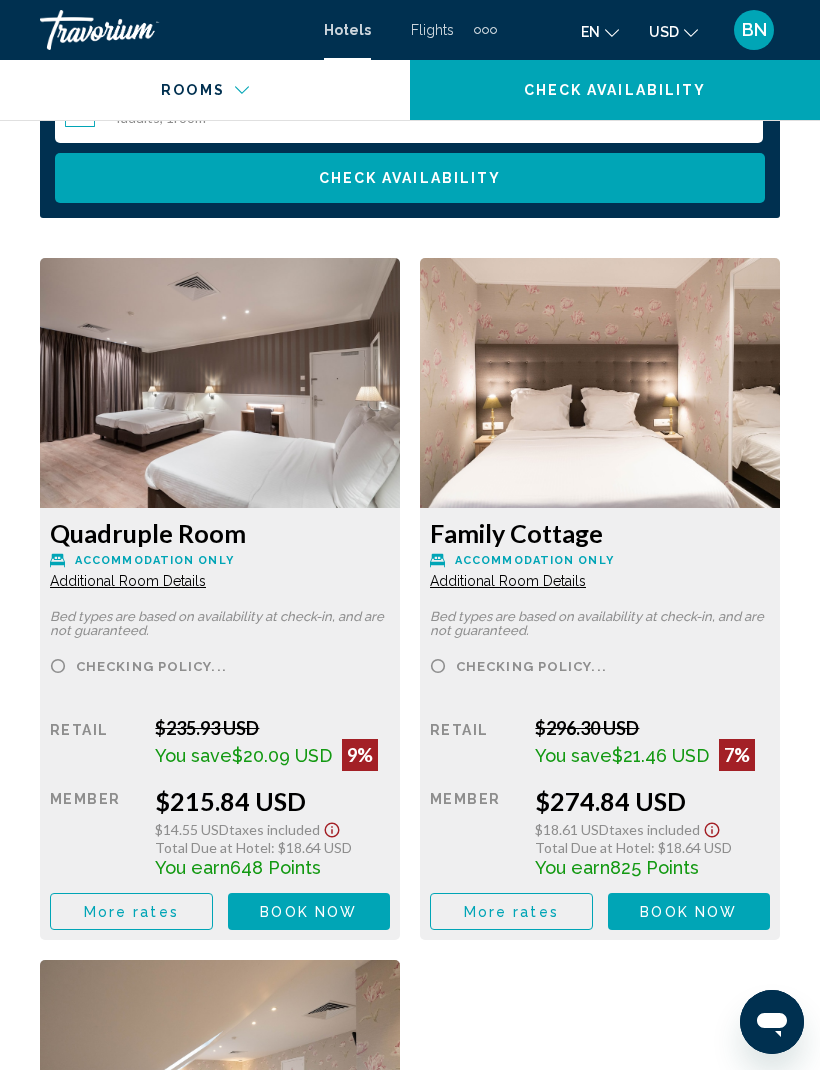 scroll, scrollTop: 3306, scrollLeft: 0, axis: vertical 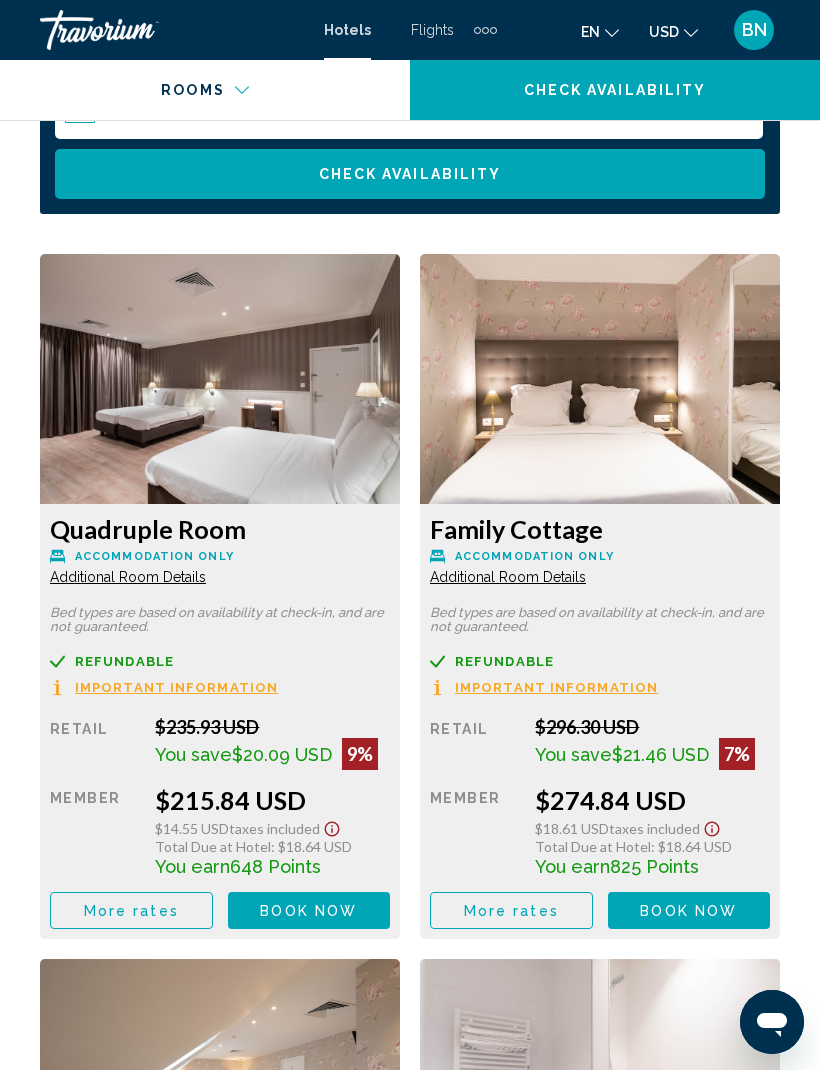 click at bounding box center [220, 379] 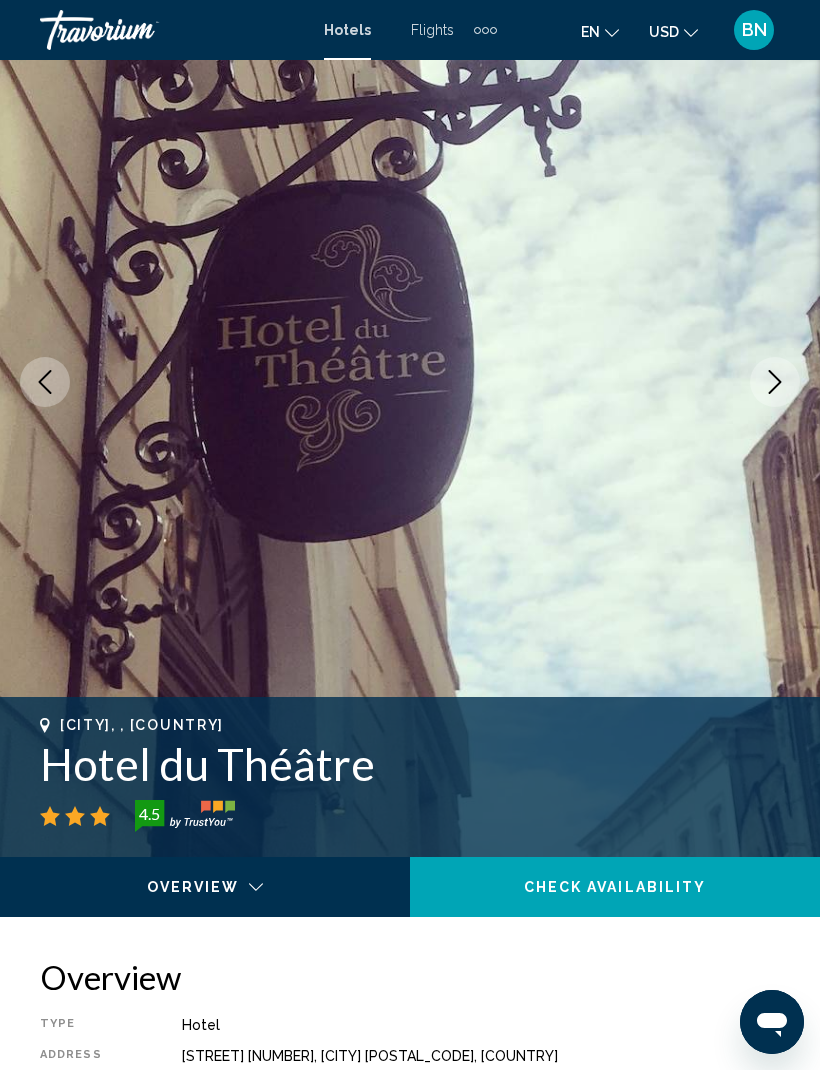 scroll, scrollTop: 0, scrollLeft: 0, axis: both 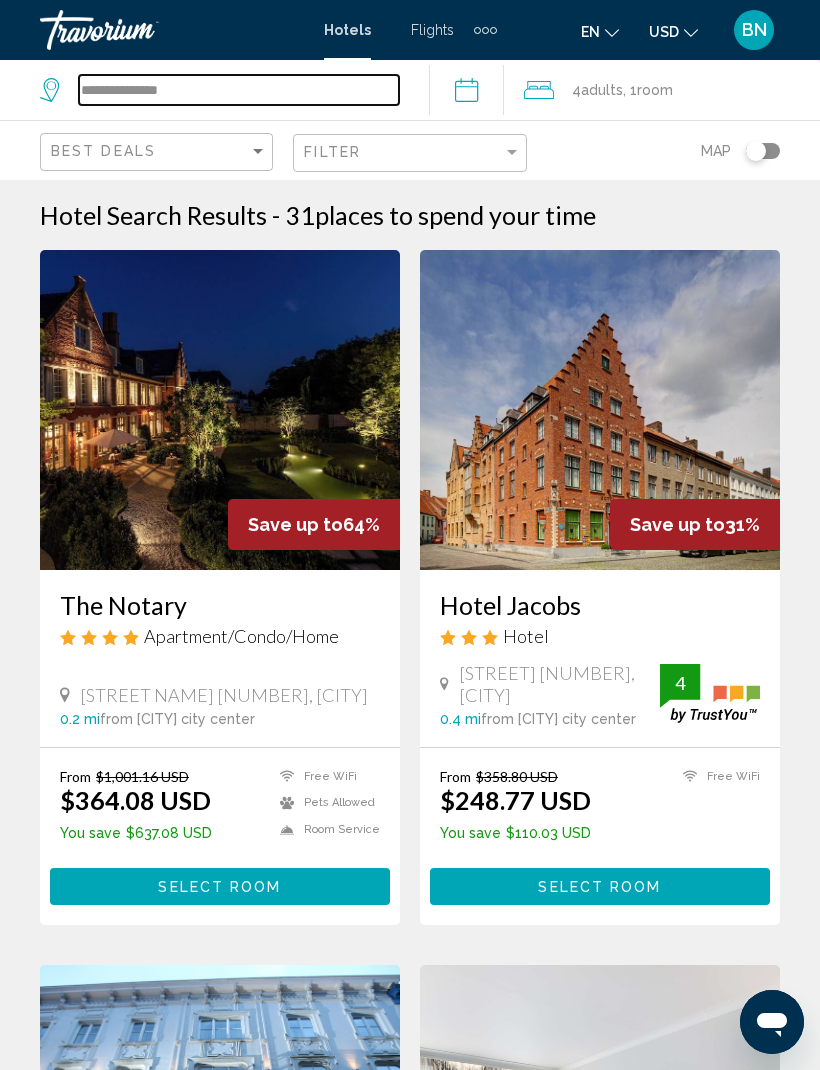 click on "**********" at bounding box center [239, 90] 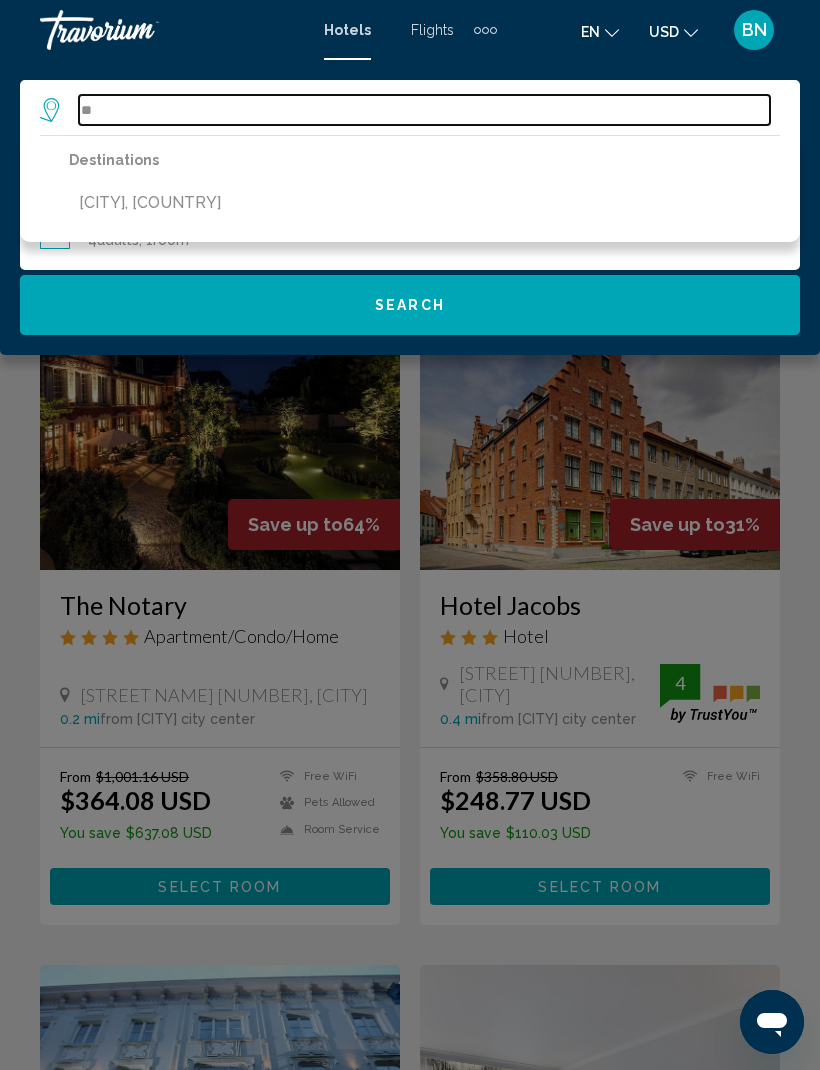 type on "*" 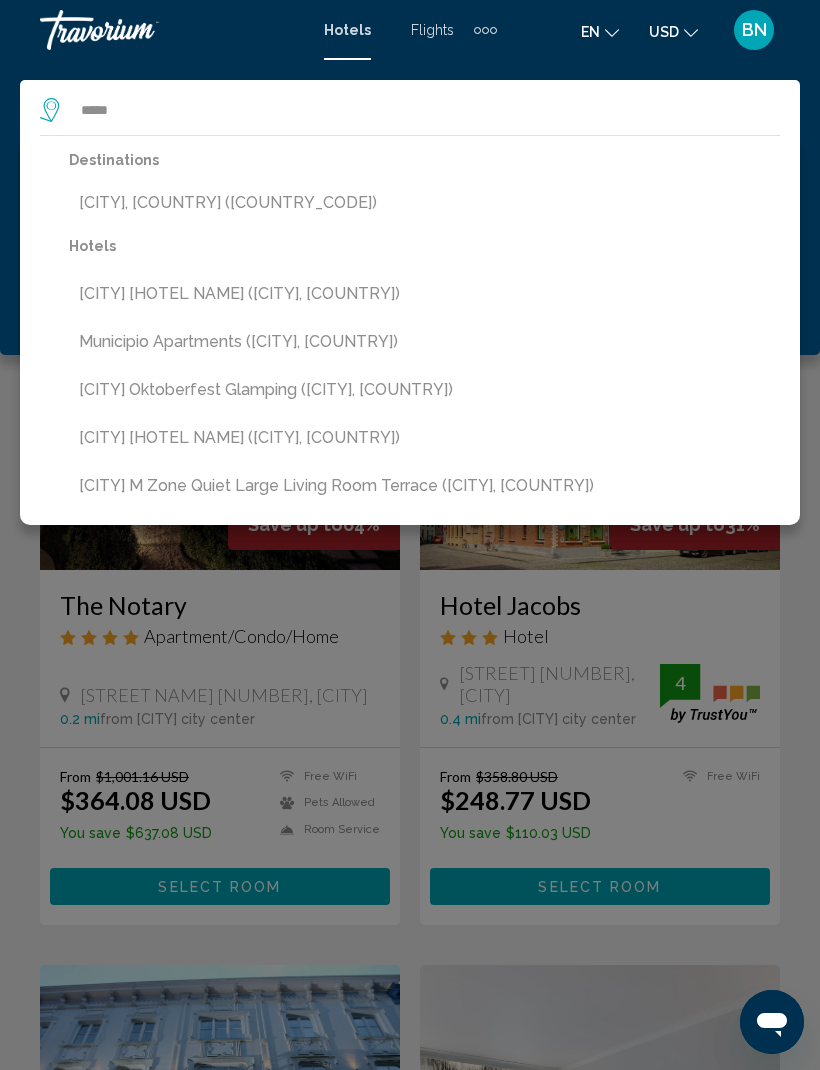 click on "[CITY], [COUNTRY] ([COUNTRY_CODE])" at bounding box center (424, 203) 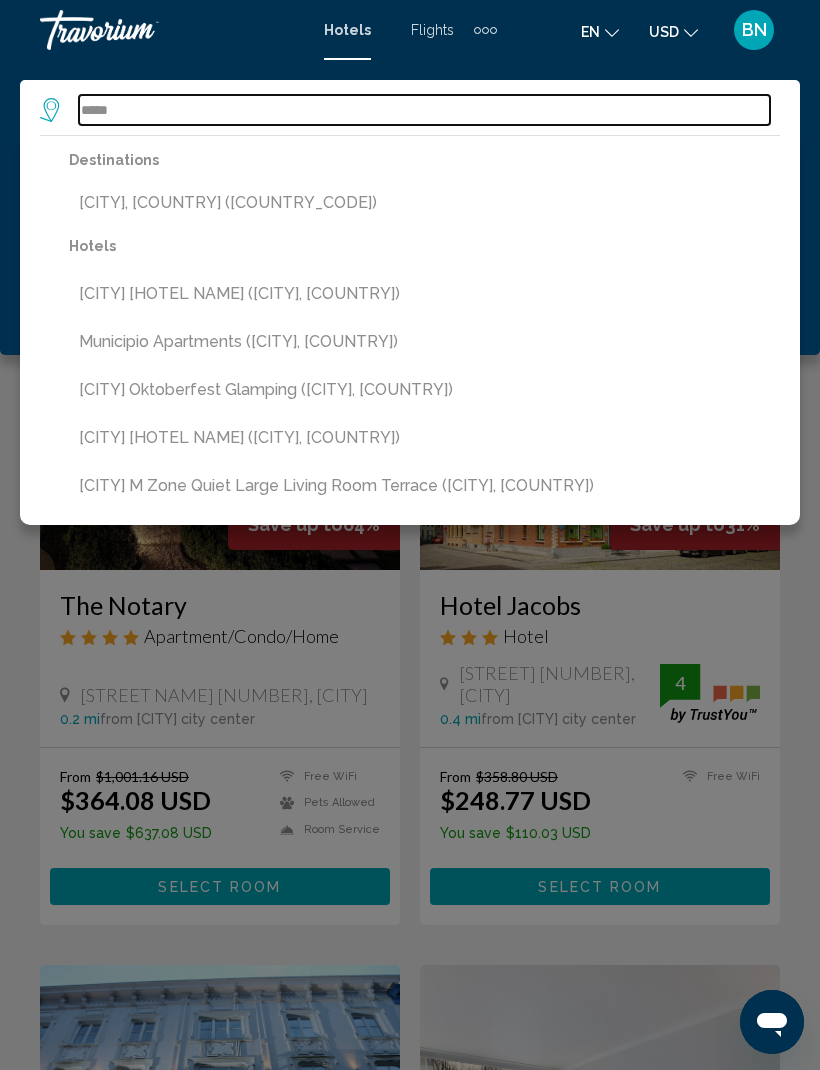 type on "**********" 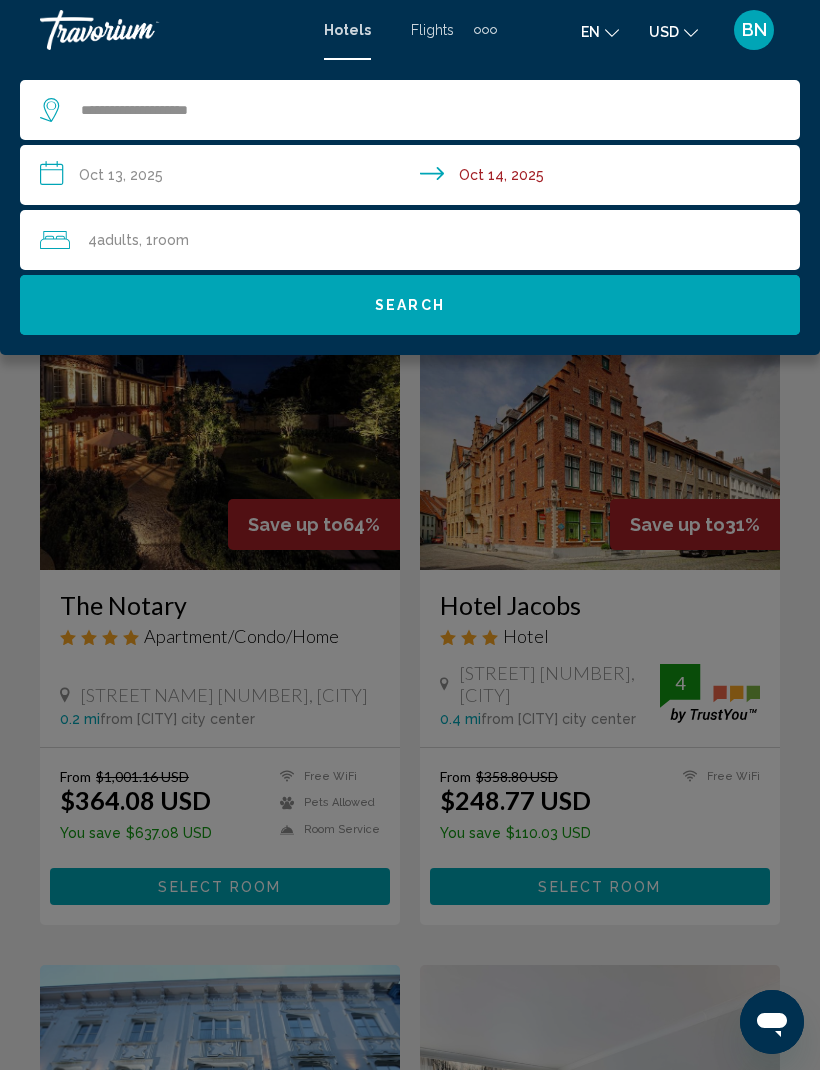 click on "**********" at bounding box center (414, 178) 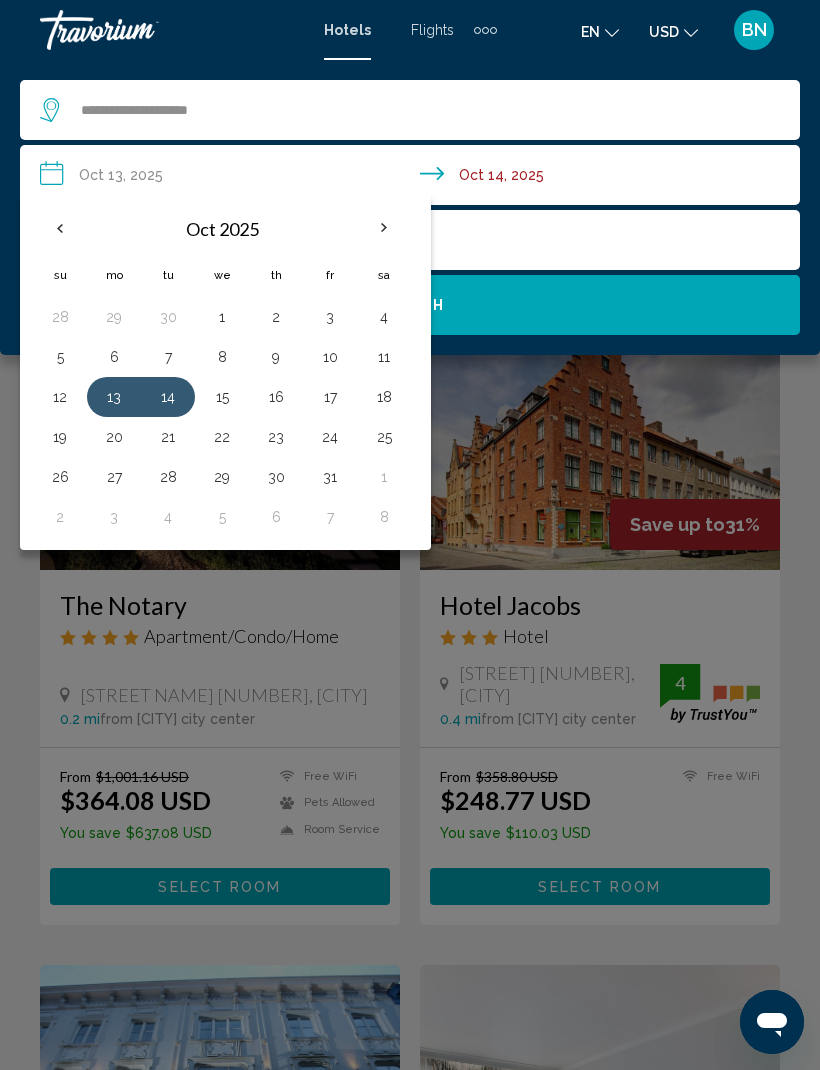 click on "2" at bounding box center [276, 317] 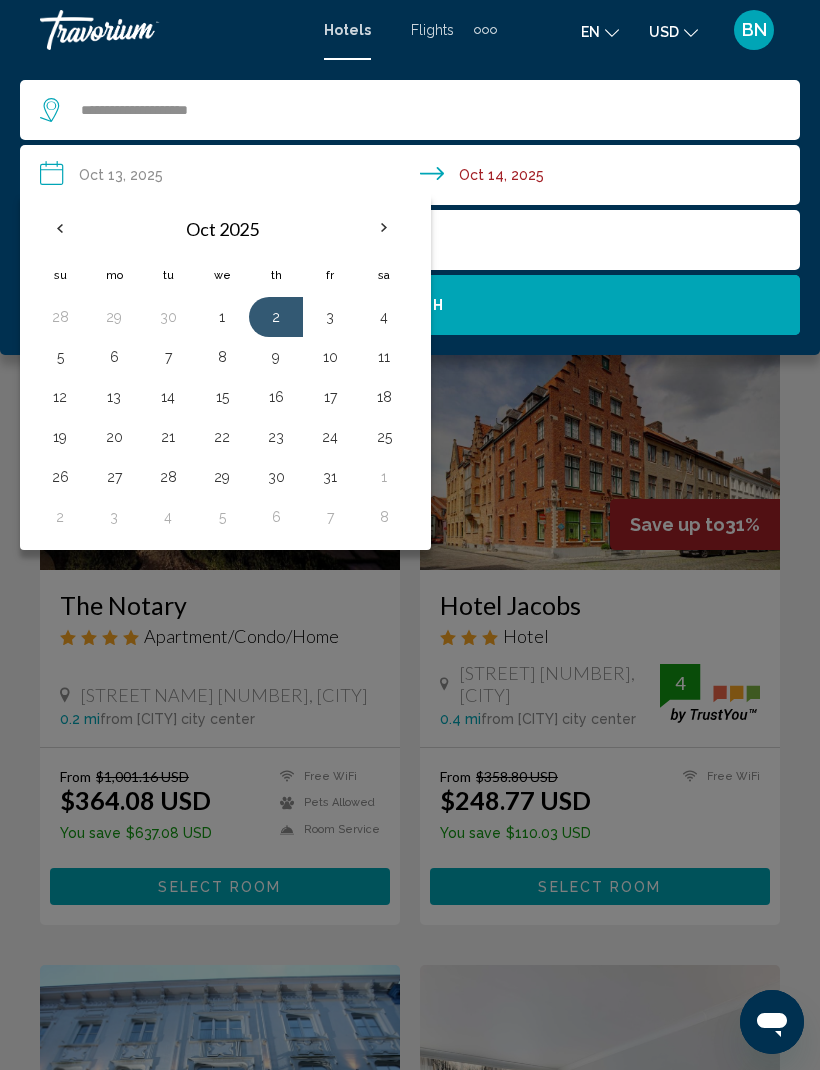 click on "4" at bounding box center (384, 317) 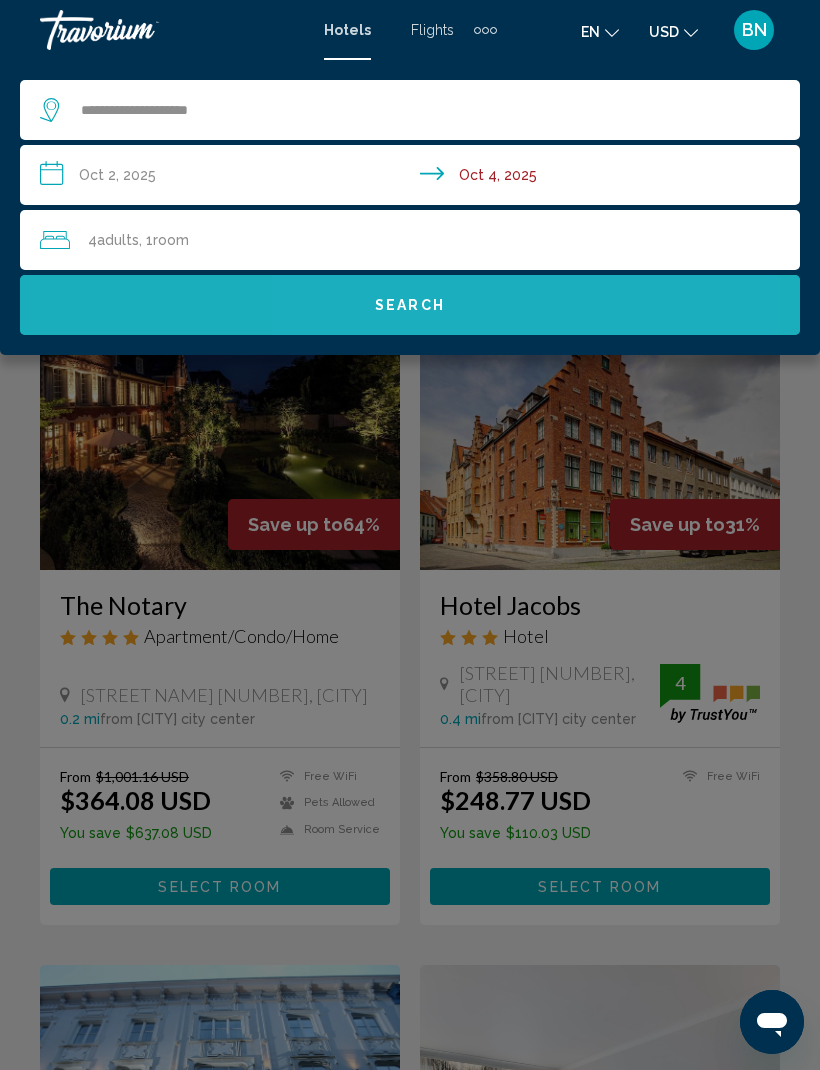 click on "Search" 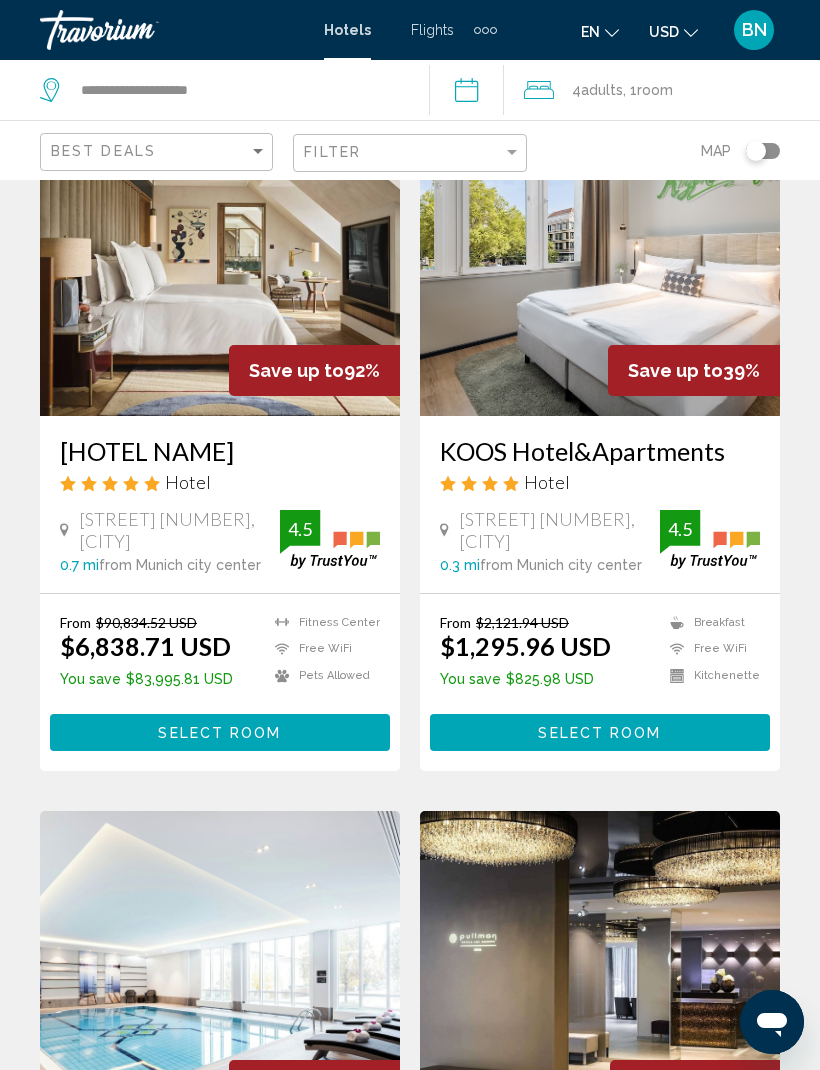 scroll, scrollTop: 151, scrollLeft: 0, axis: vertical 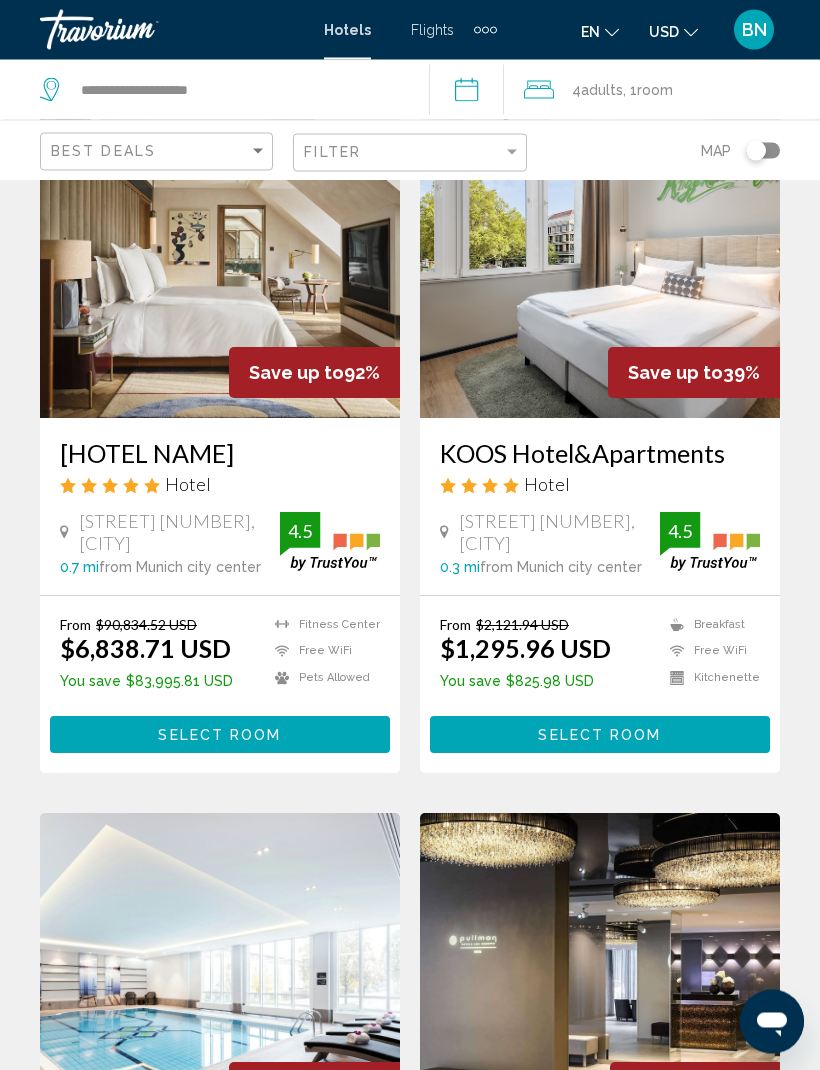 click on "Filter" 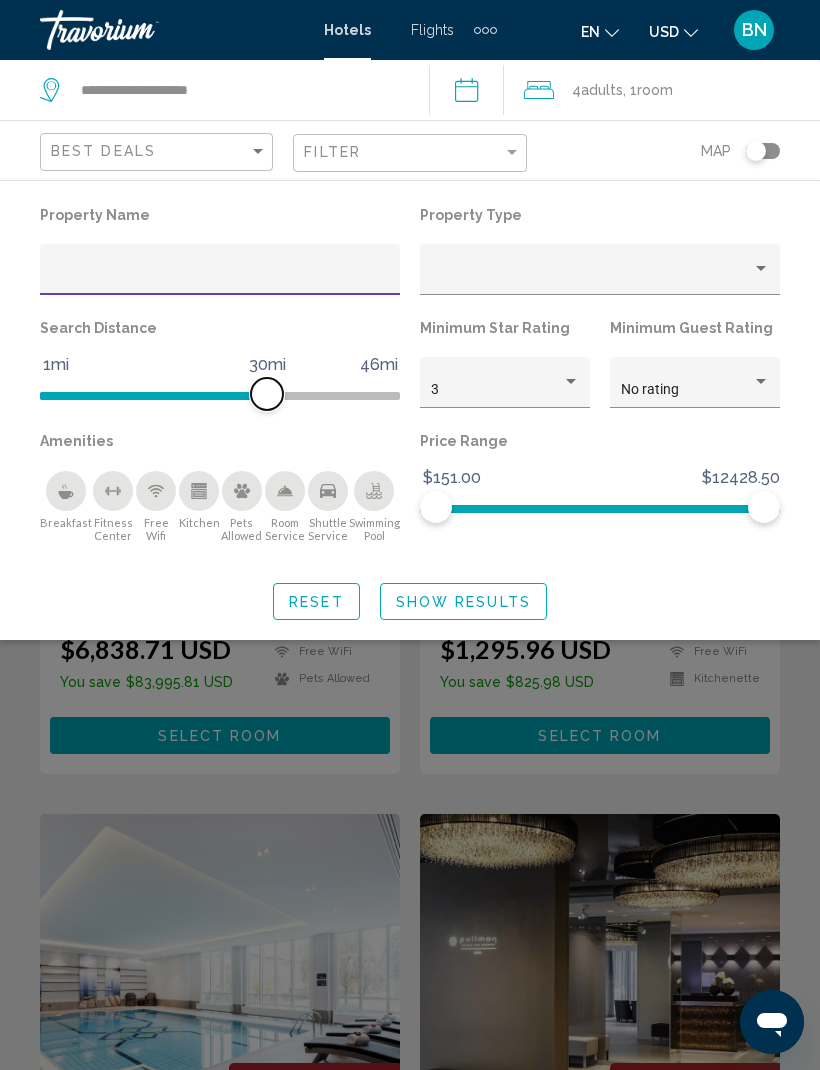 scroll, scrollTop: 152, scrollLeft: 0, axis: vertical 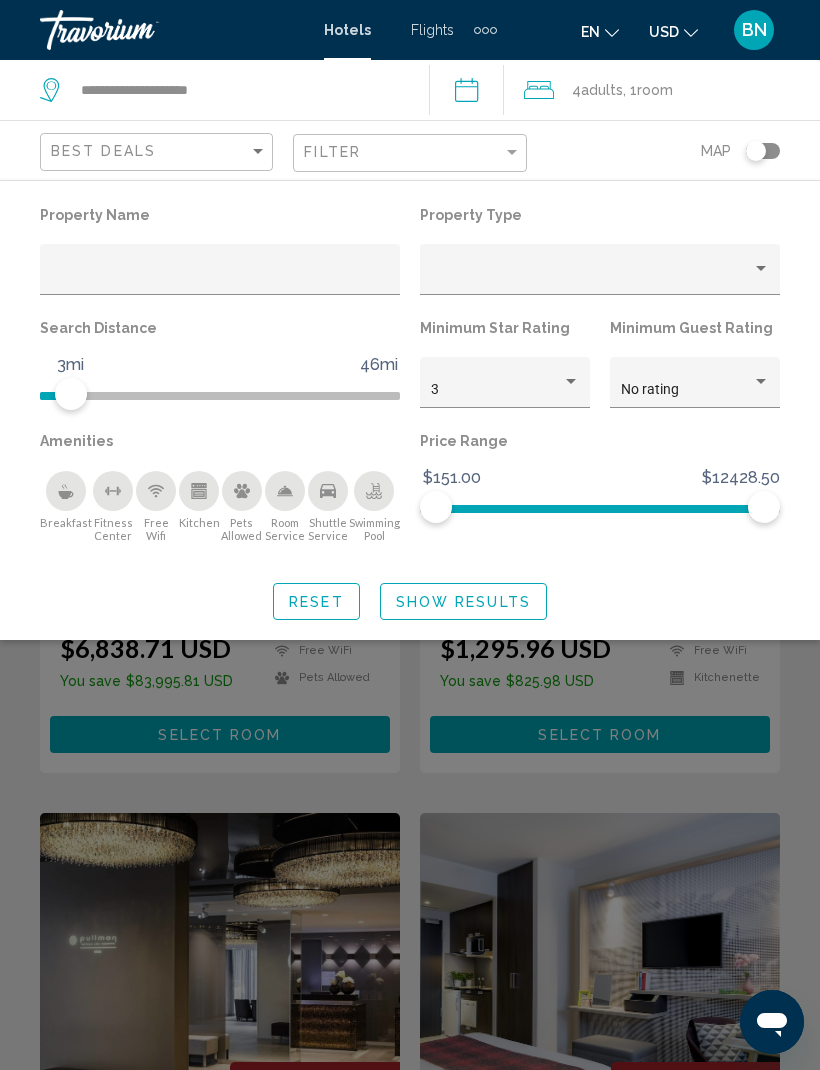 click on "Show Results" 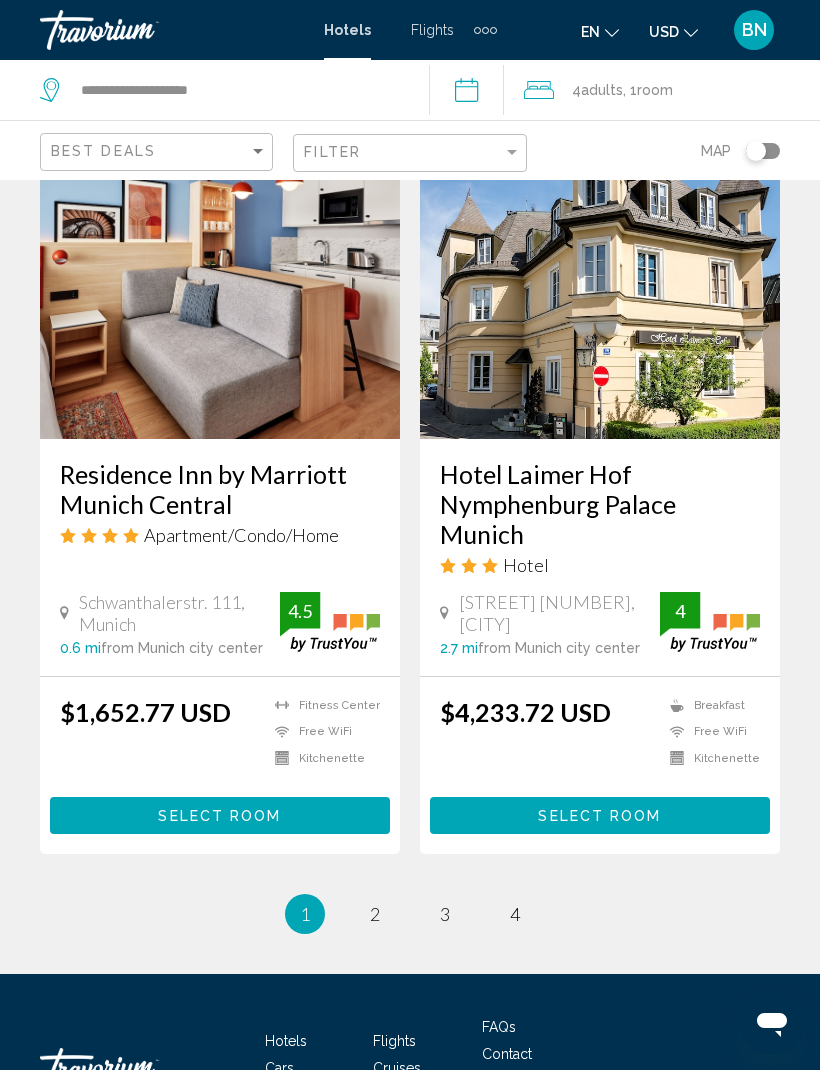 scroll, scrollTop: 3850, scrollLeft: 0, axis: vertical 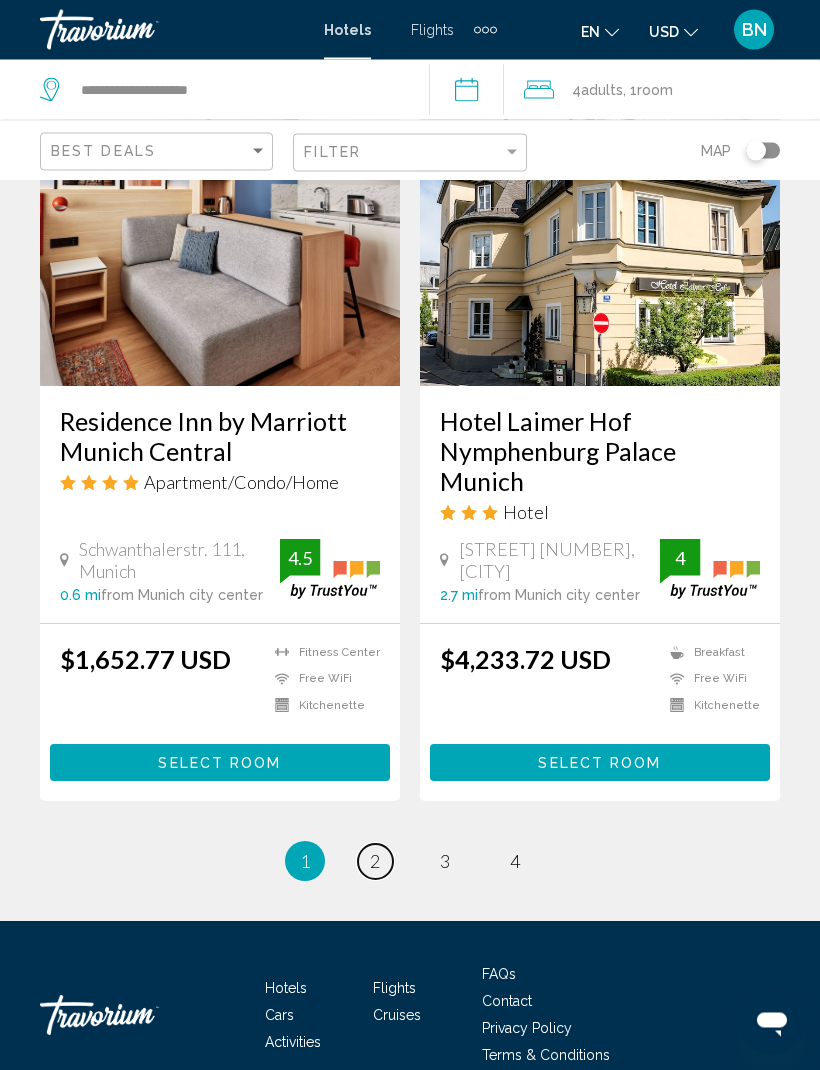 click on "page  2" at bounding box center (375, 862) 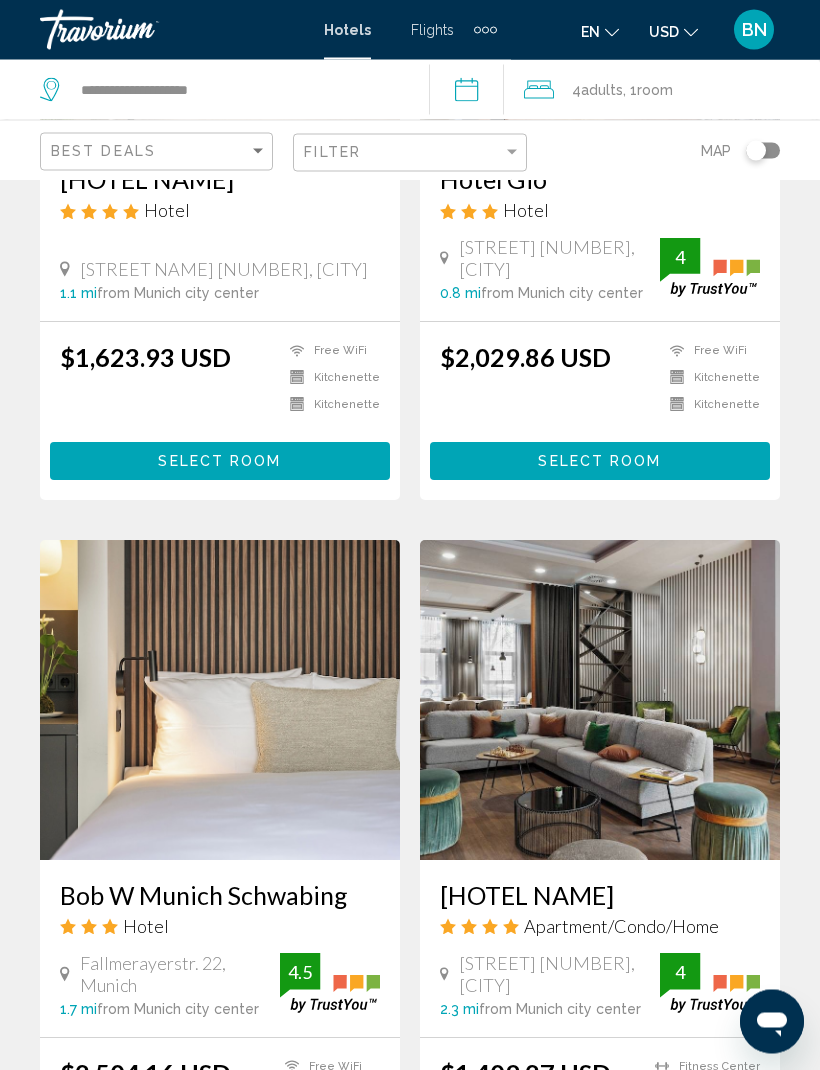 scroll, scrollTop: 3317, scrollLeft: 0, axis: vertical 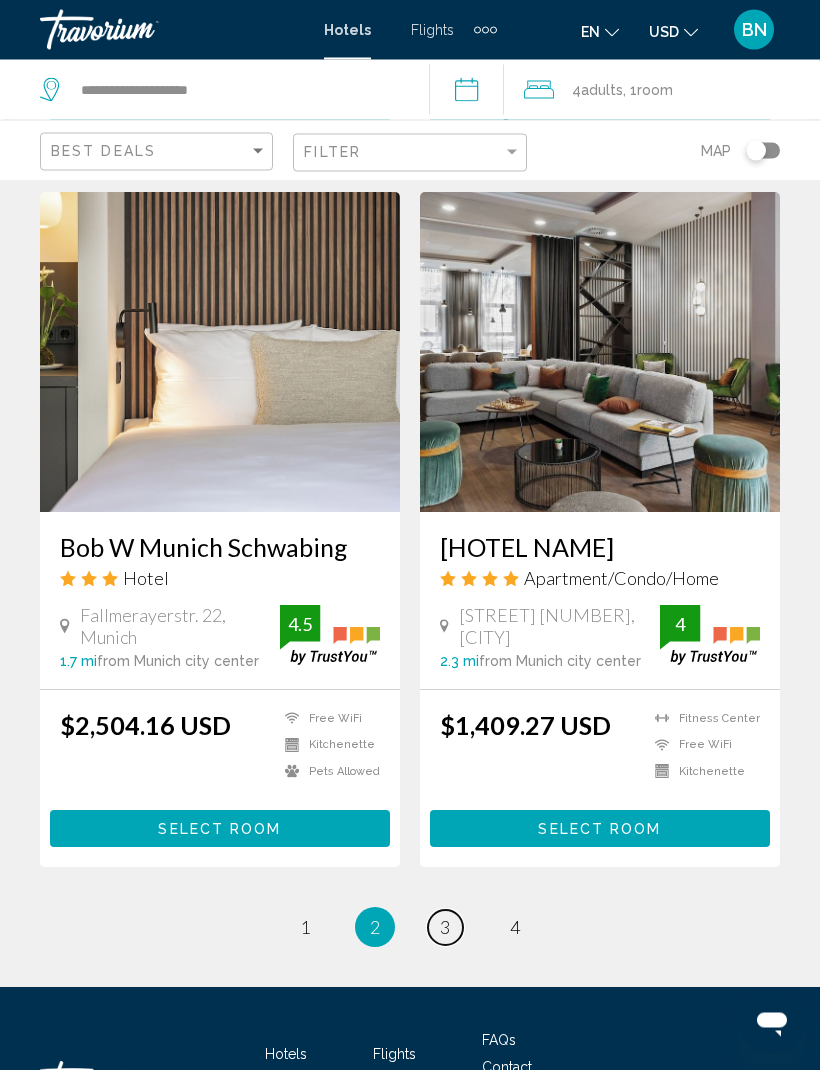 click on "page  3" at bounding box center (445, 928) 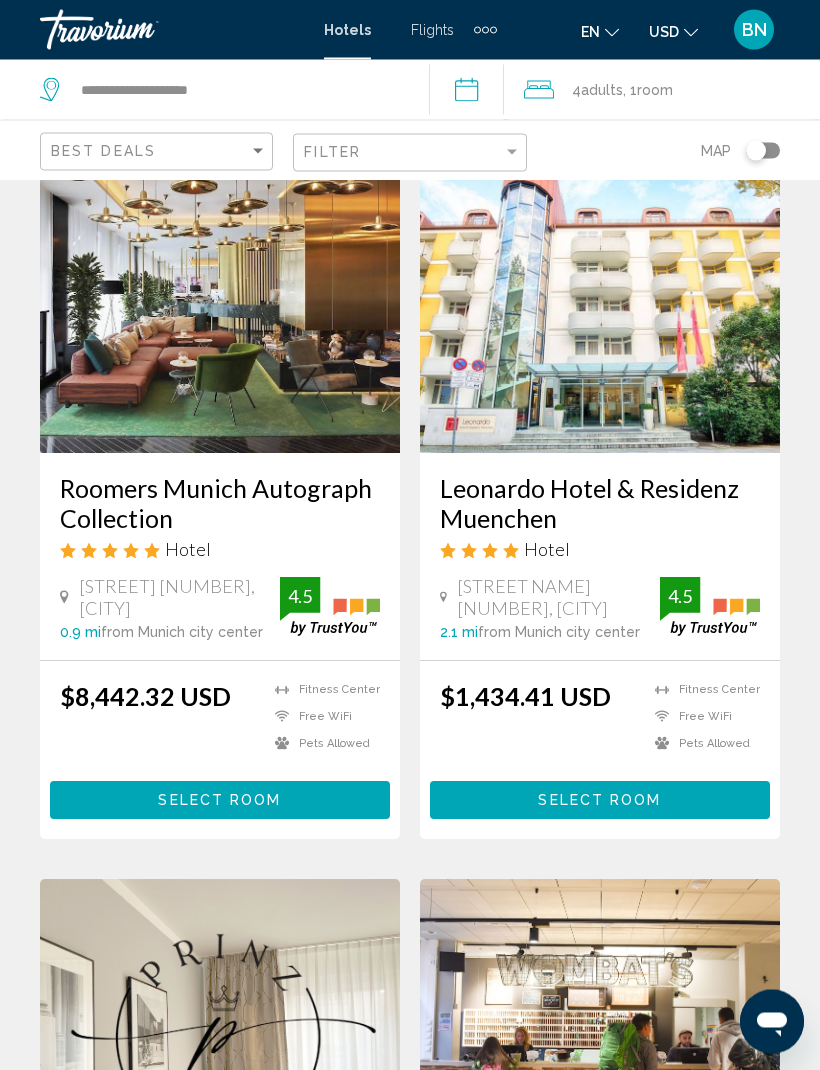 scroll, scrollTop: 3016, scrollLeft: 0, axis: vertical 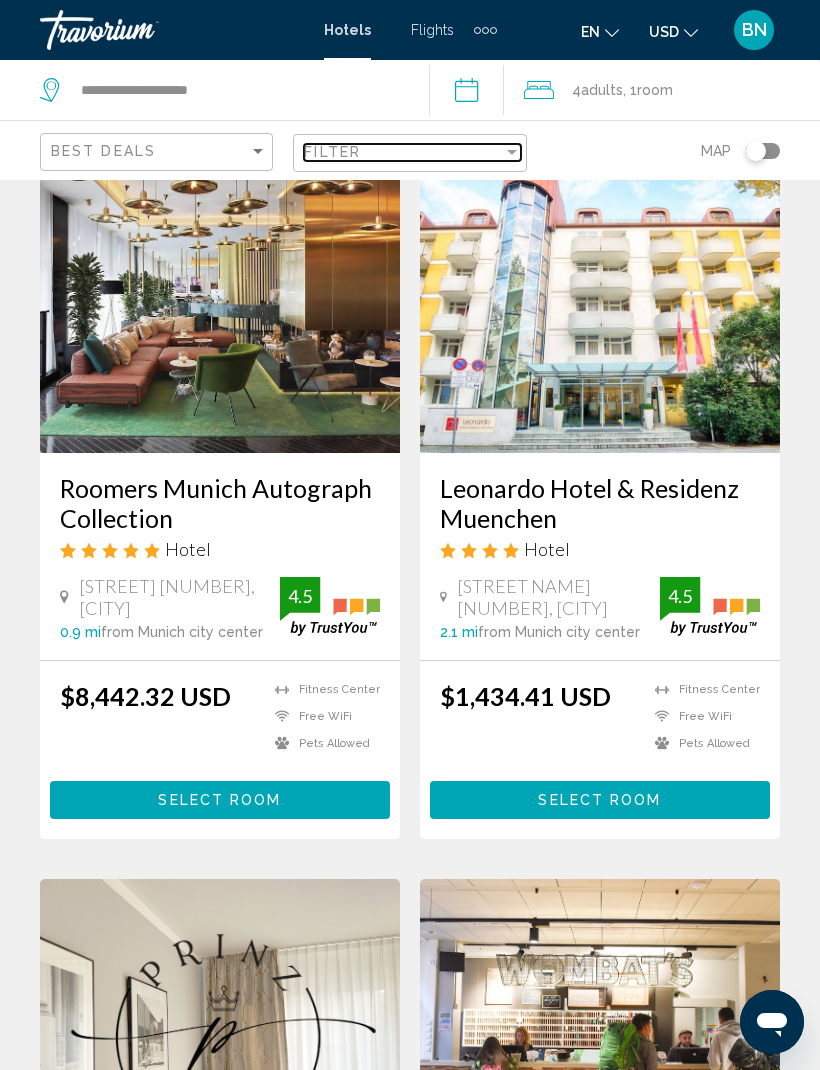 click at bounding box center [512, 152] 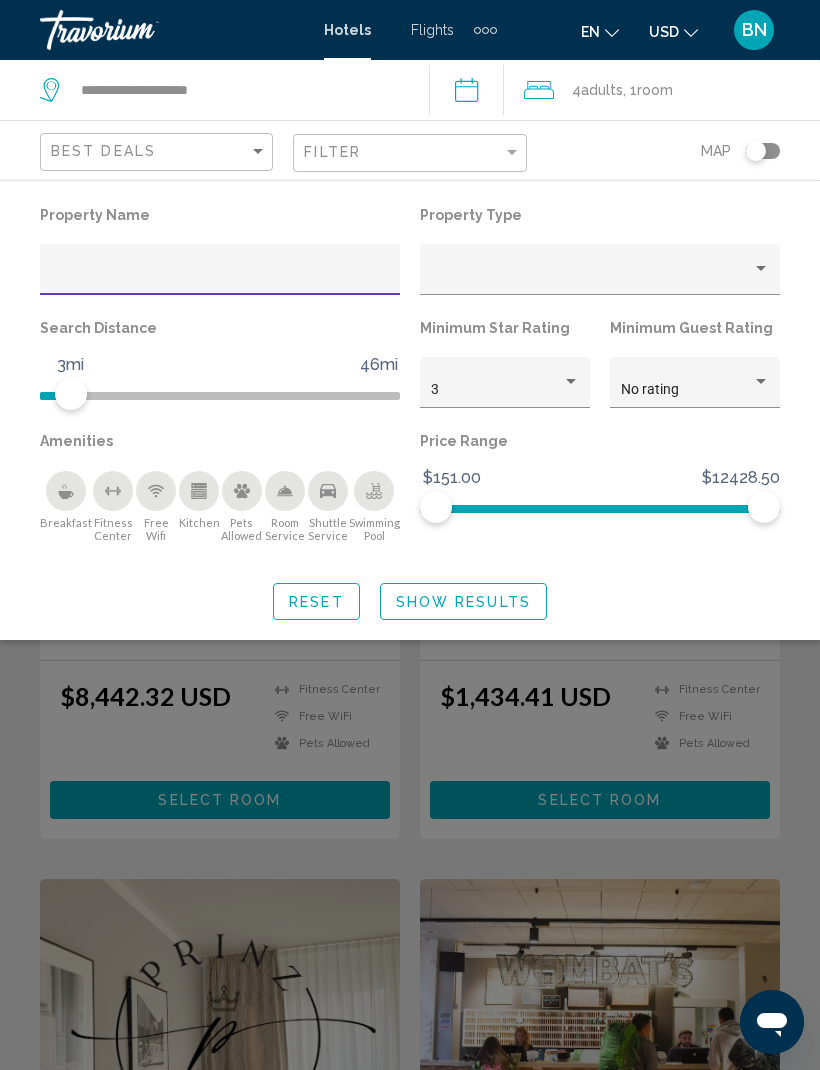 click on "Property Name Property Type Search Distance 1mi 46mi 3mi Minimum Star Rating 3 Minimum Guest Rating No rating Amenities
Breakfast
Fitness Center
Free Wifi
Kitchen
Pets Allowed
Room Service
Shuttle Service
Swimming Pool Price Range $151.00 $12428.50 $151.00 $12428.50 Reset Show Results" 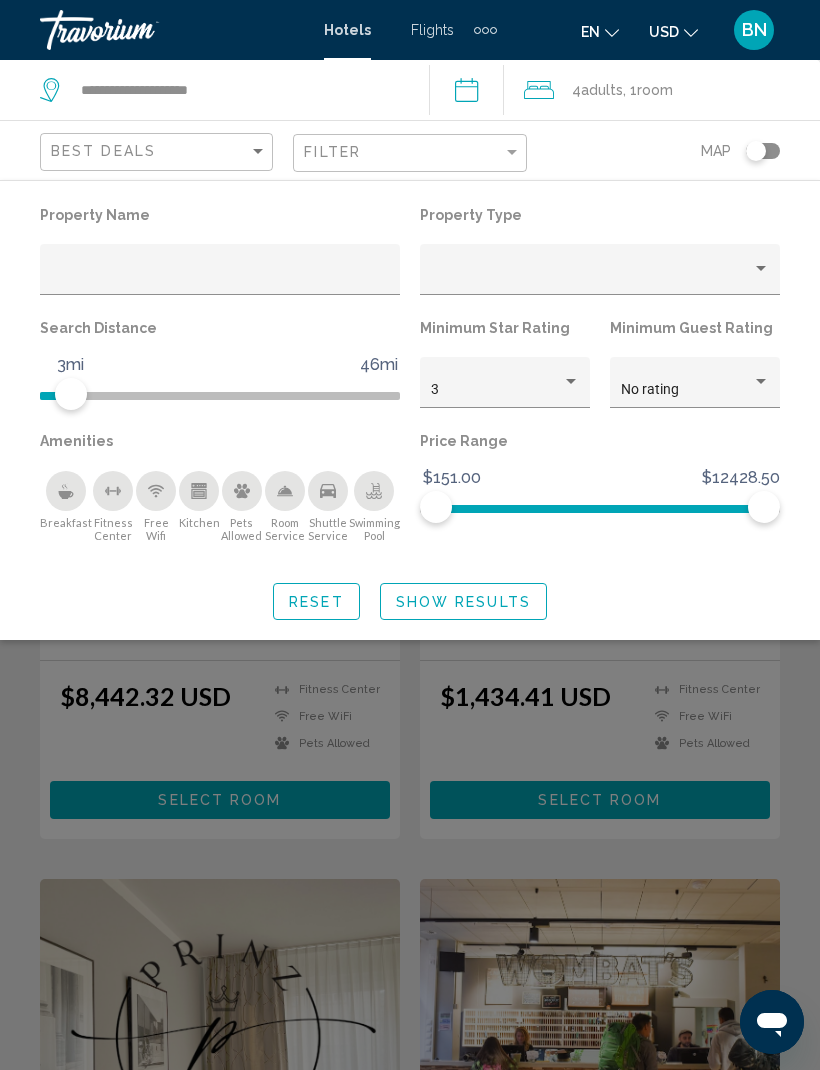 click on "Show Results" 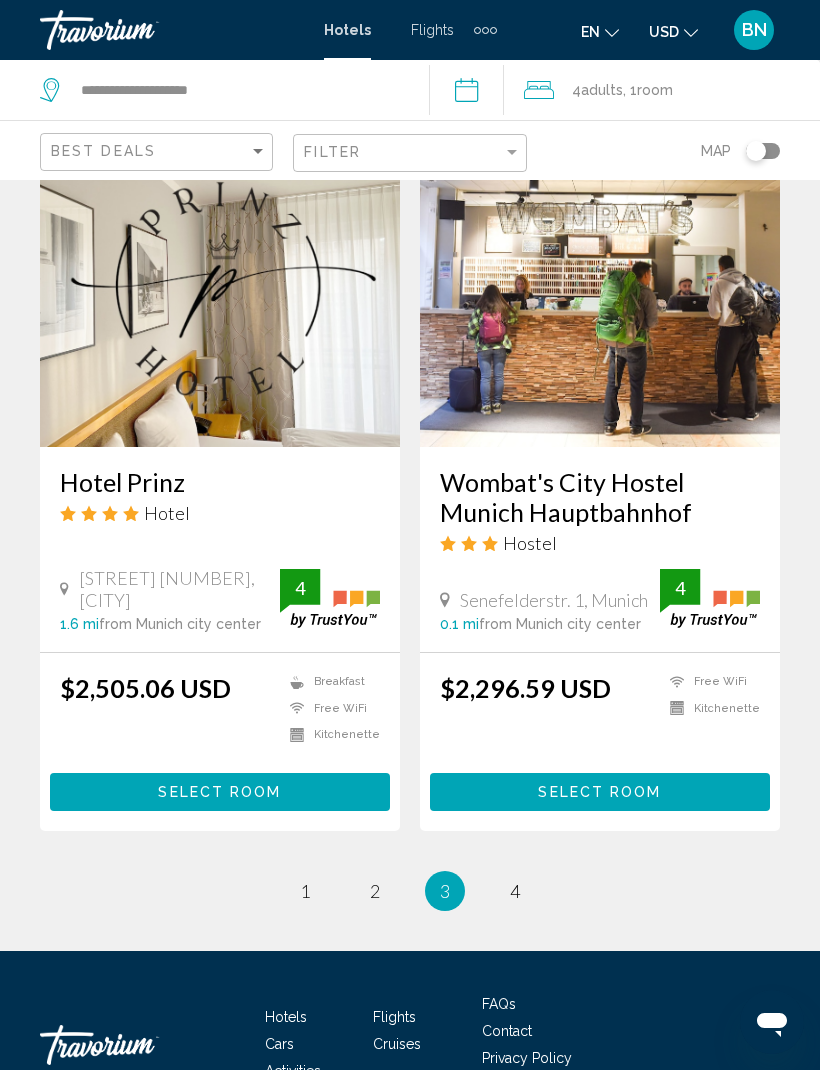 scroll, scrollTop: 3824, scrollLeft: 0, axis: vertical 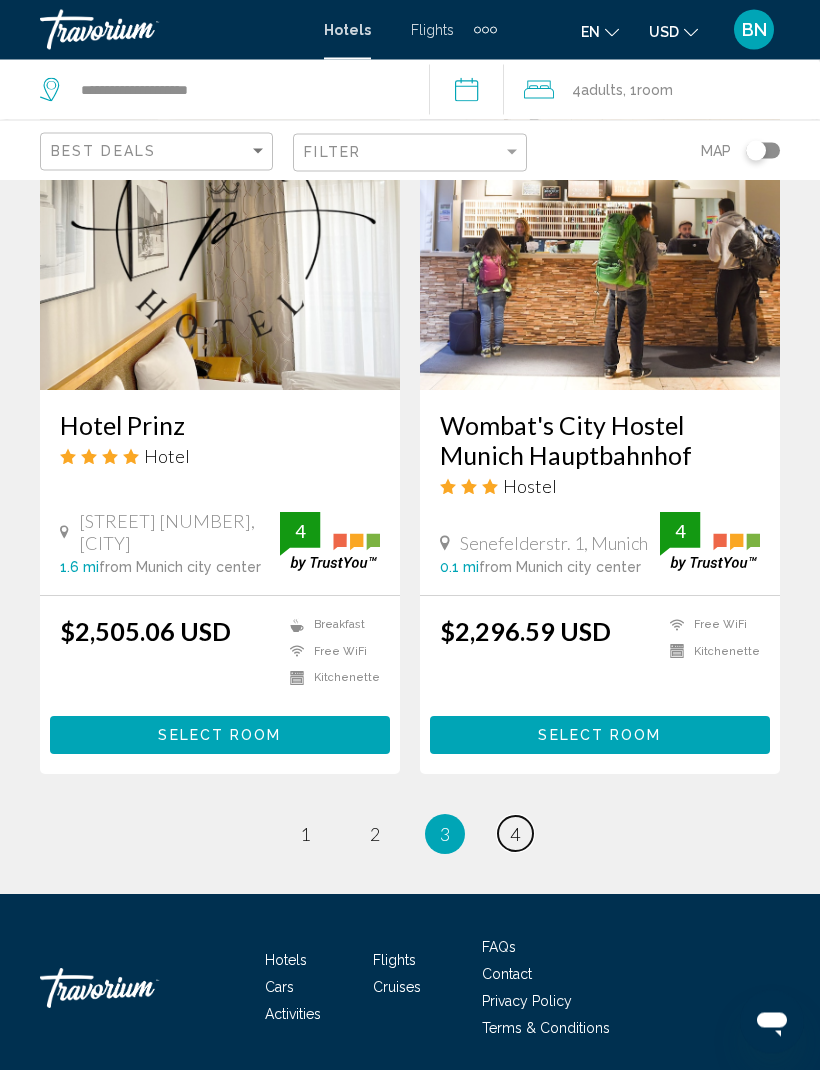 click on "page  4" at bounding box center (515, 834) 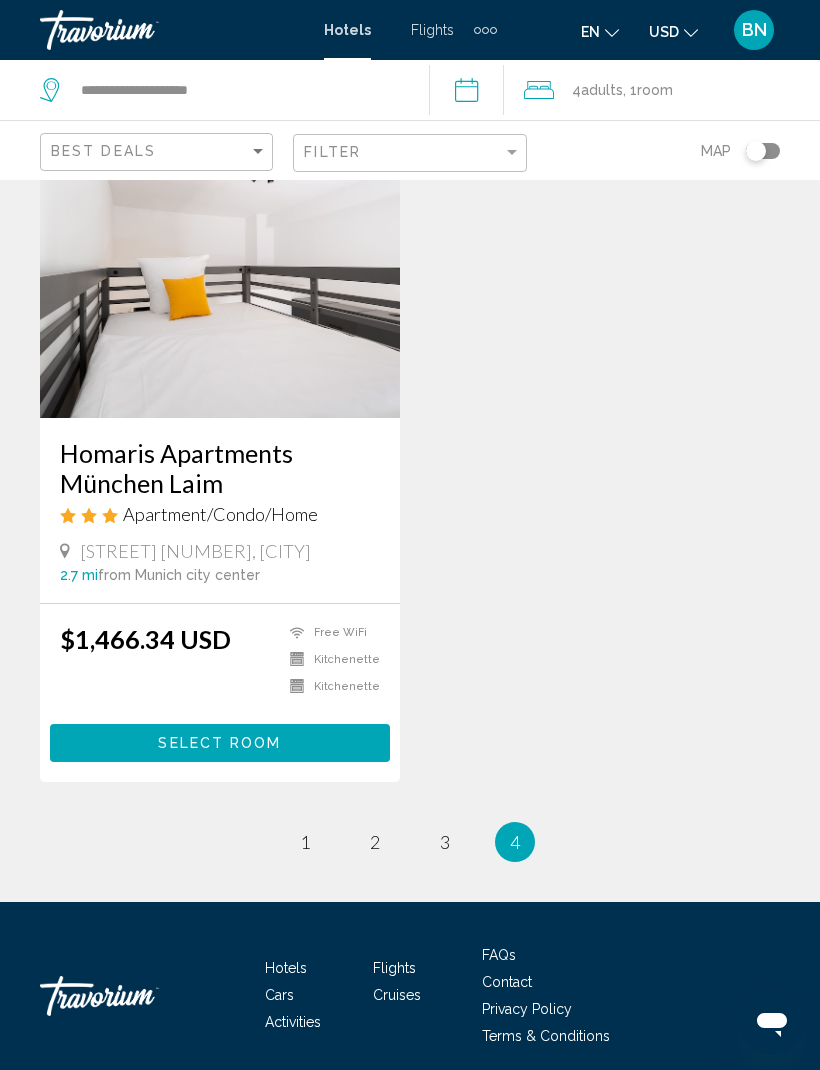 scroll, scrollTop: 909, scrollLeft: 0, axis: vertical 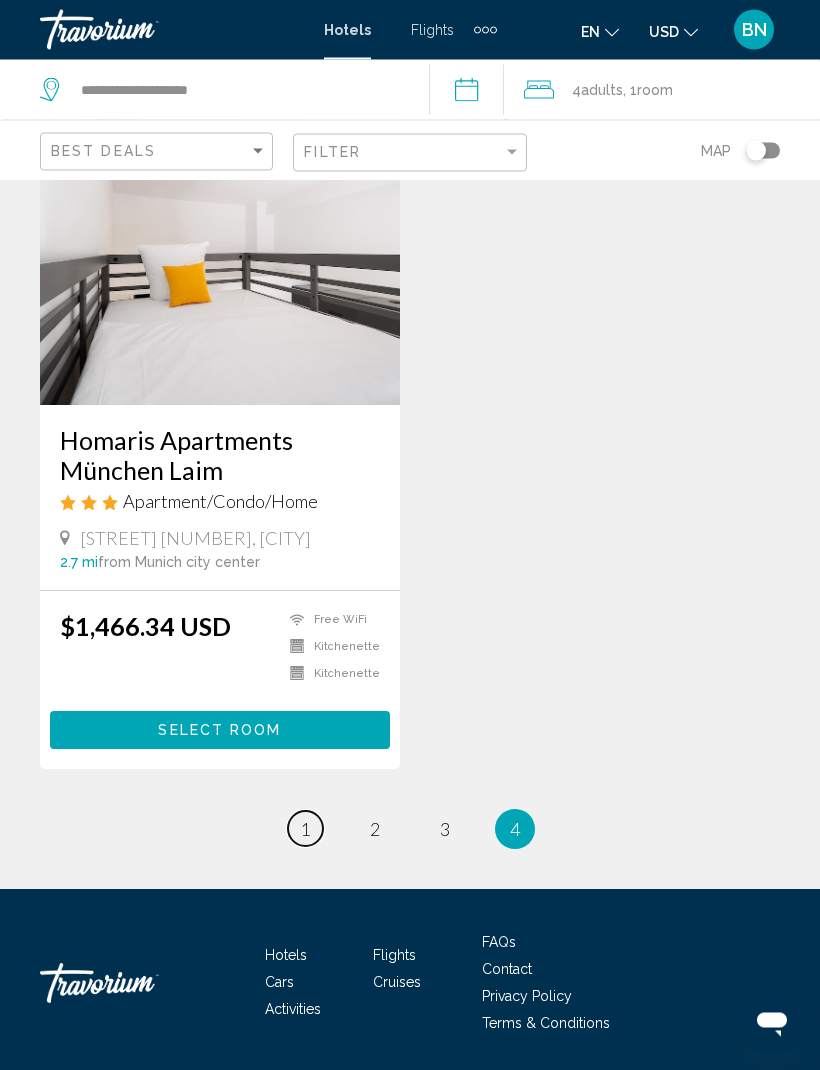 click on "1" at bounding box center (305, 830) 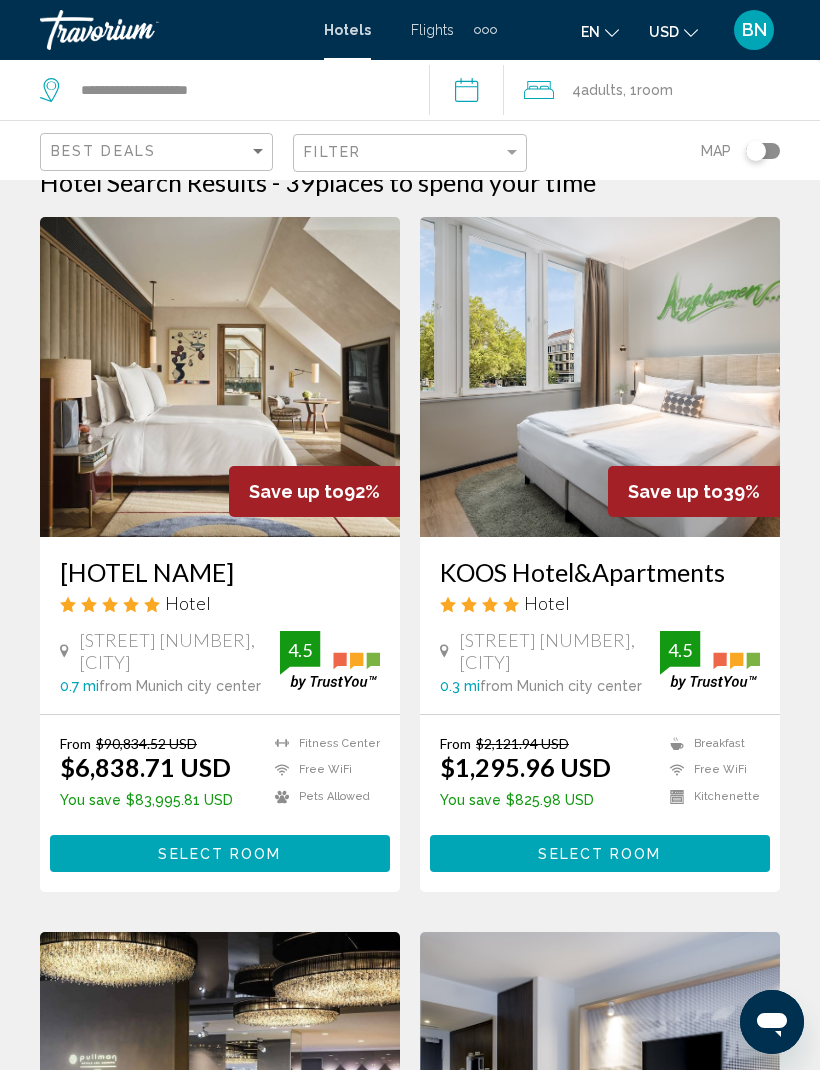 scroll, scrollTop: 0, scrollLeft: 0, axis: both 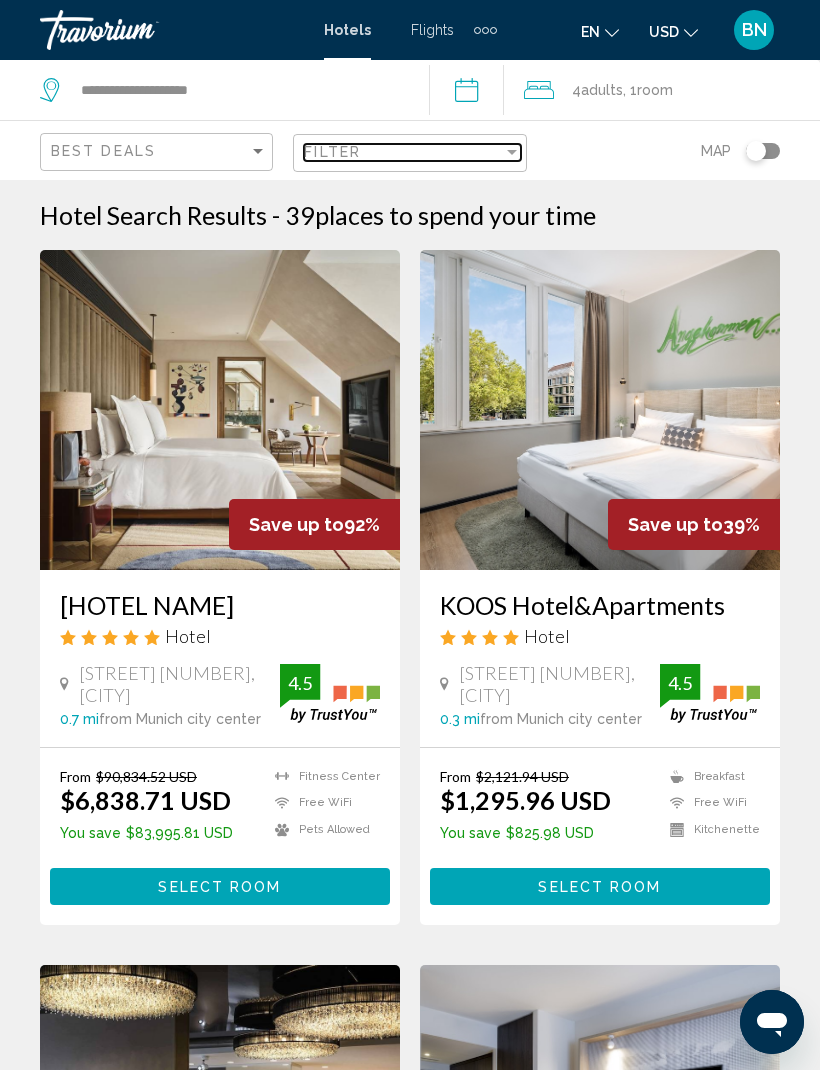 click at bounding box center (512, 152) 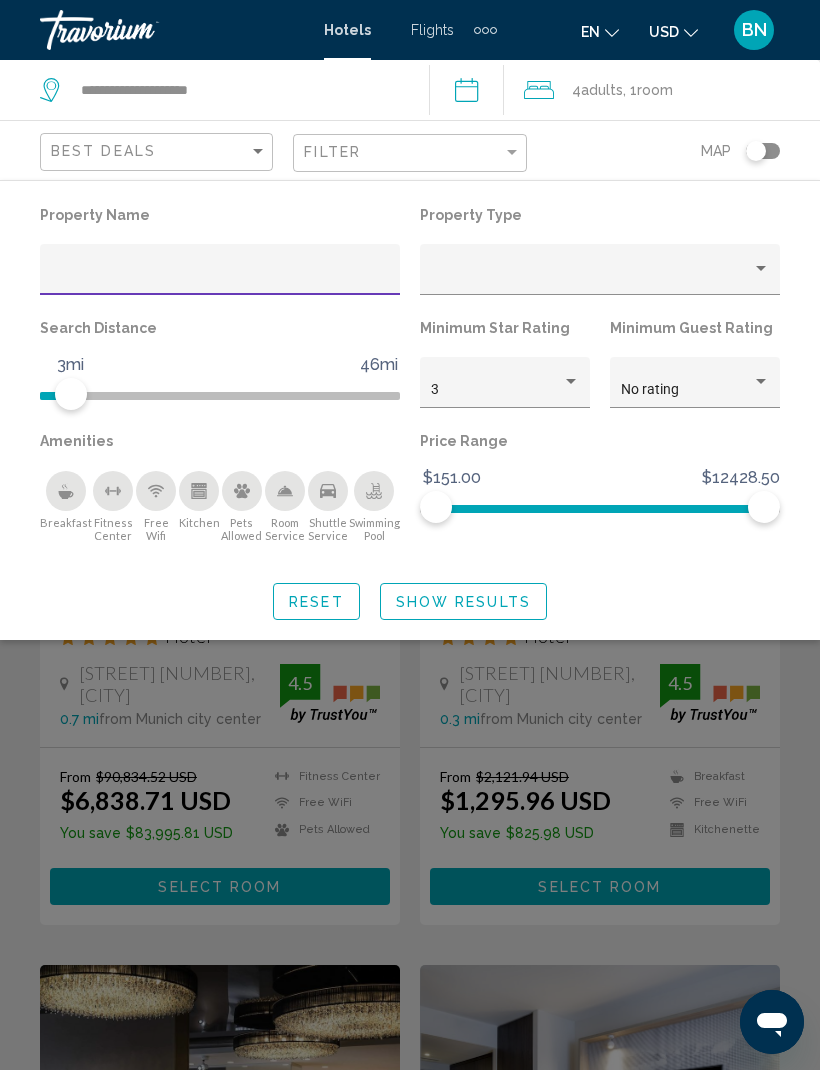 click at bounding box center (220, 277) 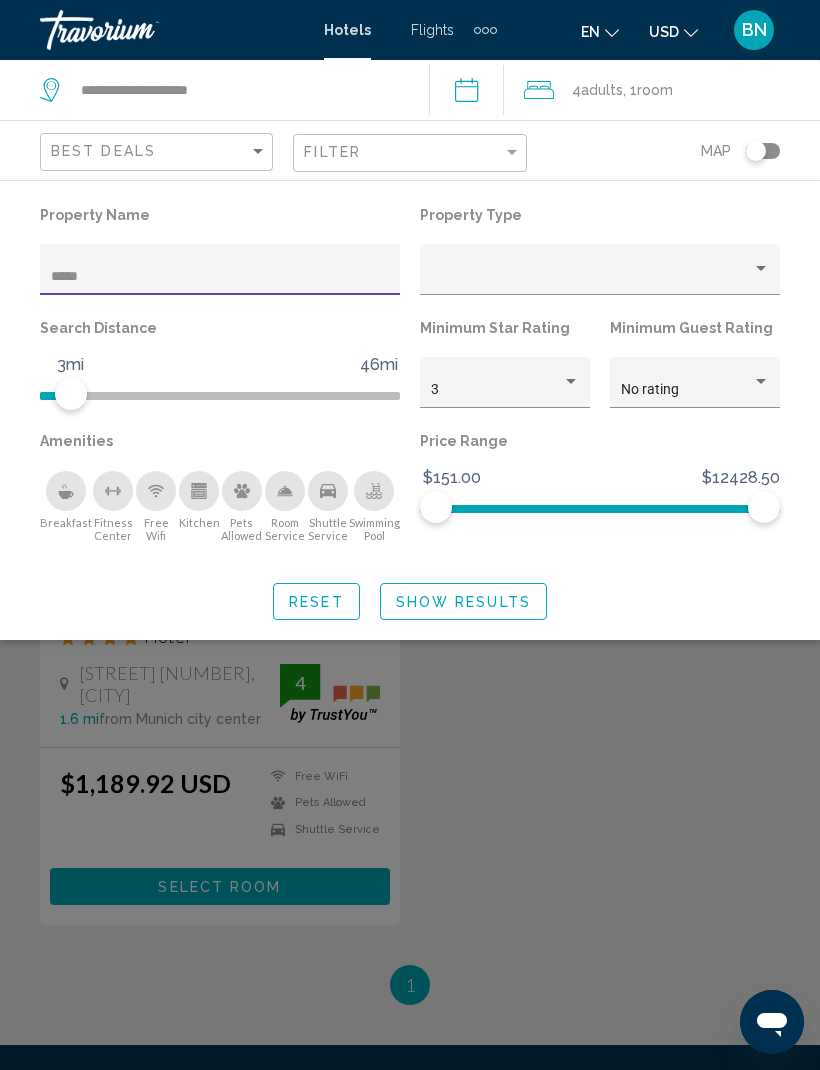 type on "******" 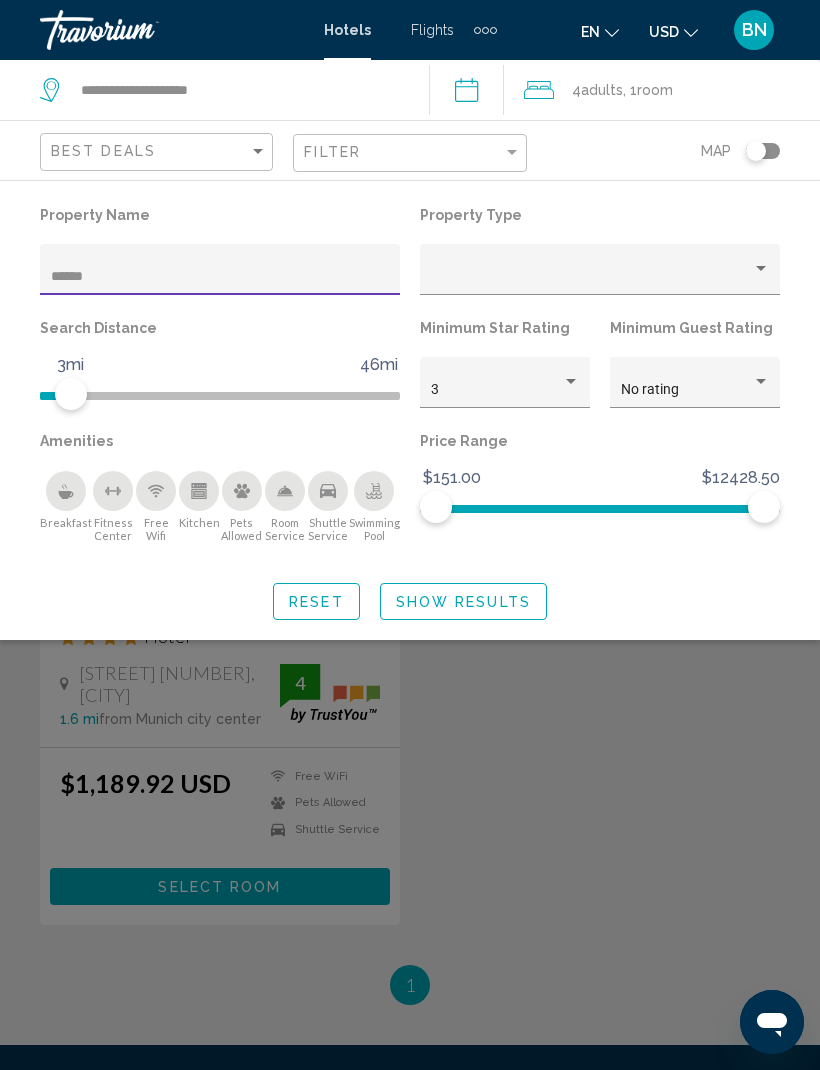 click on "Show Results" 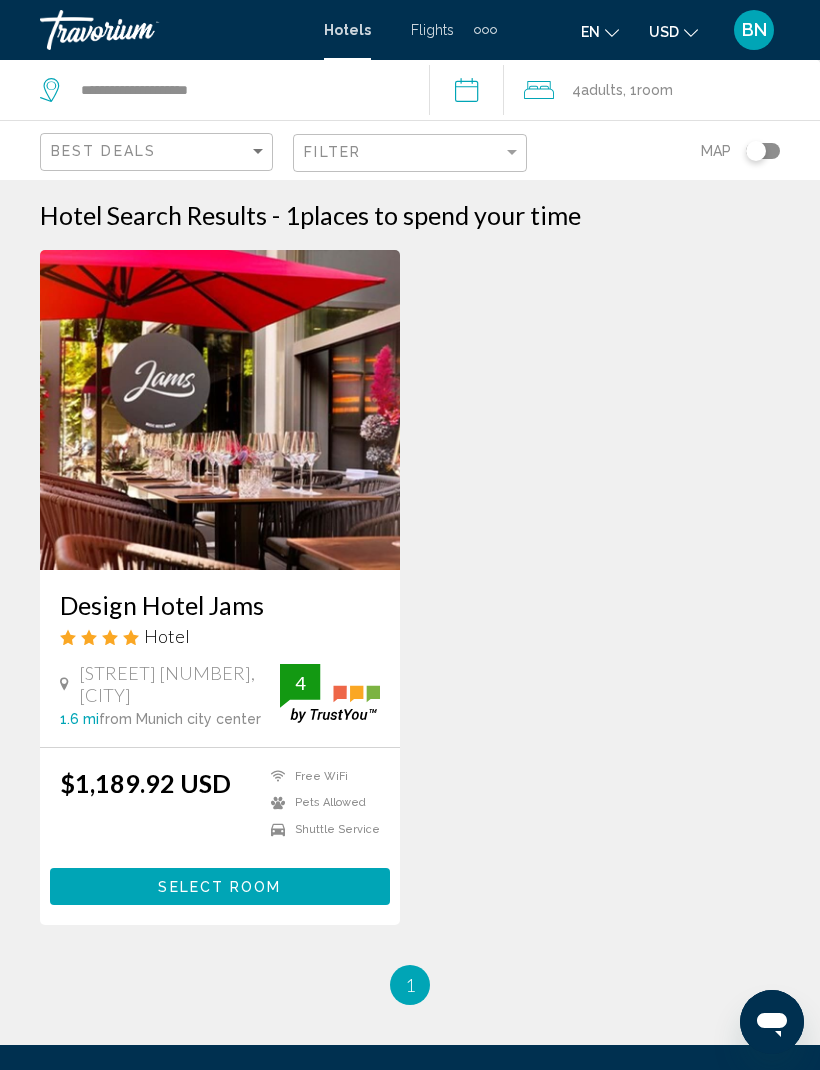 click on "Select Room" at bounding box center [219, 887] 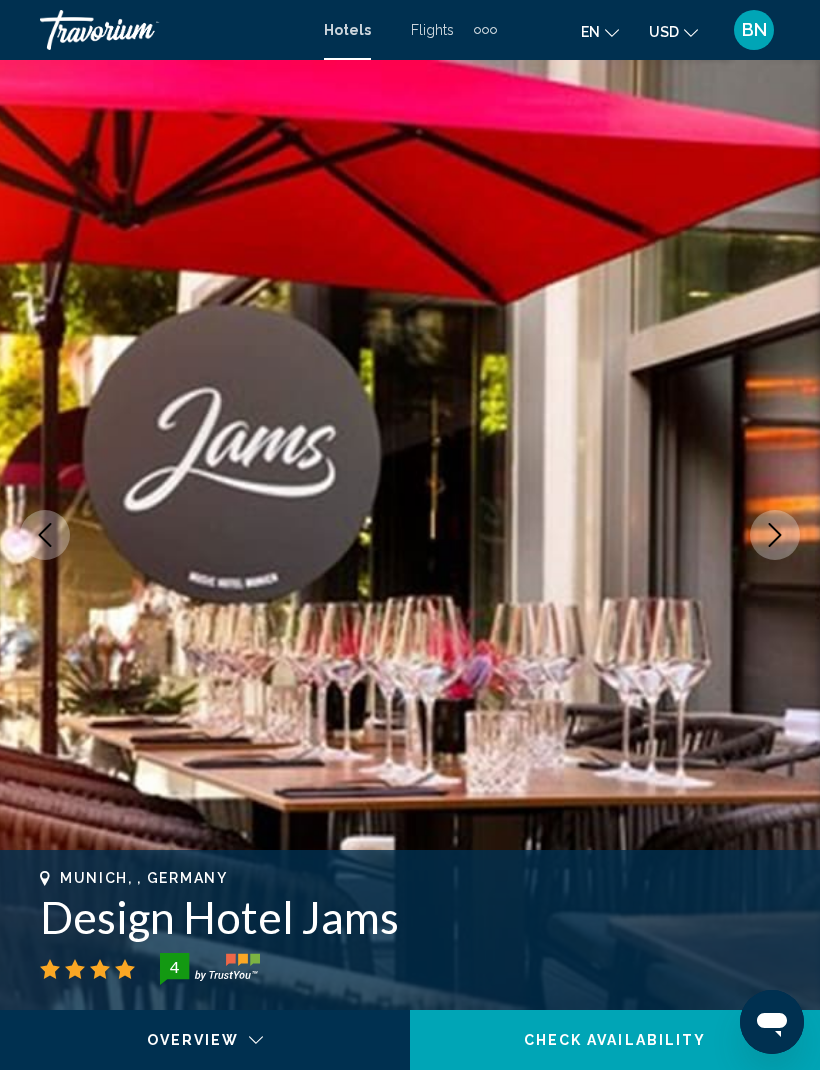 click at bounding box center [775, 535] 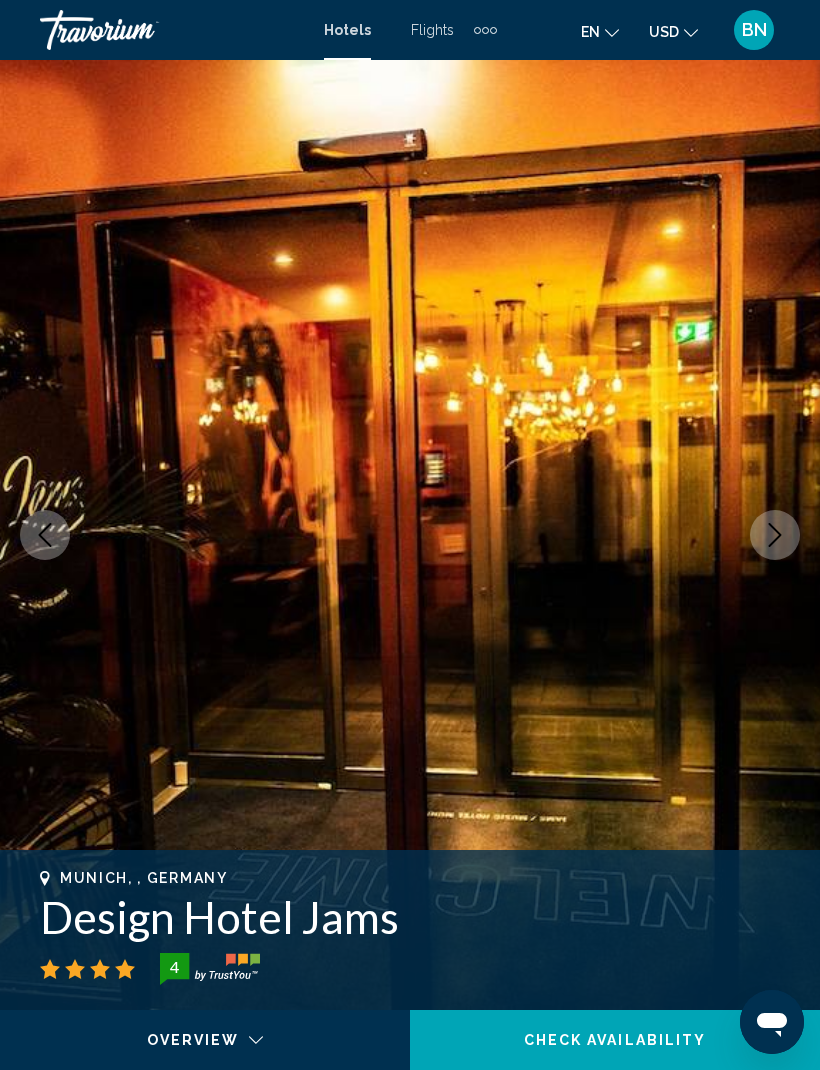 click 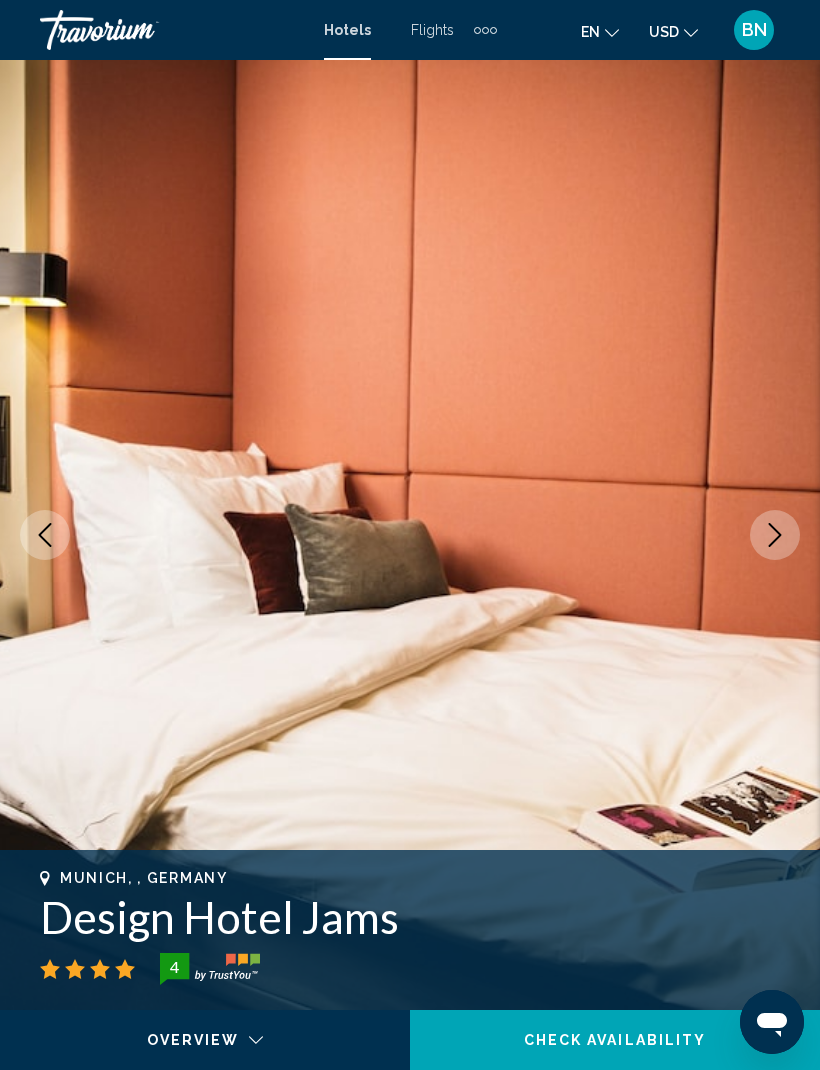 click 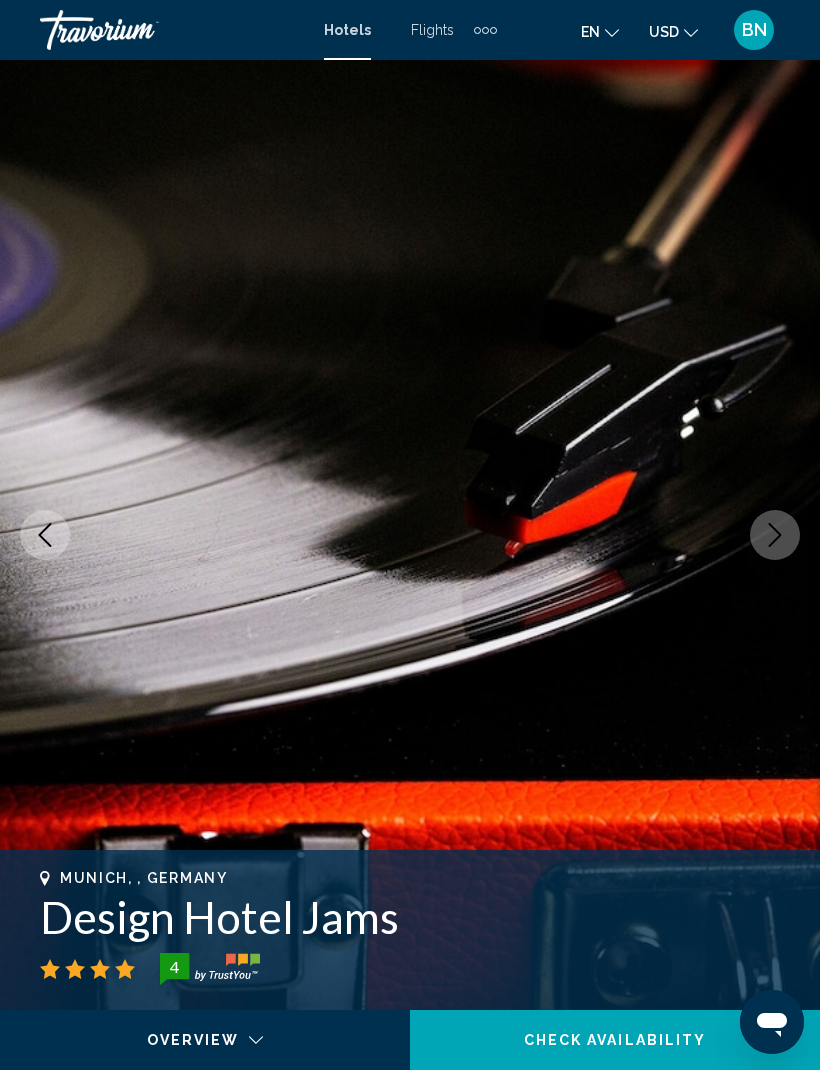 click 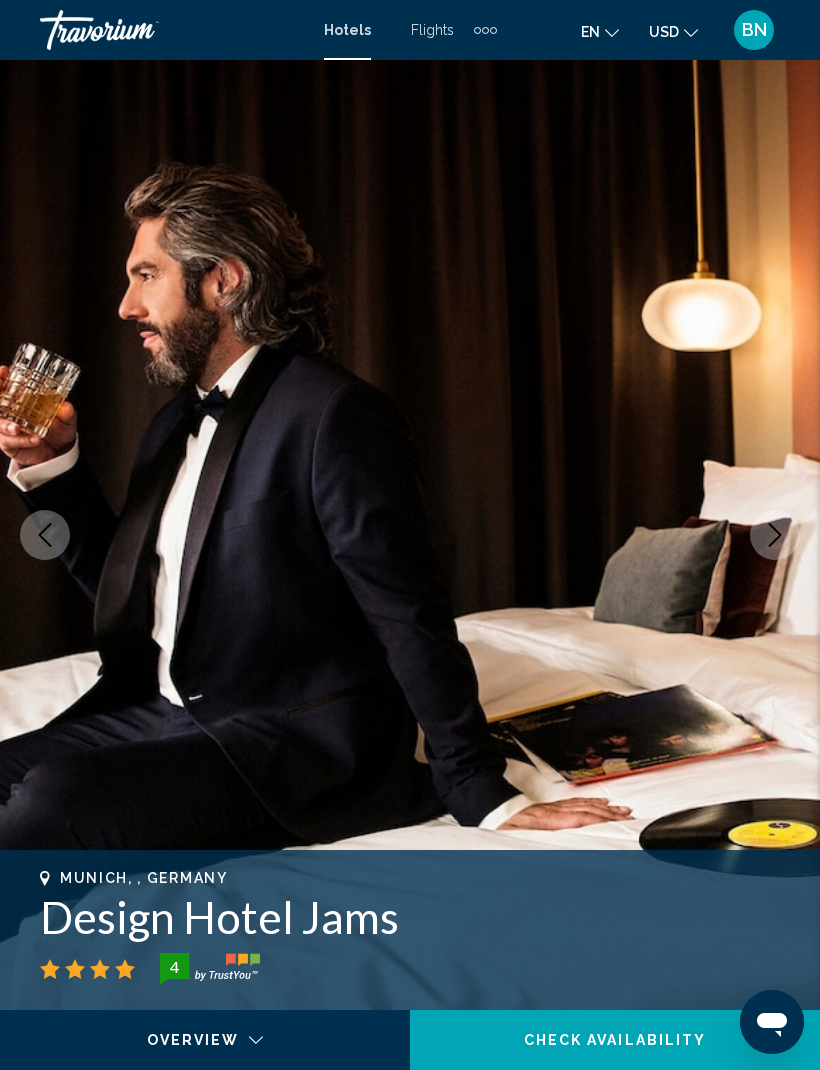 click at bounding box center (775, 535) 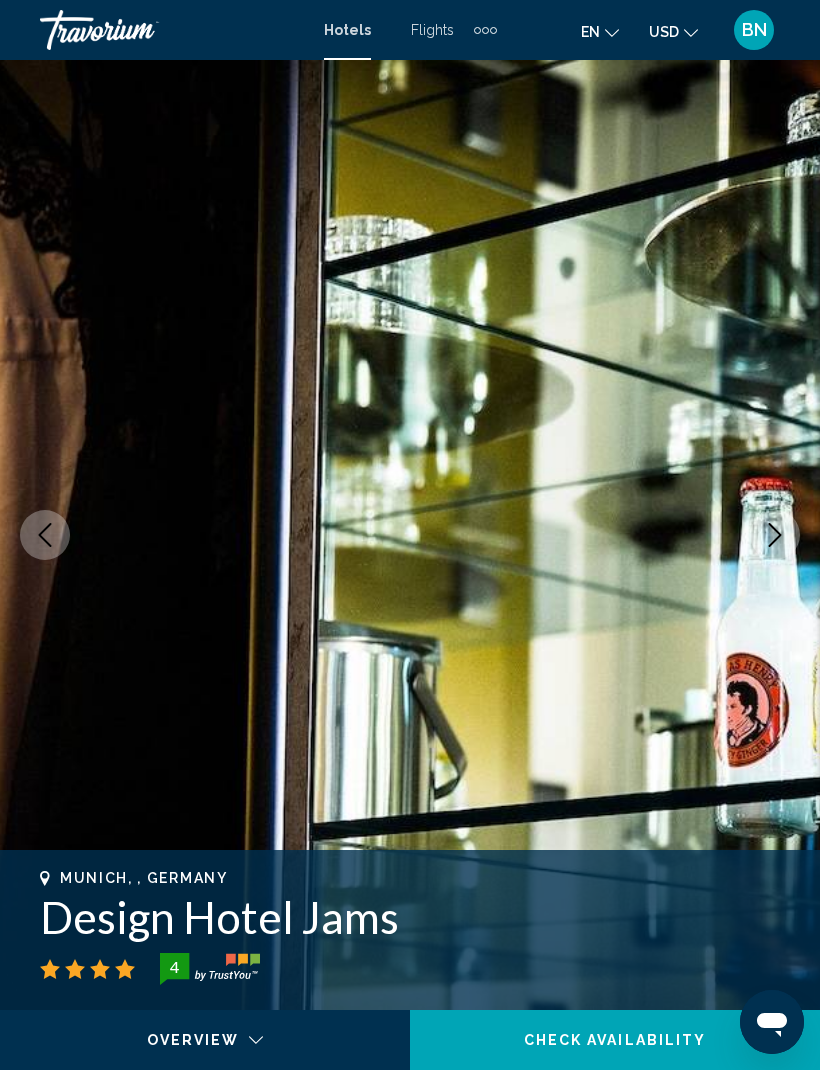 click 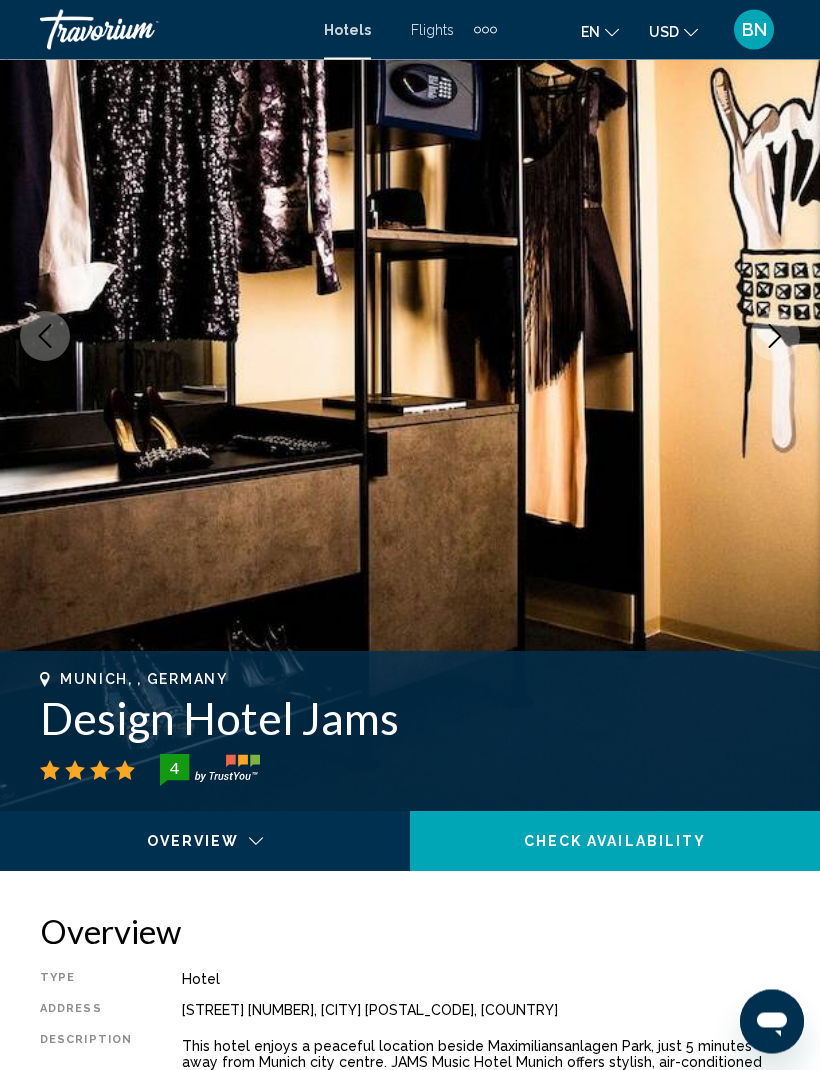 scroll, scrollTop: 0, scrollLeft: 0, axis: both 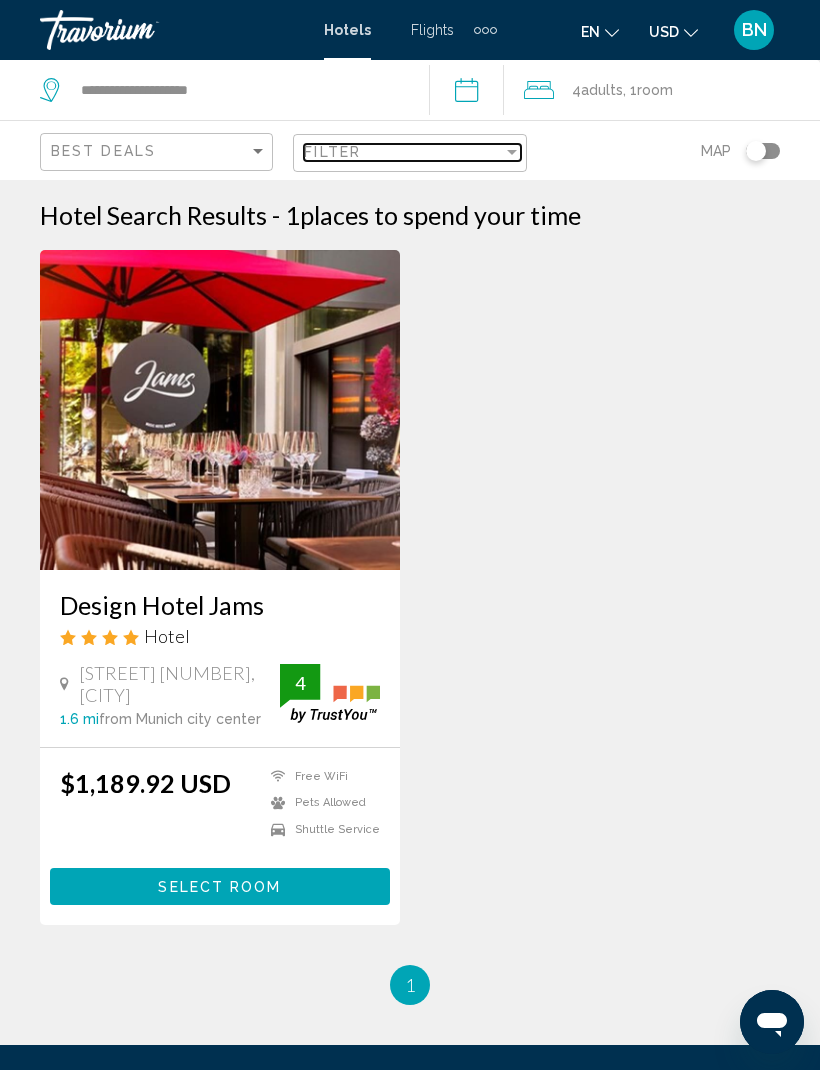click at bounding box center [512, 152] 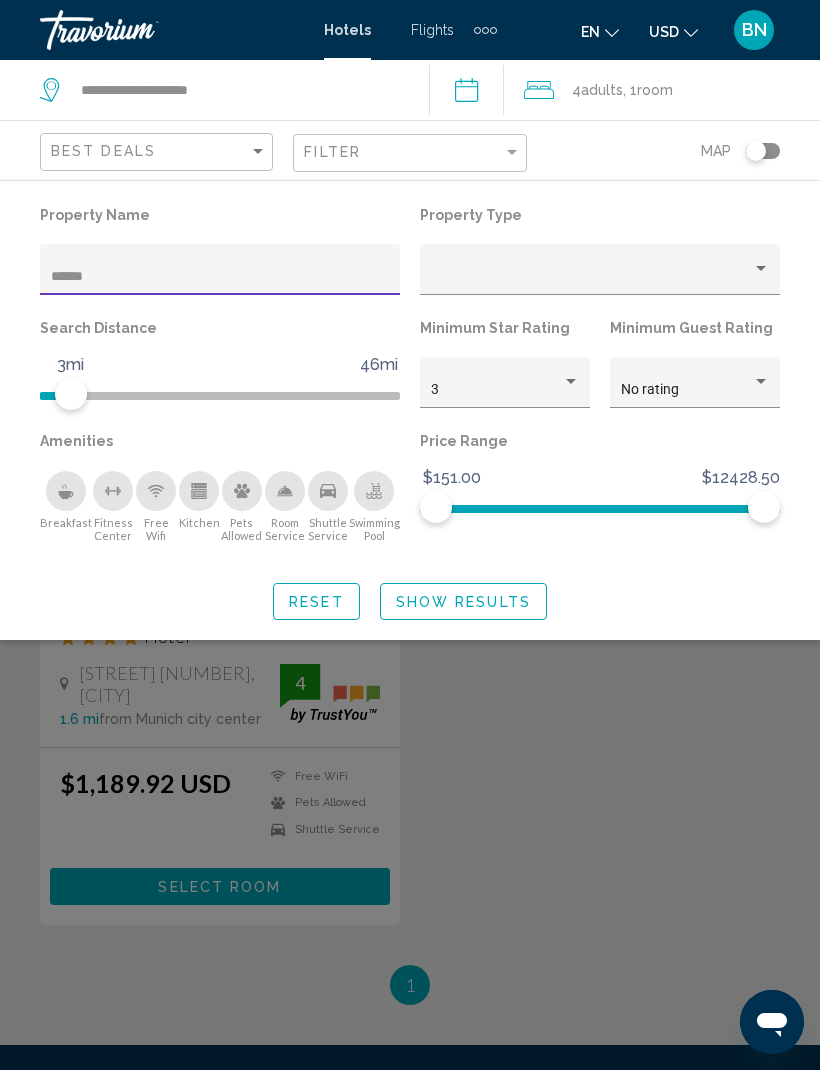 click on "******" at bounding box center (220, 277) 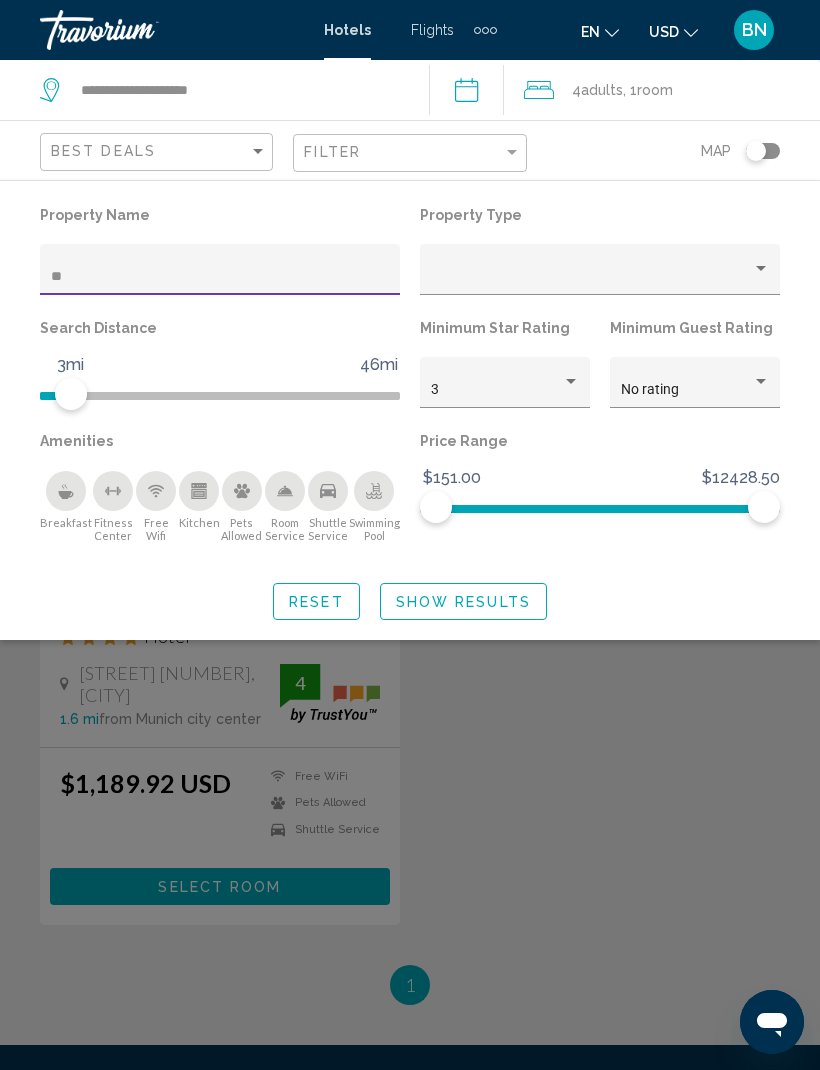 type on "*" 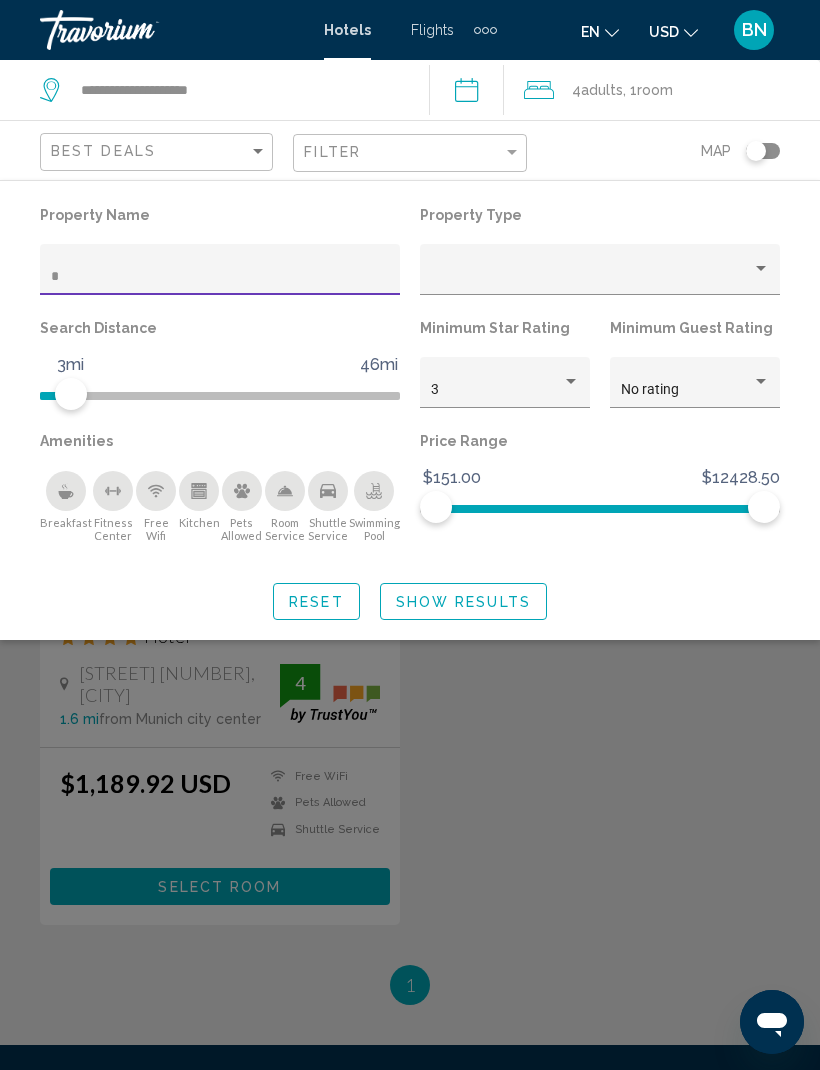 type 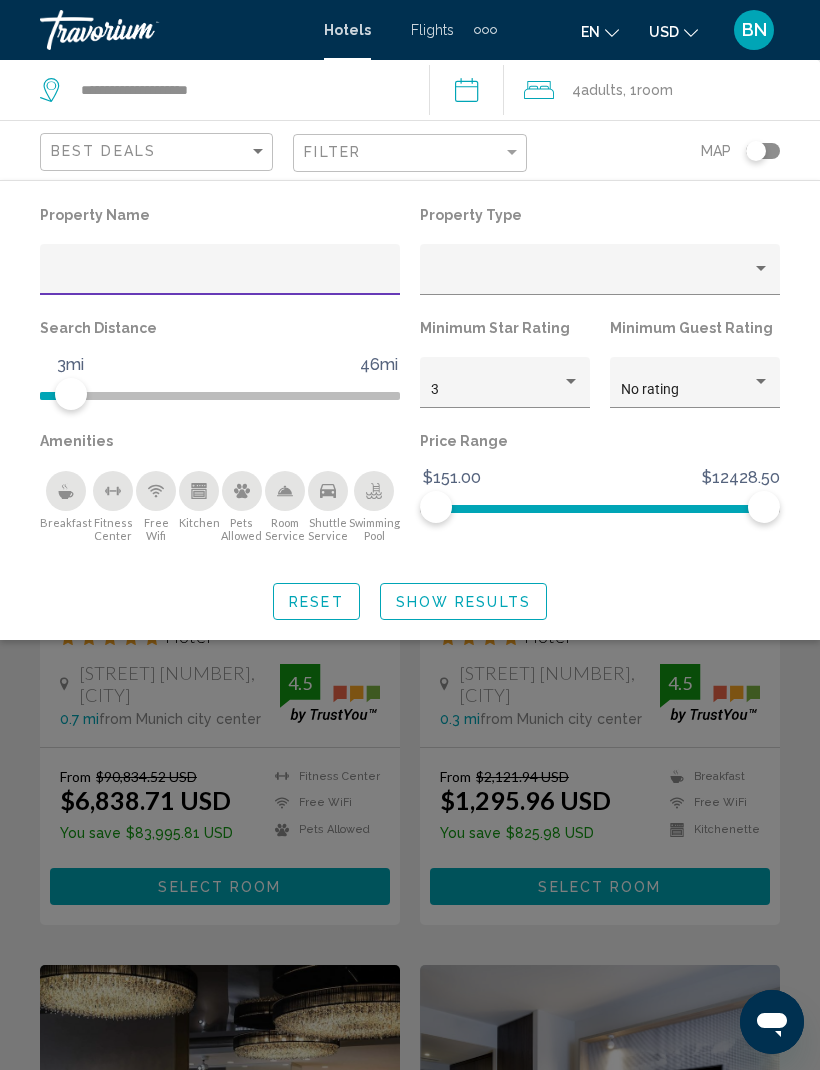 click on "Show Results" 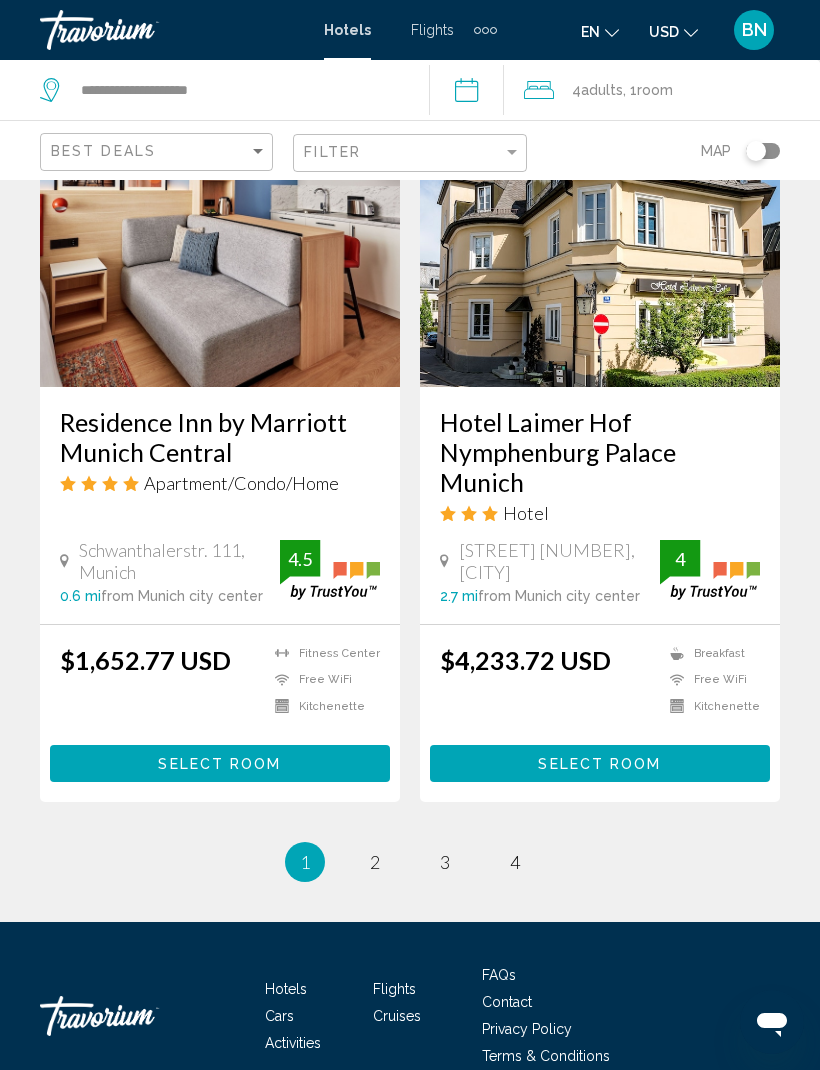 scroll, scrollTop: 3850, scrollLeft: 0, axis: vertical 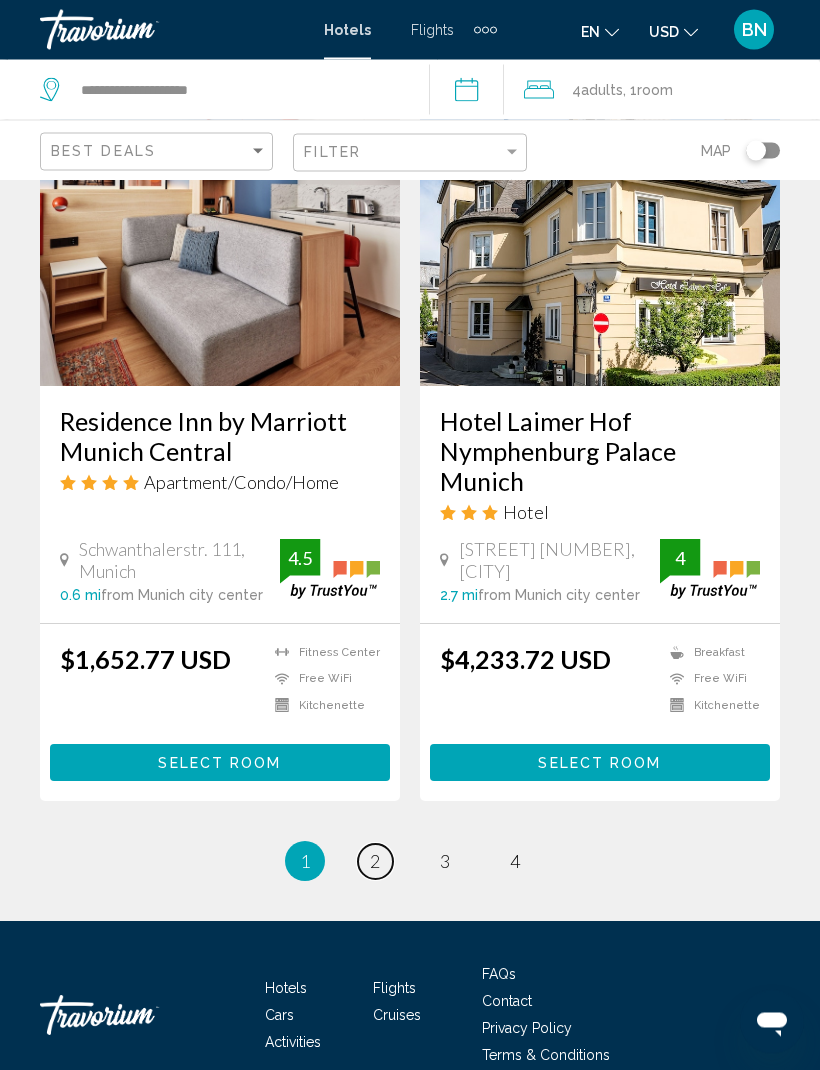 click on "page  2" at bounding box center (375, 862) 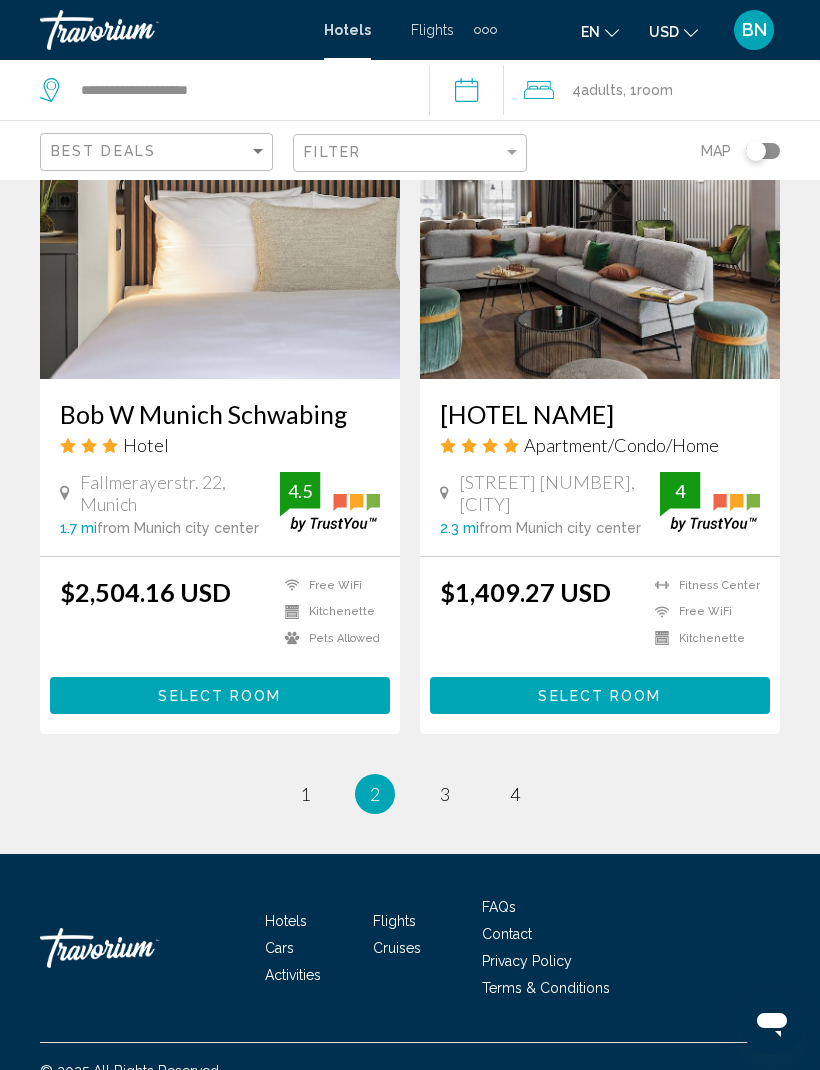 scroll, scrollTop: 3818, scrollLeft: 0, axis: vertical 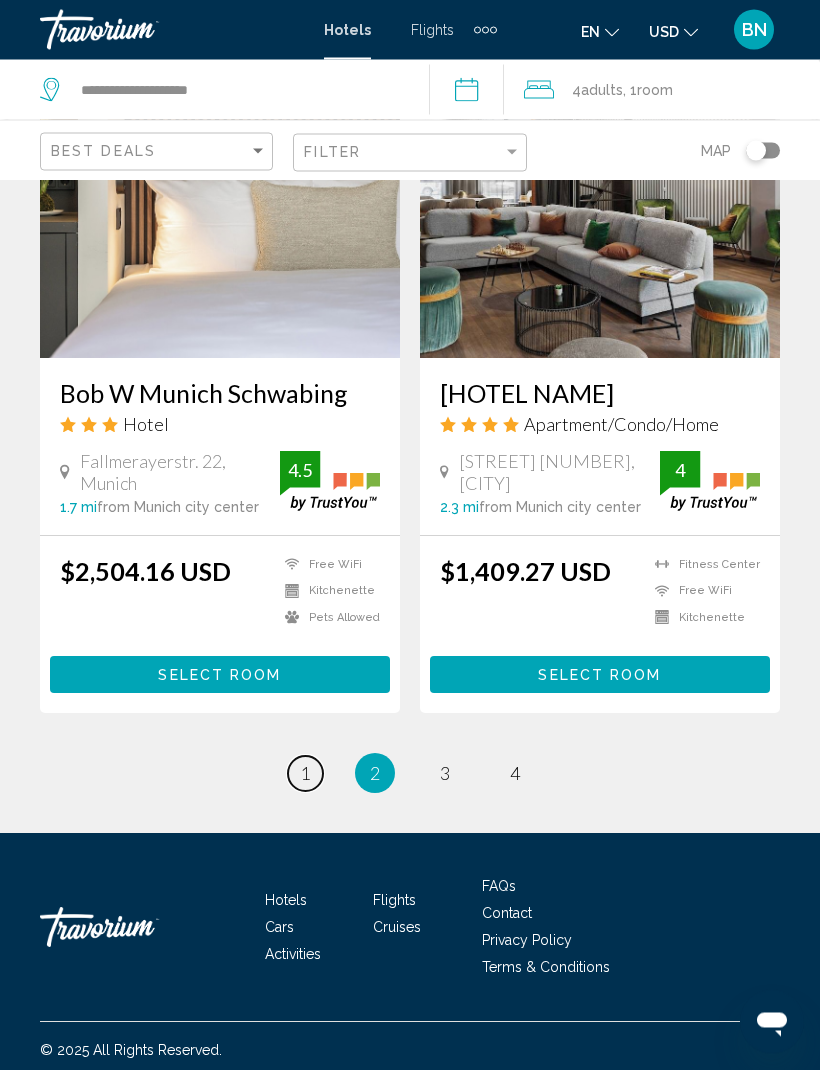 click on "page  1" at bounding box center [305, 774] 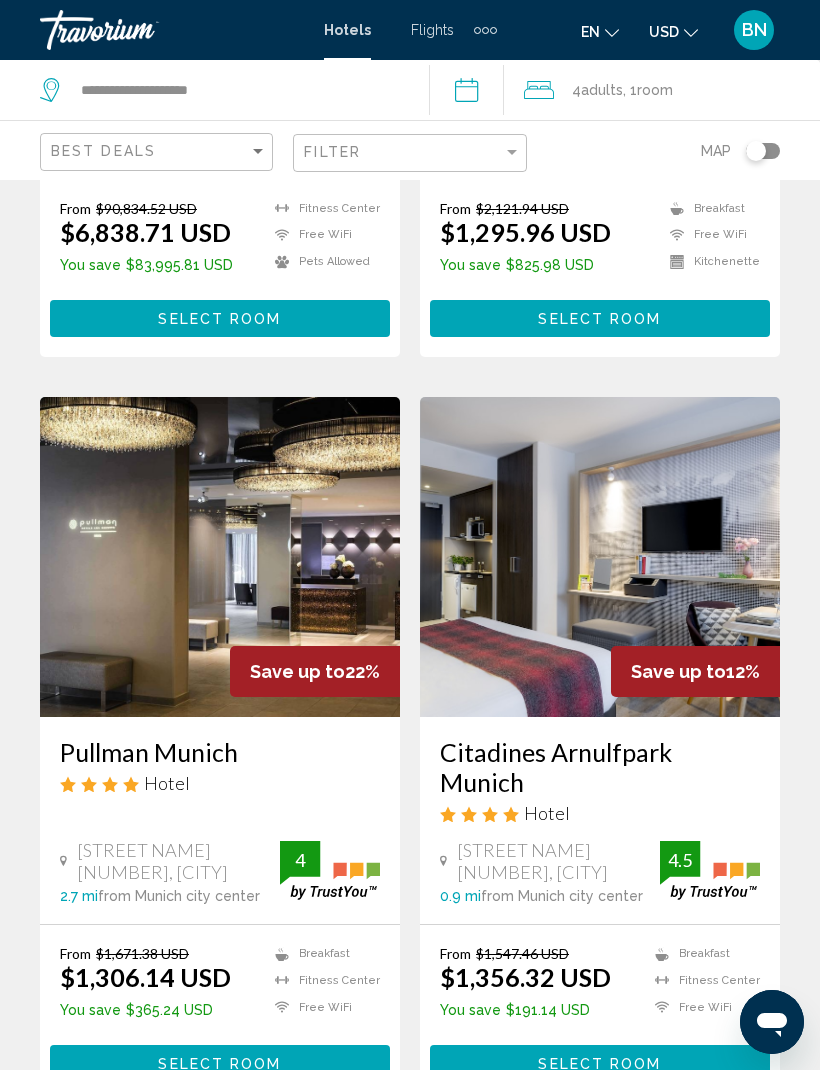 scroll, scrollTop: 622, scrollLeft: 0, axis: vertical 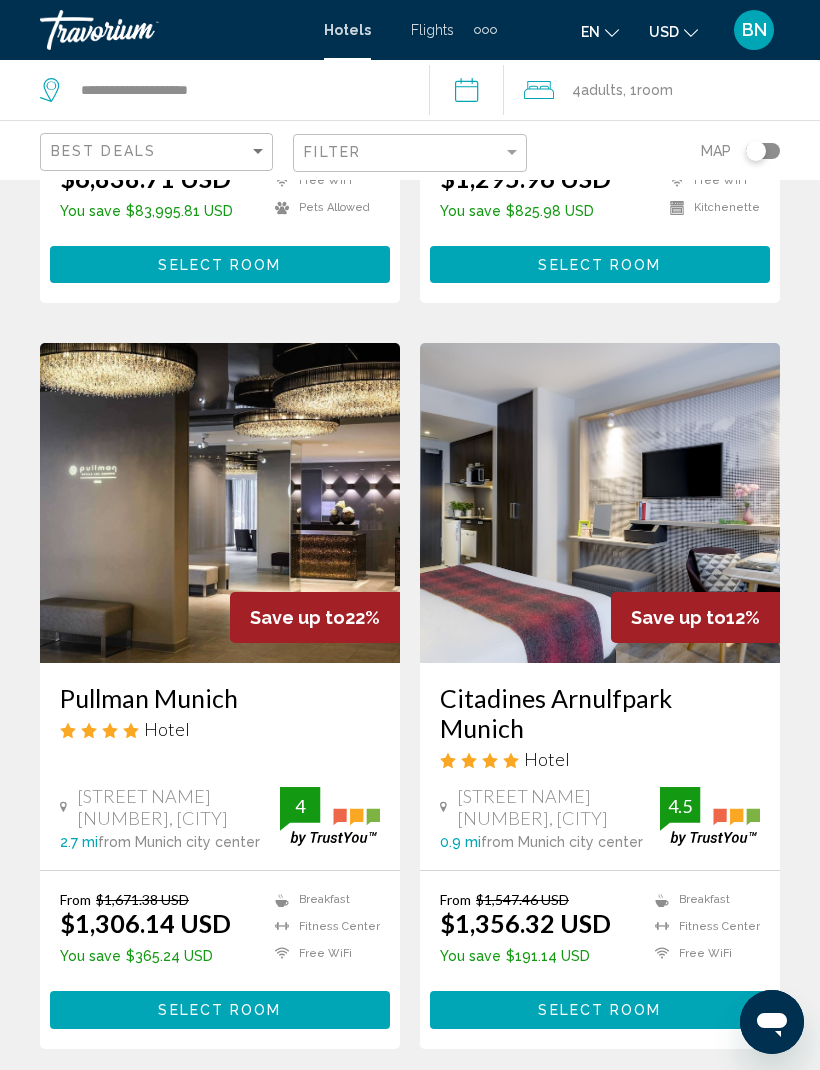 click at bounding box center [220, 503] 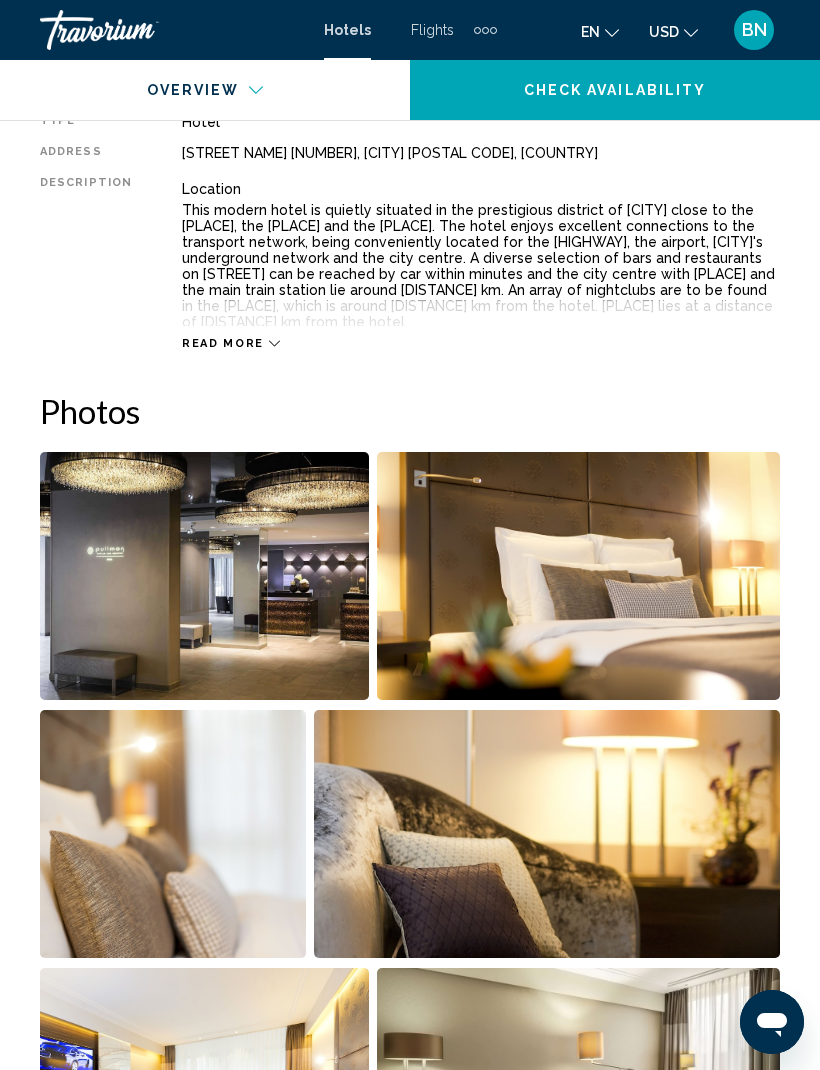 scroll, scrollTop: 1060, scrollLeft: 0, axis: vertical 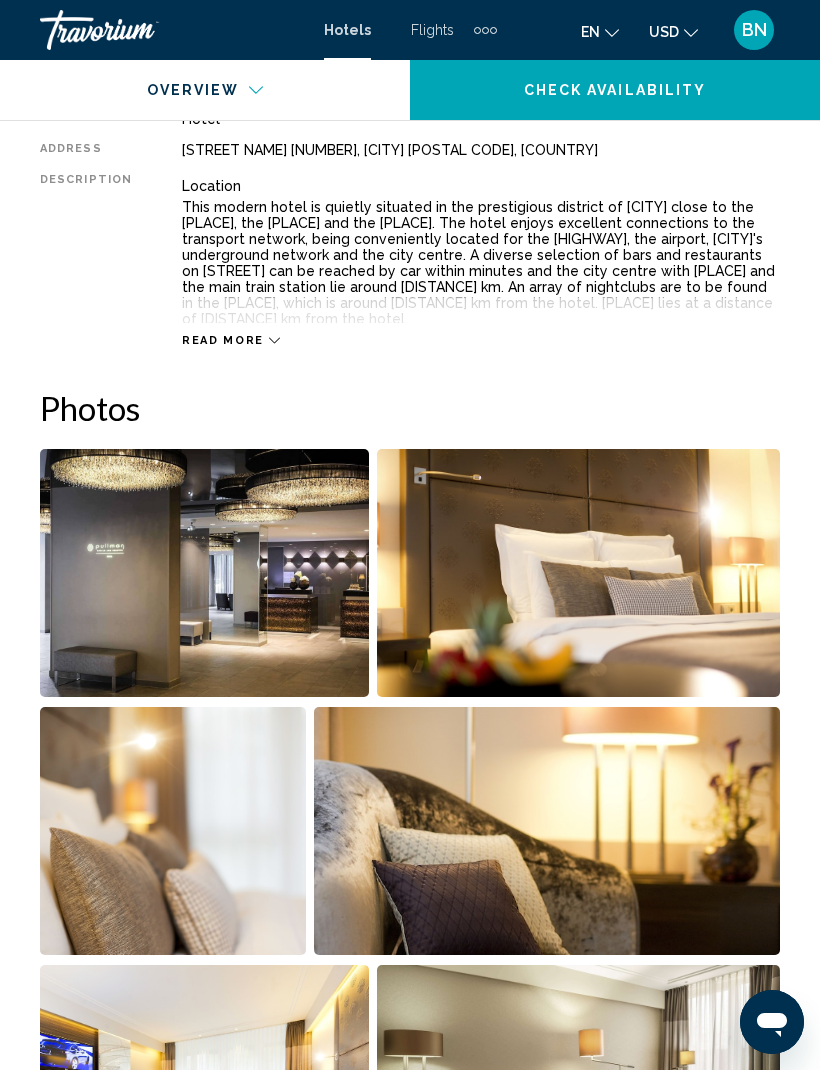 click at bounding box center (204, 573) 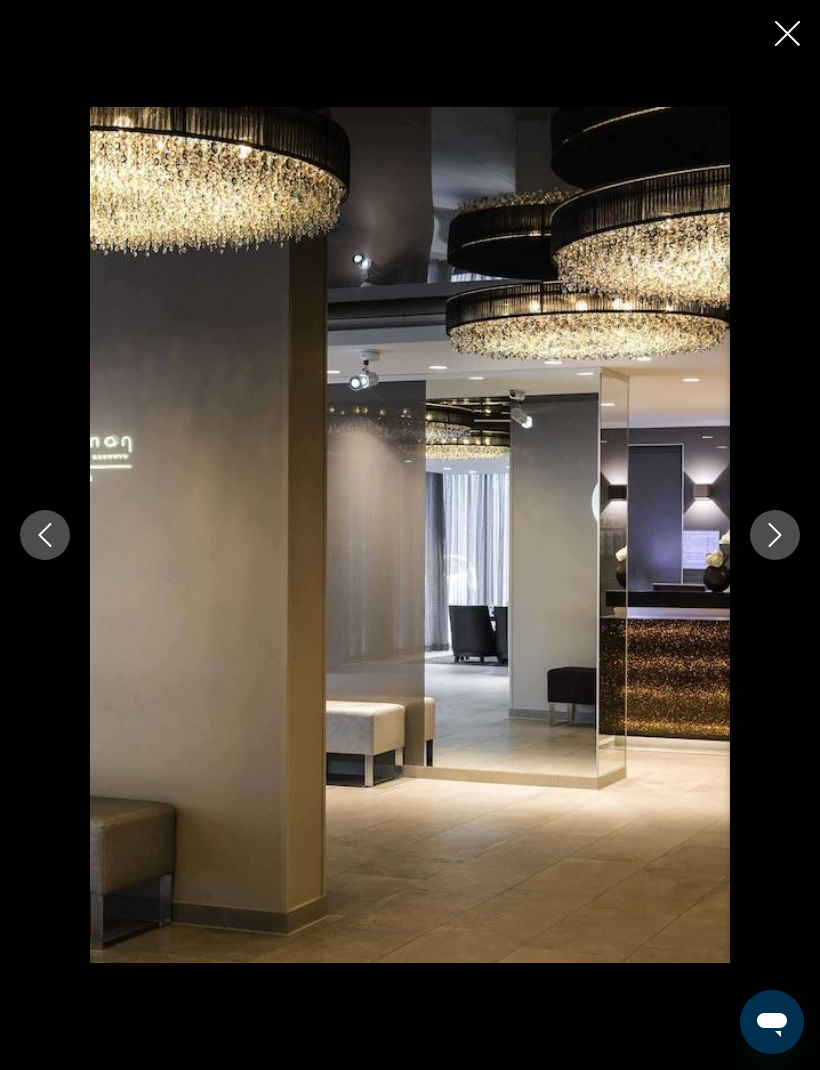 click at bounding box center [775, 535] 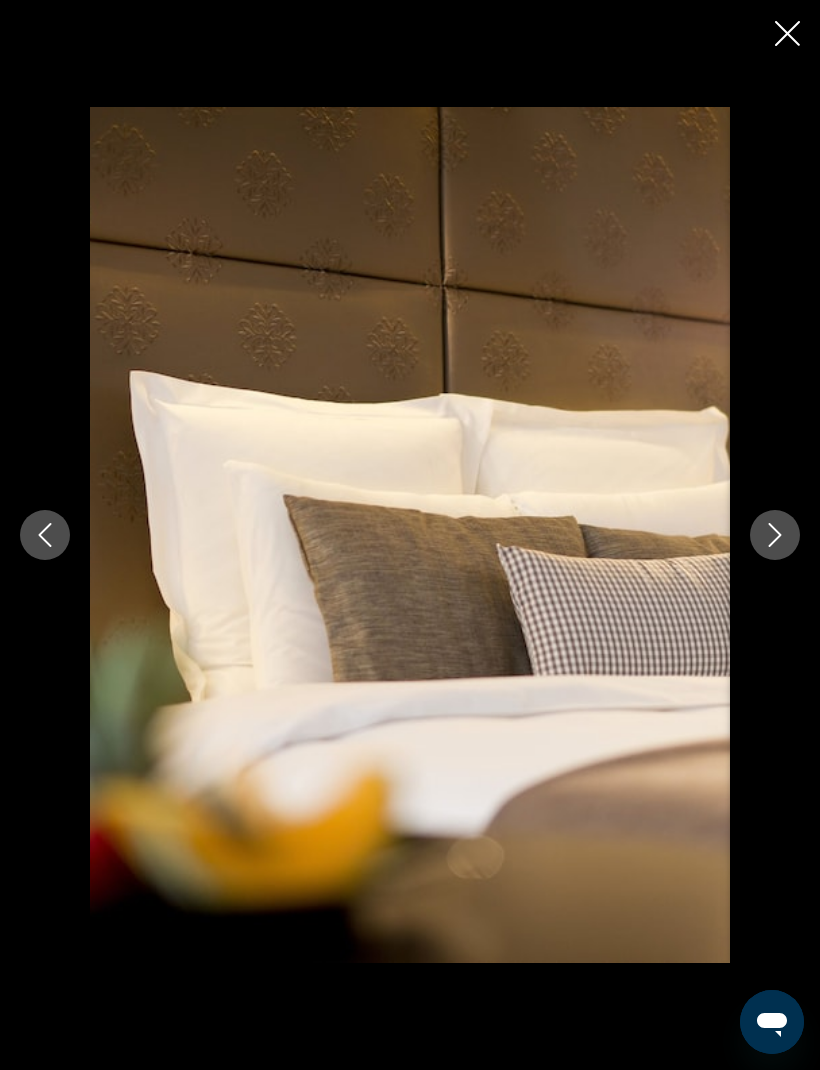 click 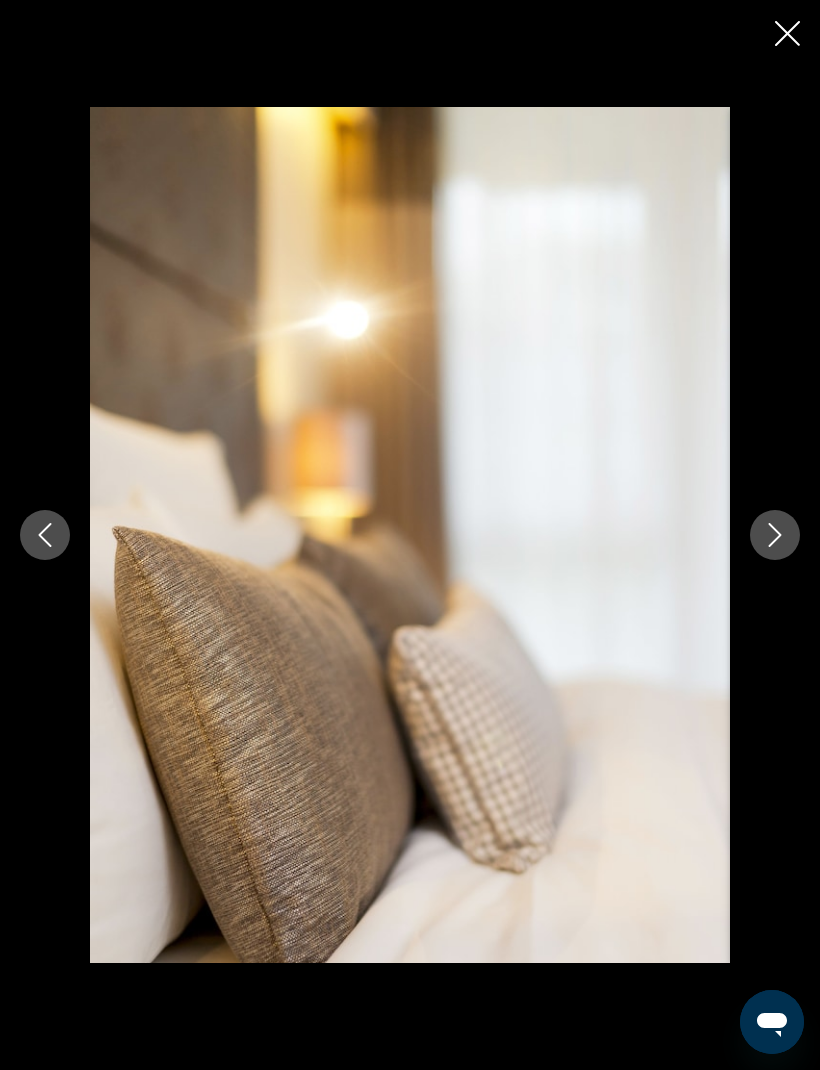 click at bounding box center [775, 535] 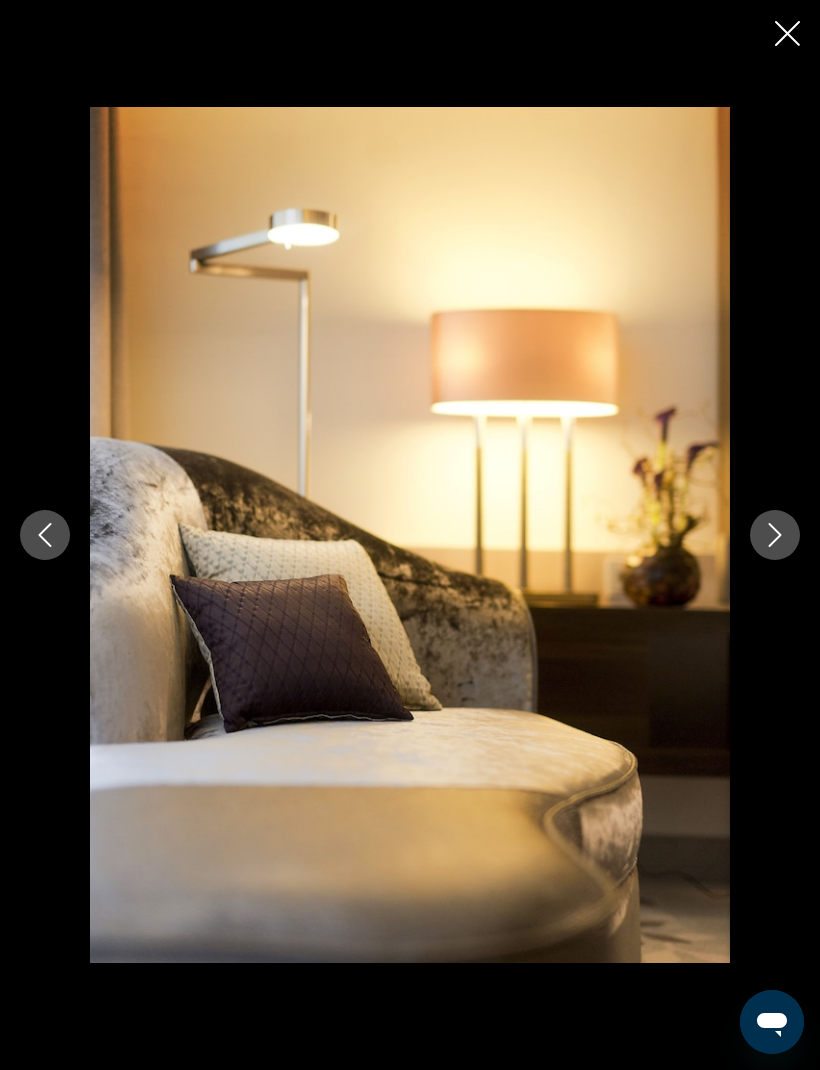 click 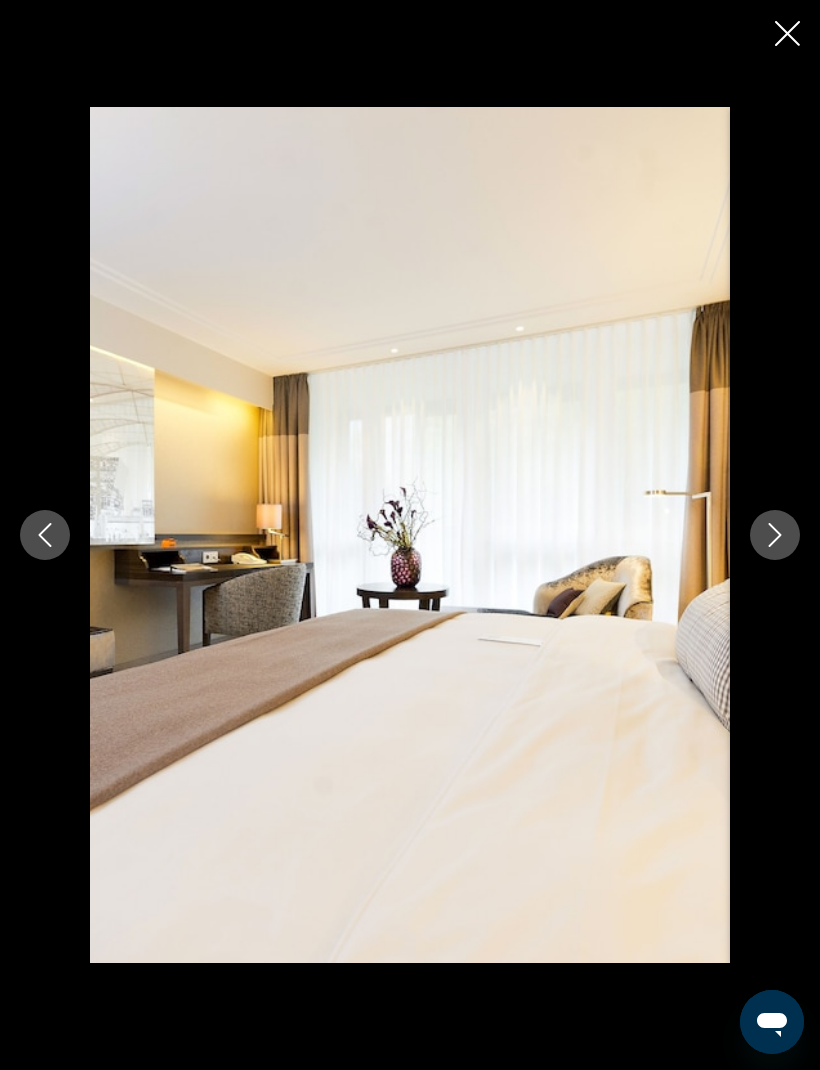 click at bounding box center [775, 535] 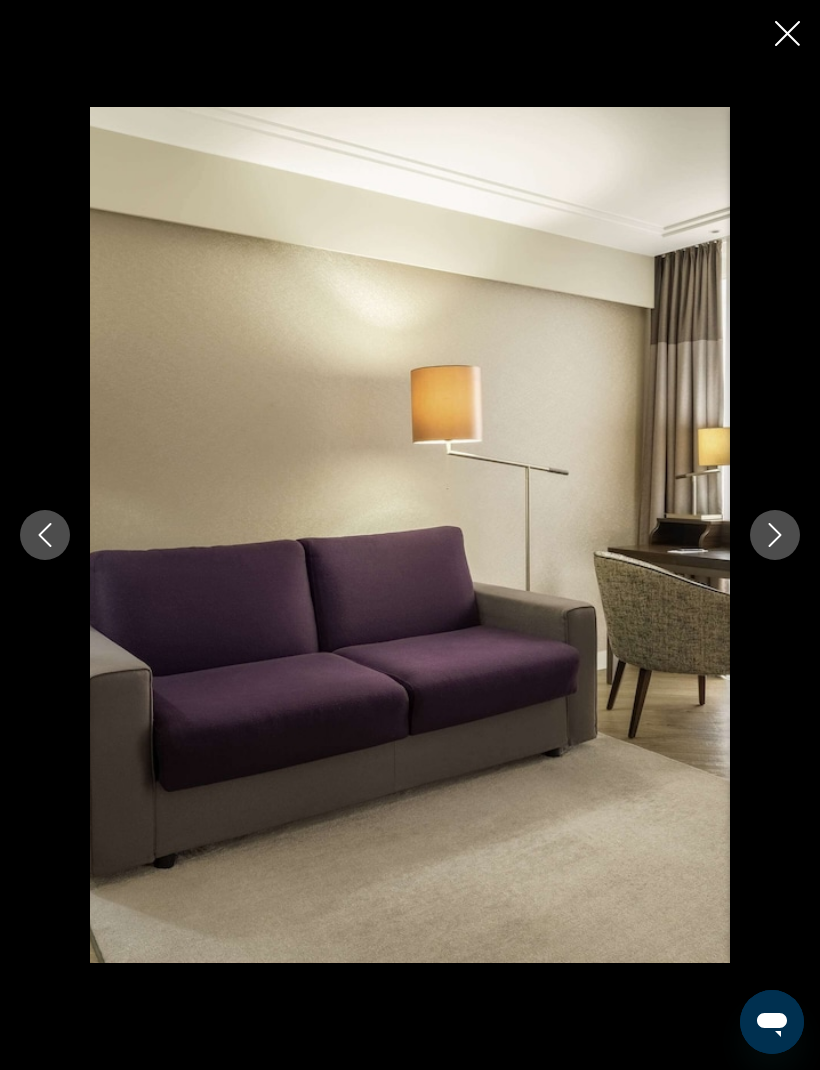 click at bounding box center [775, 535] 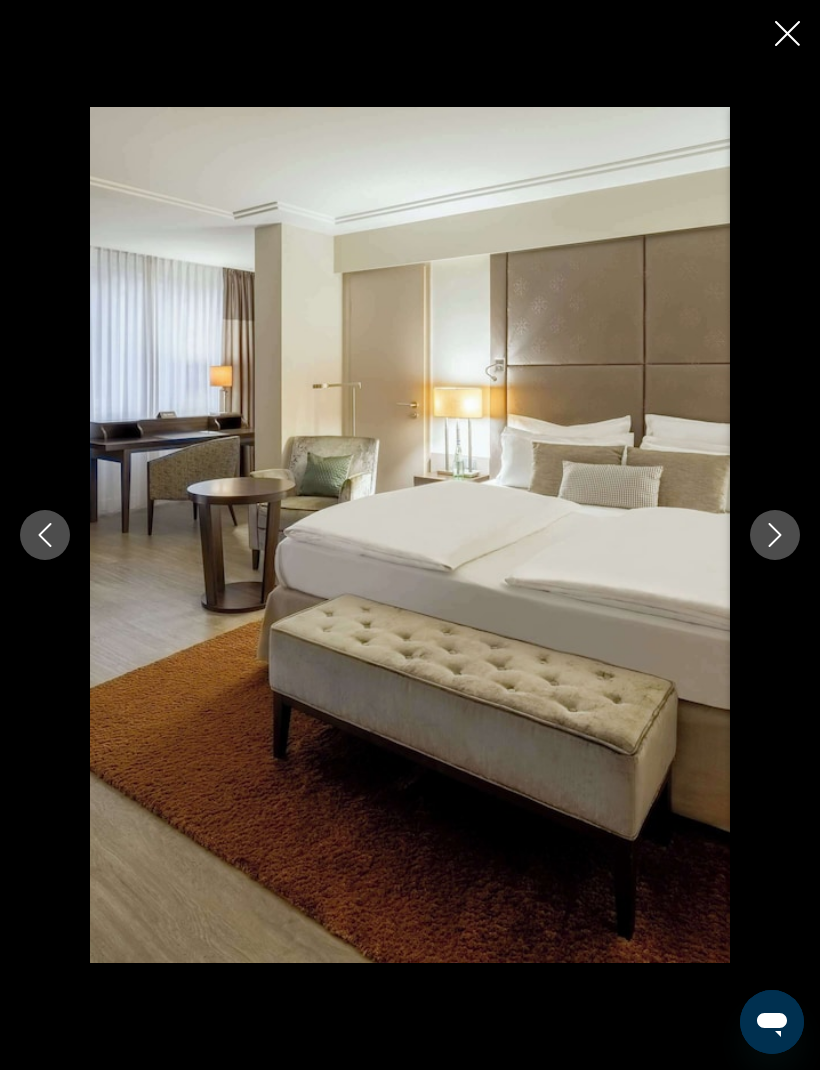 click 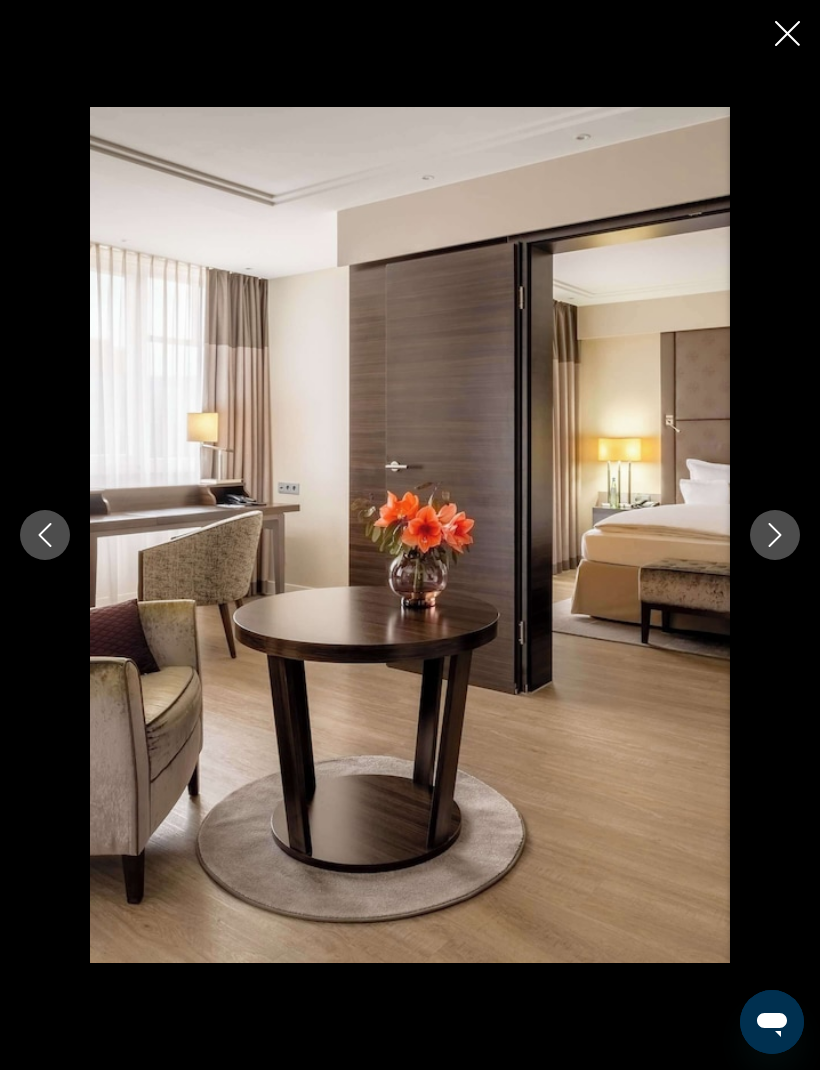 click 